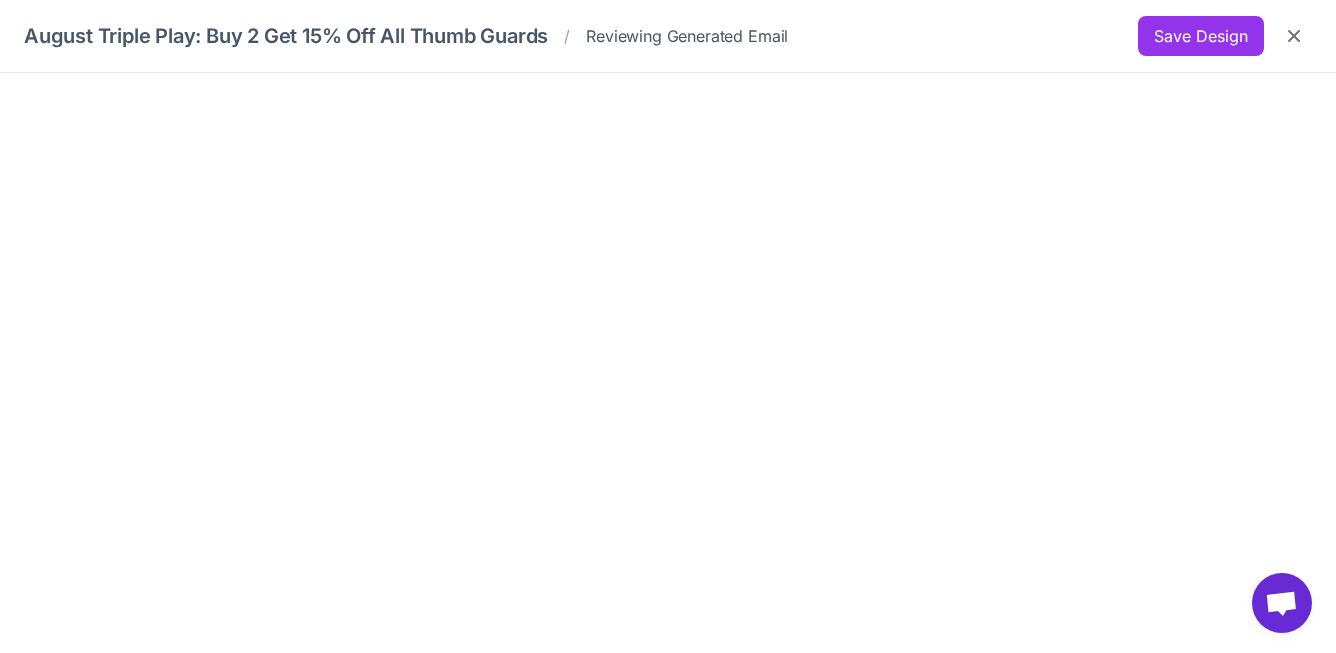 scroll, scrollTop: 0, scrollLeft: 0, axis: both 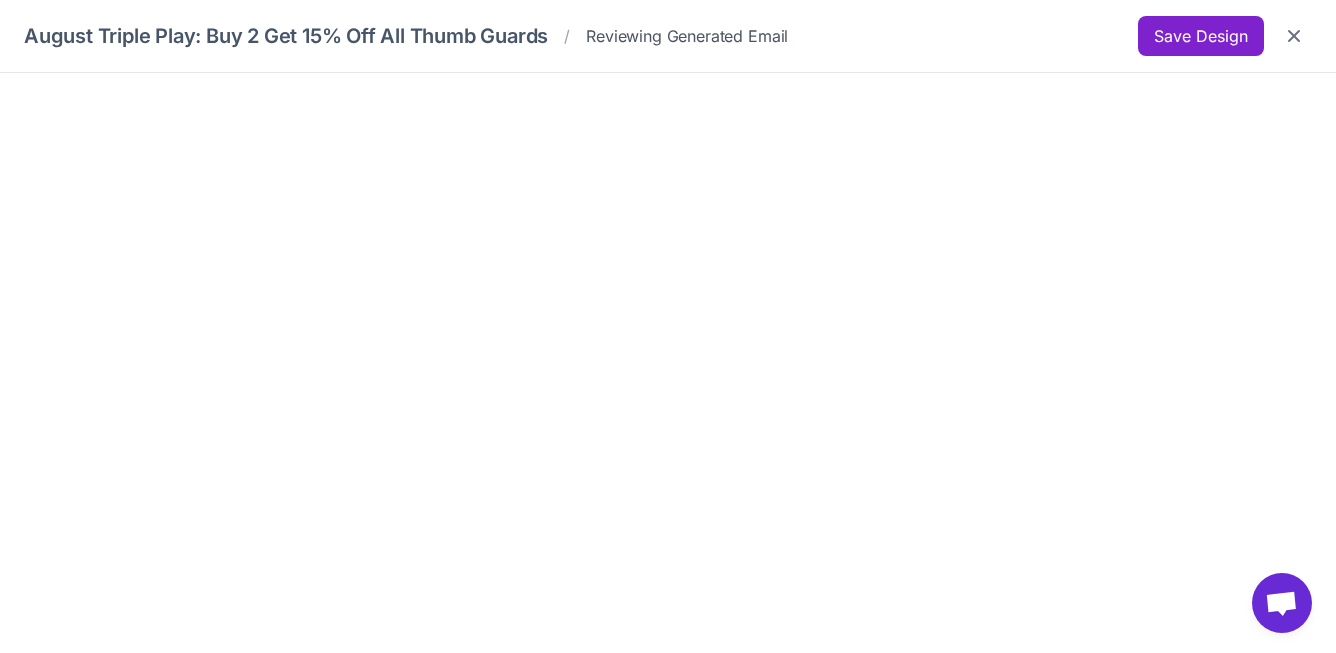 click on "Save Design" at bounding box center [1201, 36] 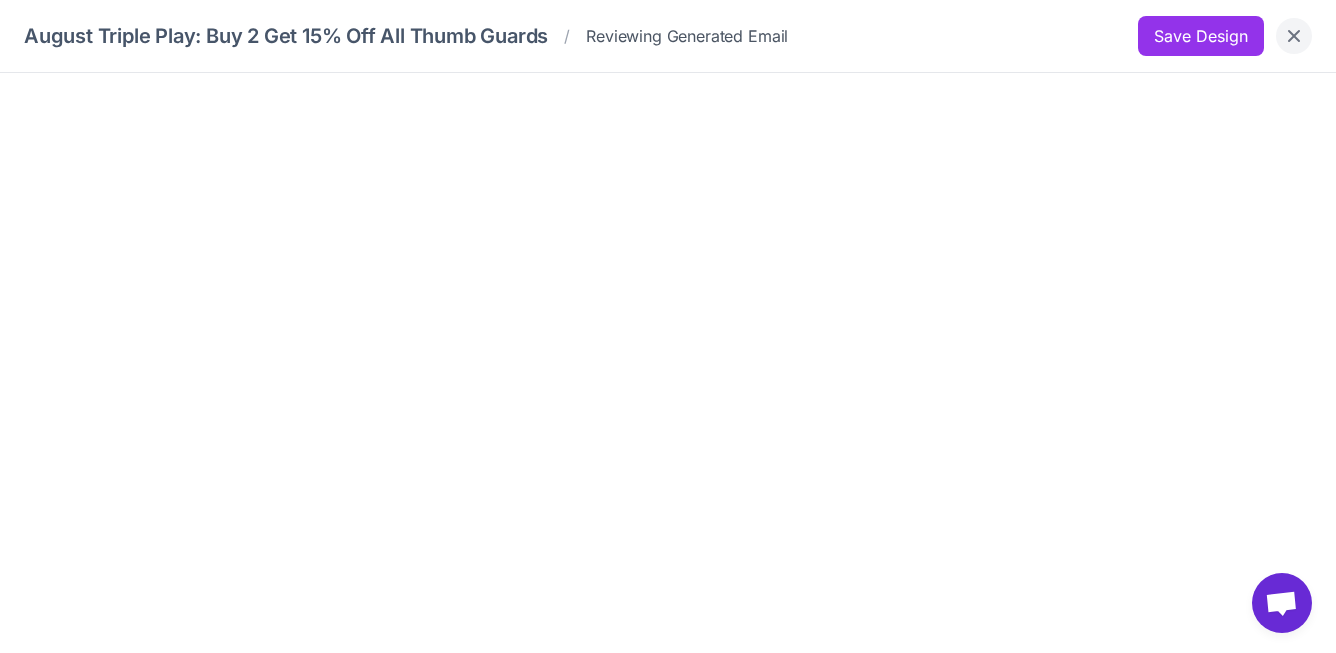 click 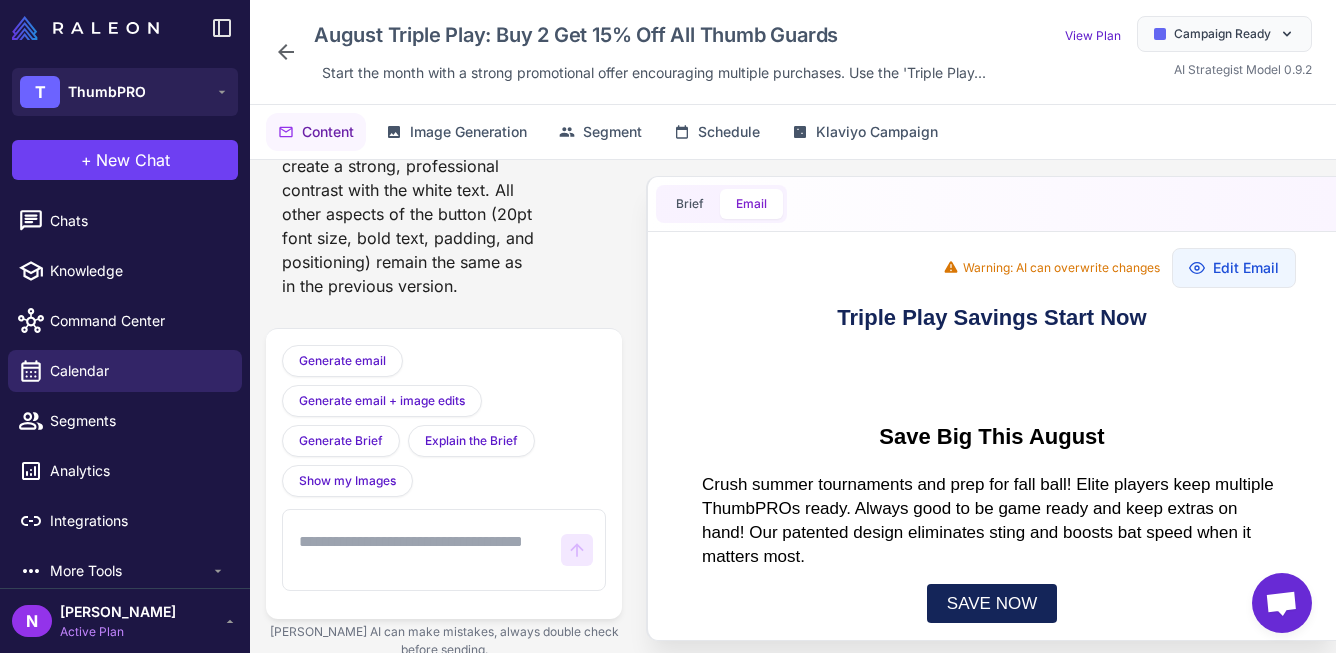click at bounding box center (422, 550) 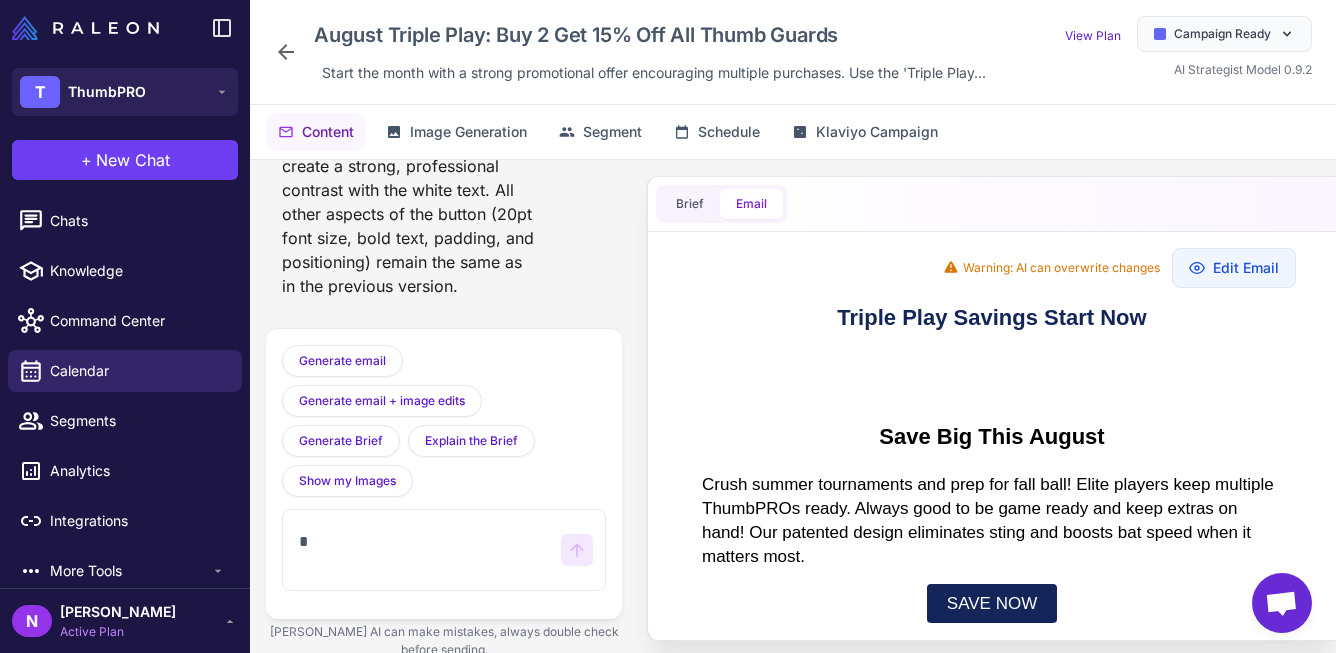 scroll, scrollTop: 15398, scrollLeft: 0, axis: vertical 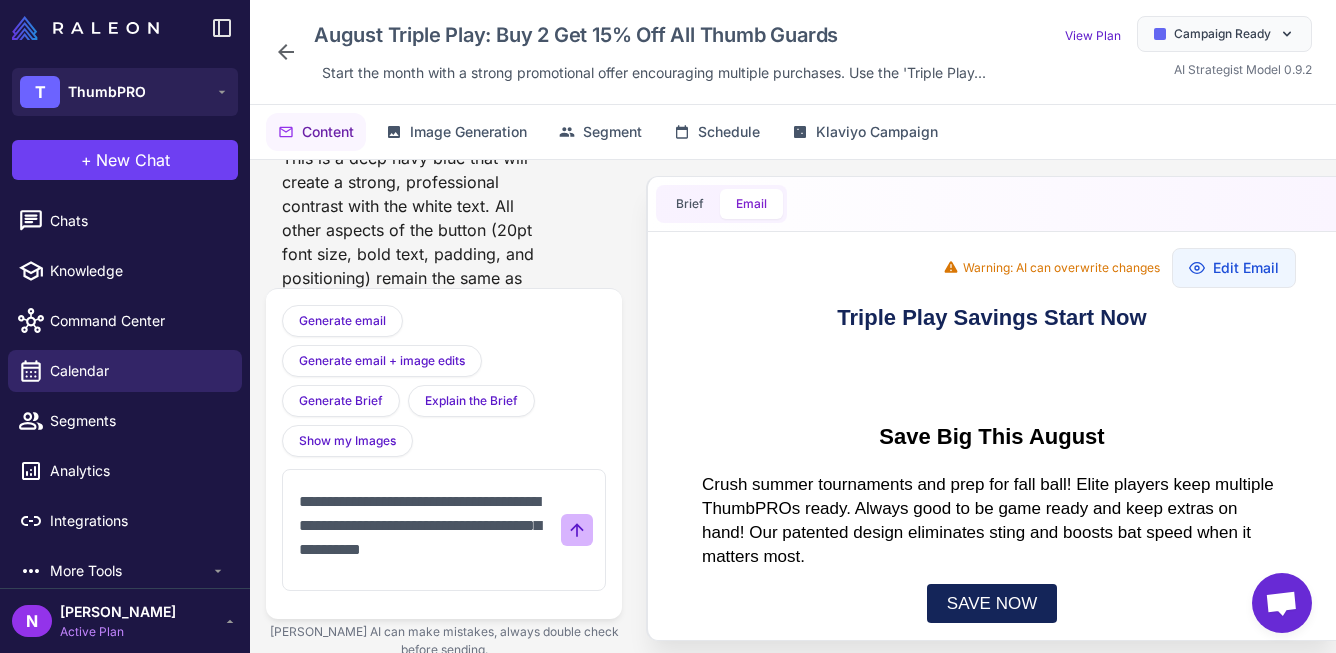type on "**********" 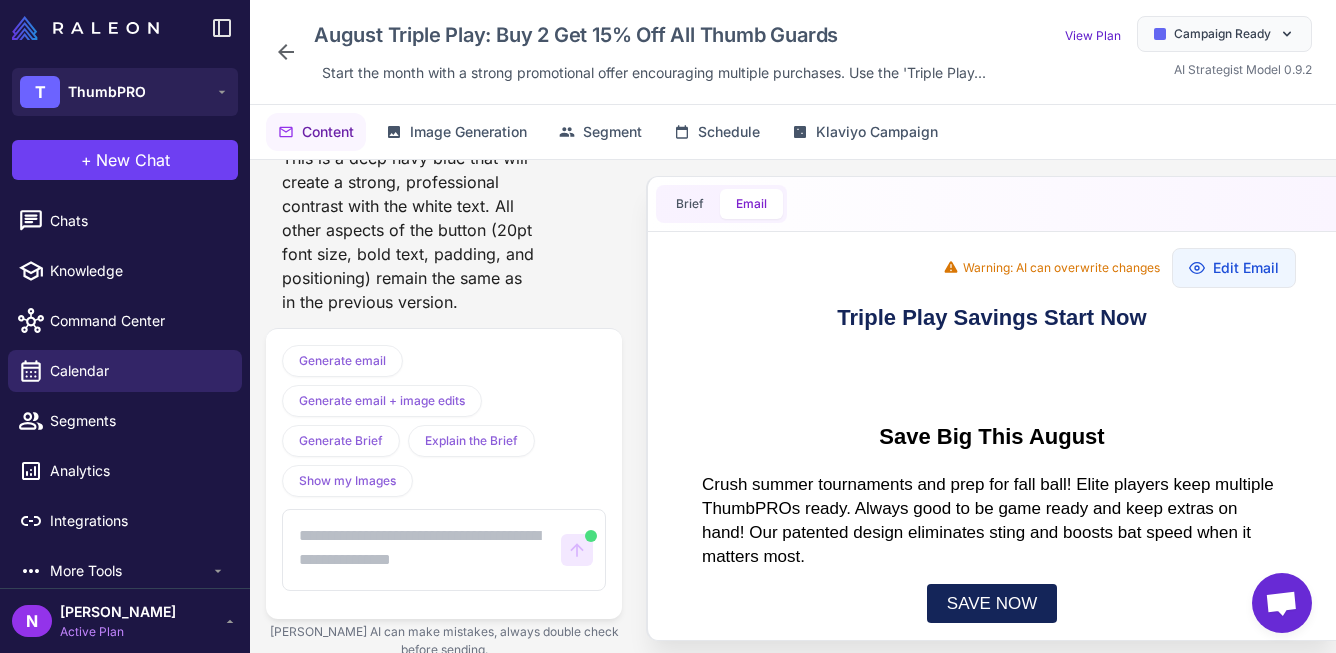 scroll, scrollTop: 15558, scrollLeft: 0, axis: vertical 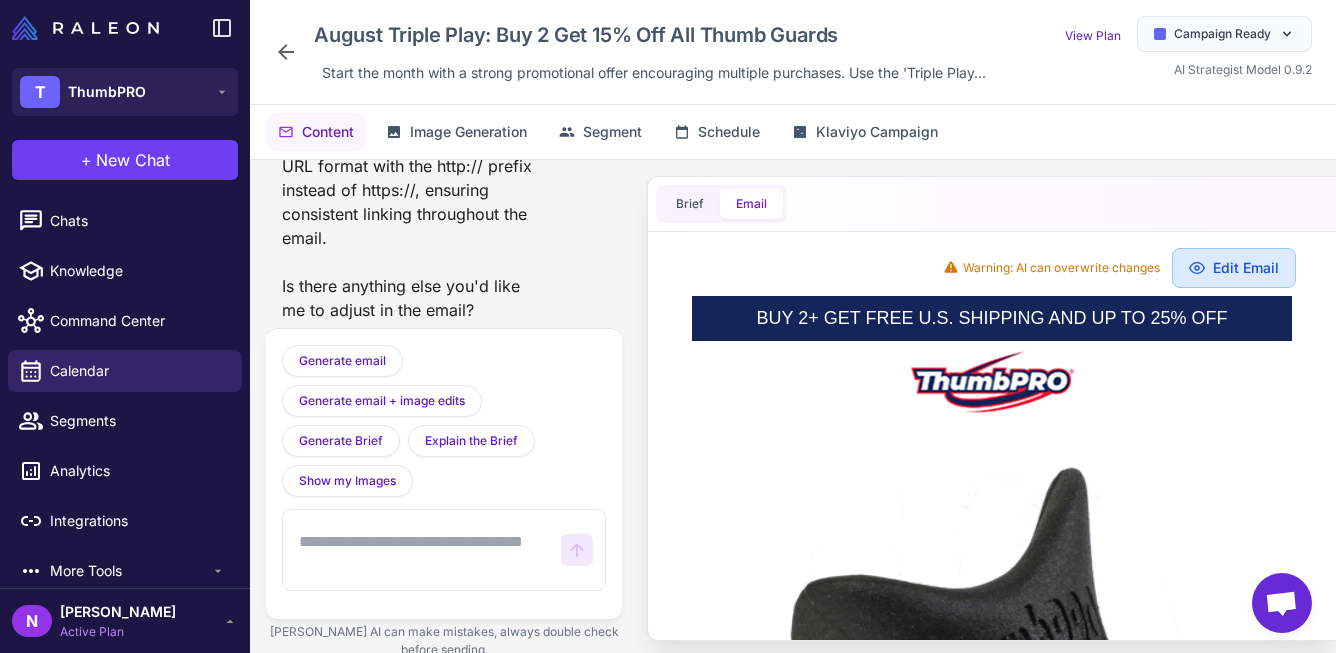 click on "Edit Email" at bounding box center [1234, 268] 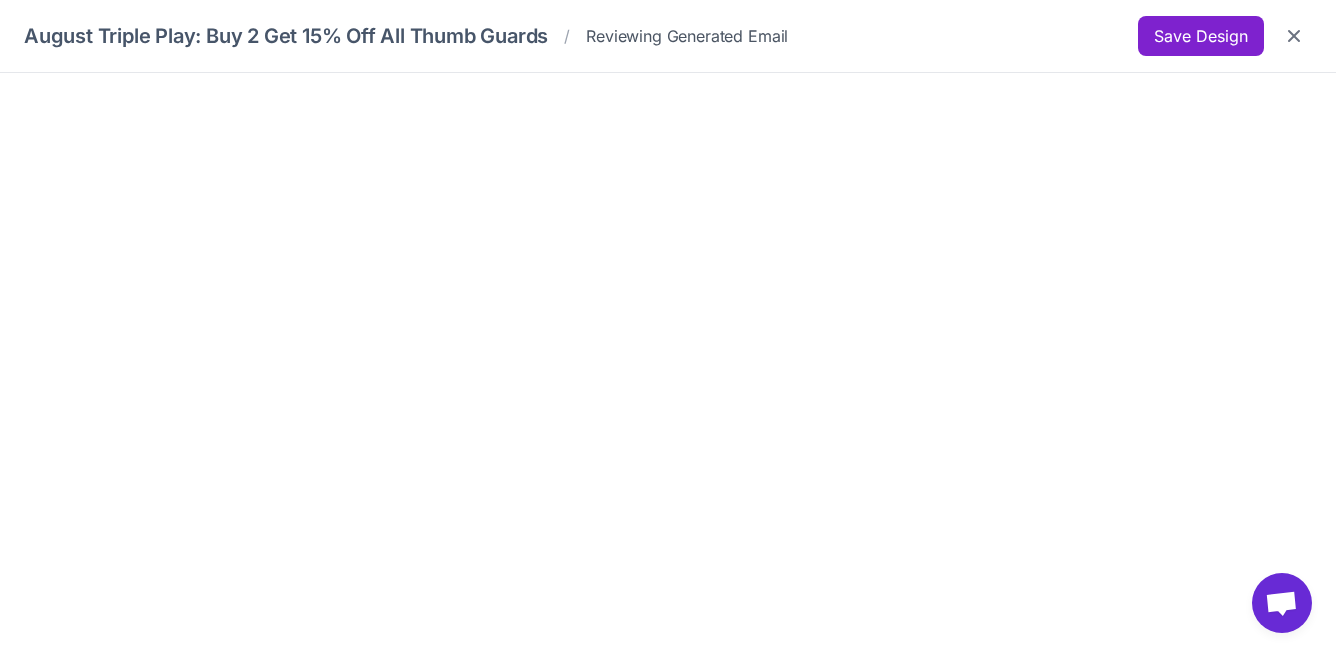 click on "Save Design" at bounding box center (1201, 36) 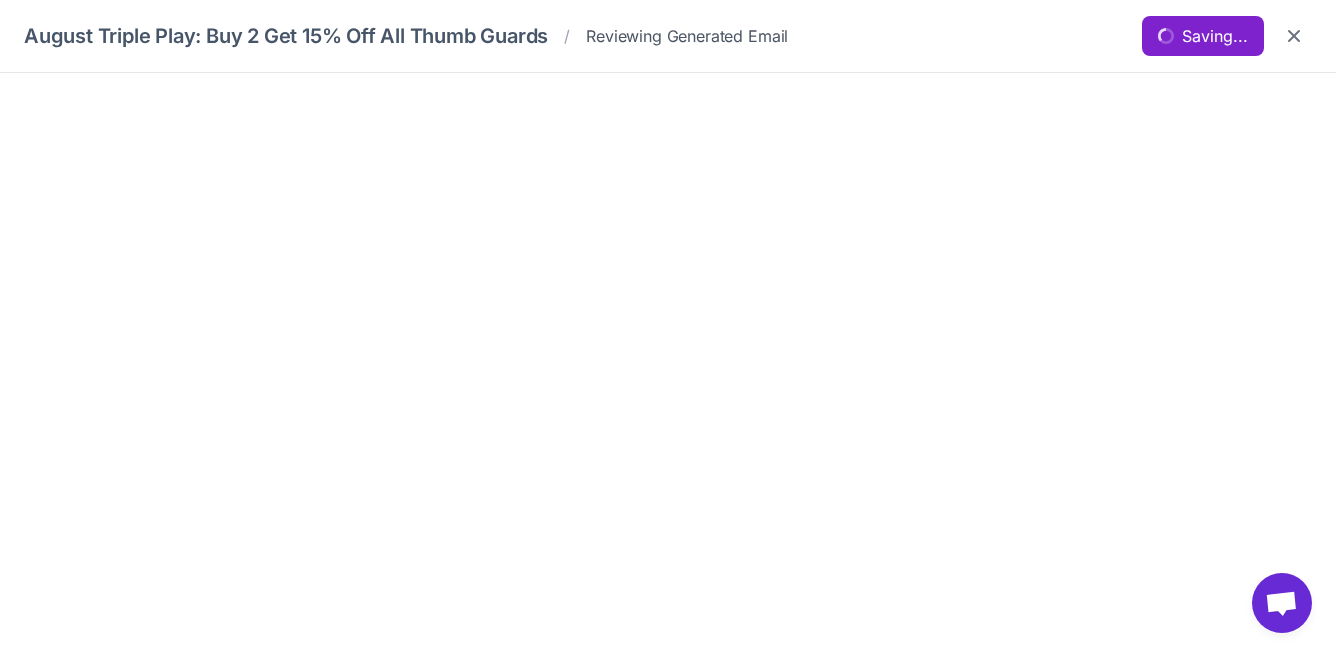 scroll, scrollTop: 0, scrollLeft: 0, axis: both 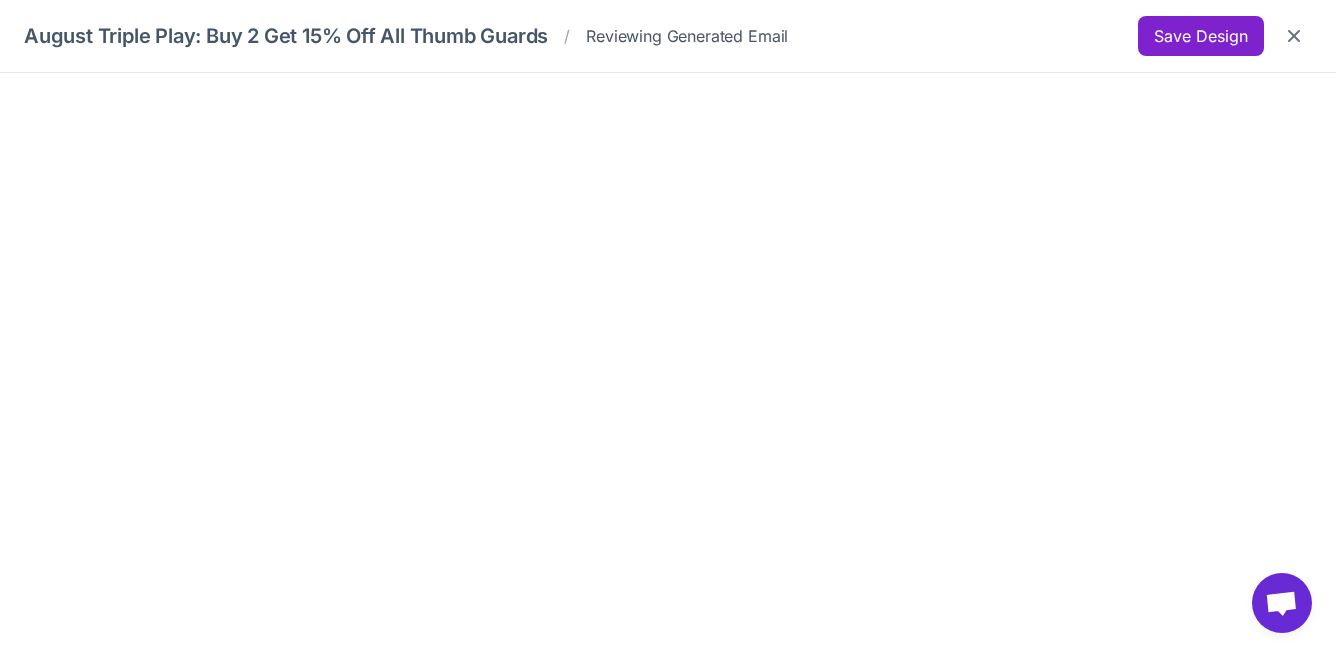 click on "Save Design" at bounding box center [1201, 36] 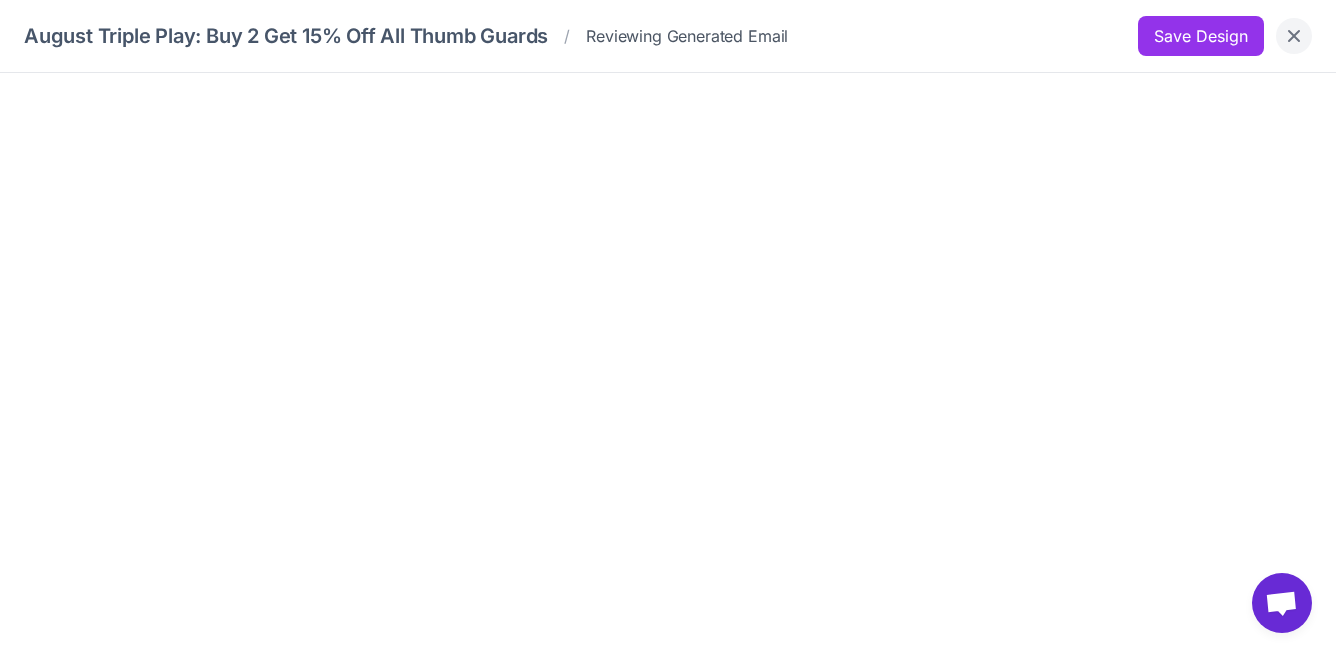 click 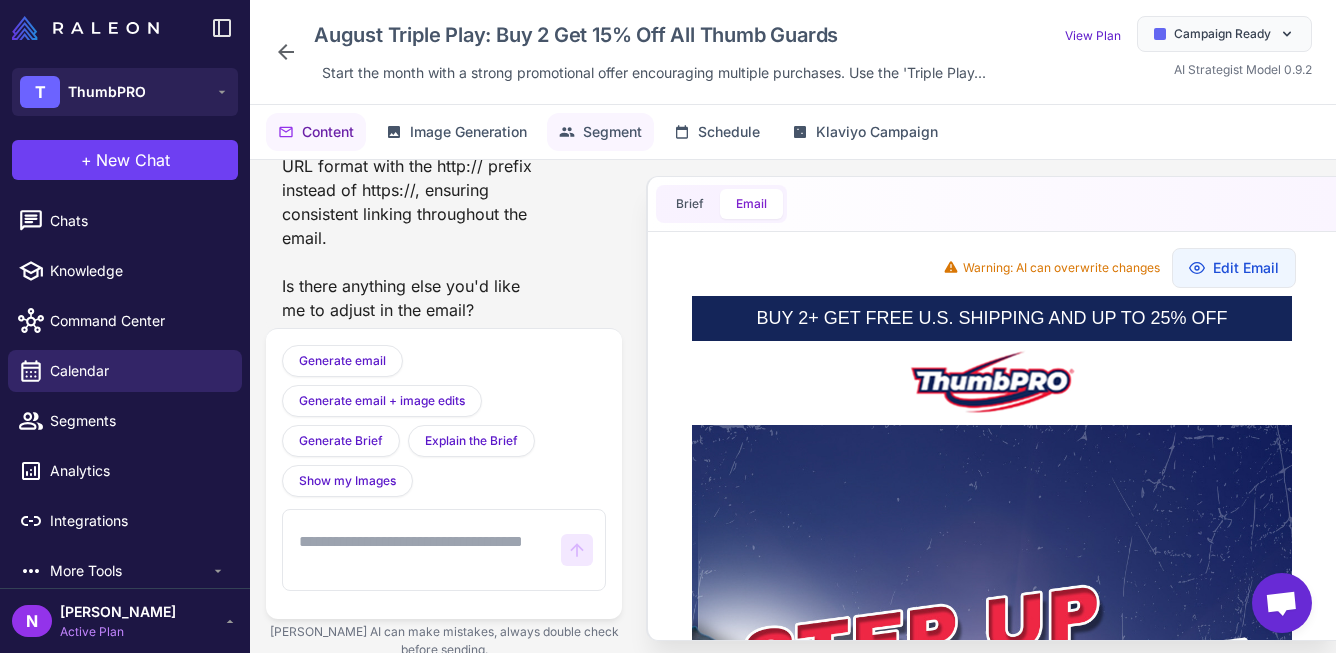 click on "Segment" at bounding box center (612, 132) 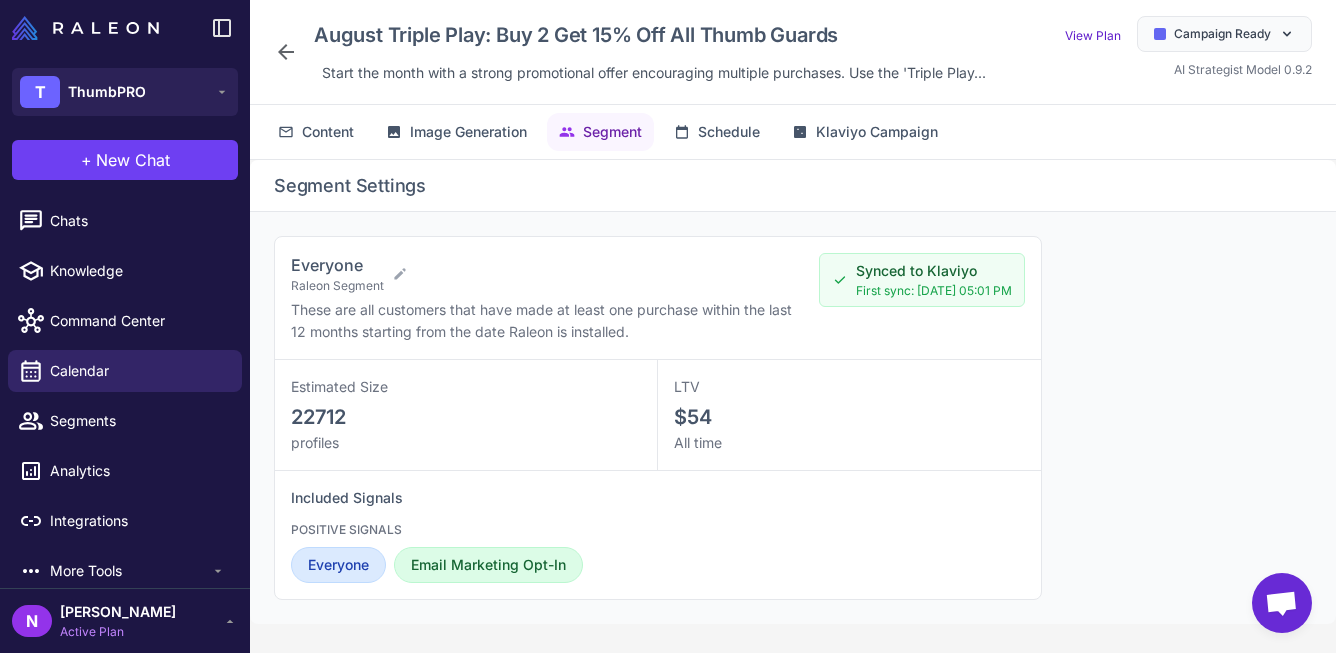 scroll, scrollTop: 0, scrollLeft: 0, axis: both 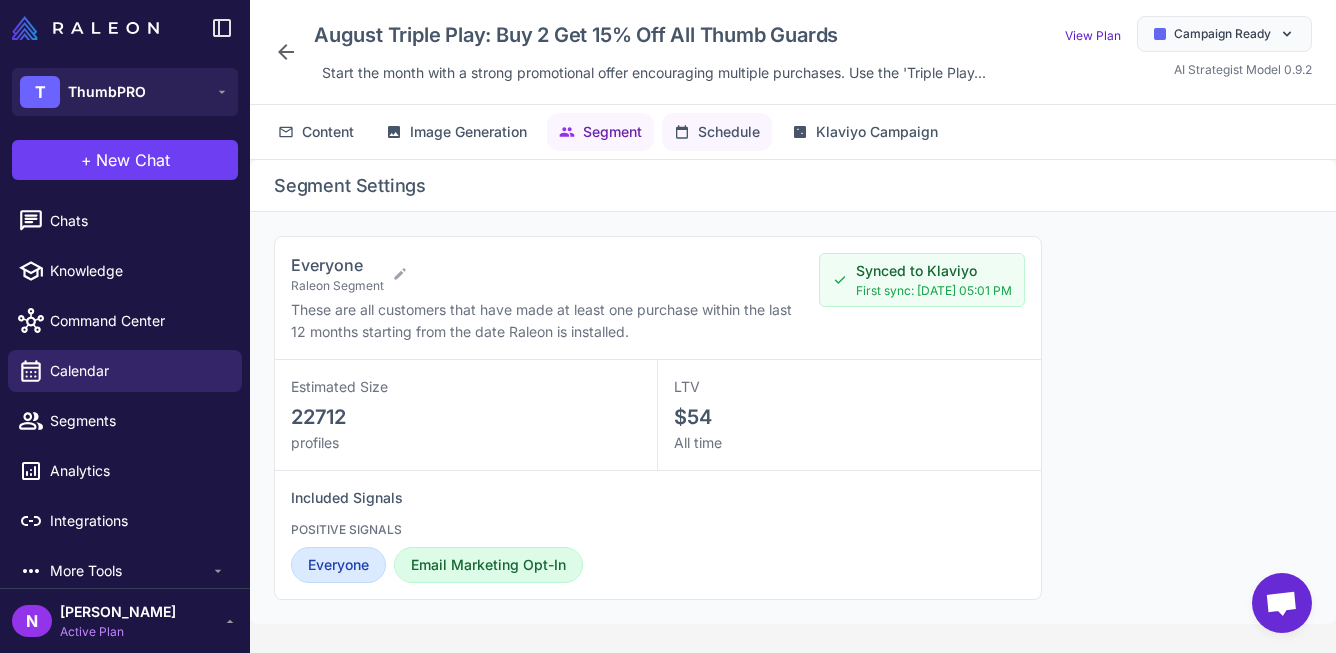 click on "Schedule" at bounding box center (729, 132) 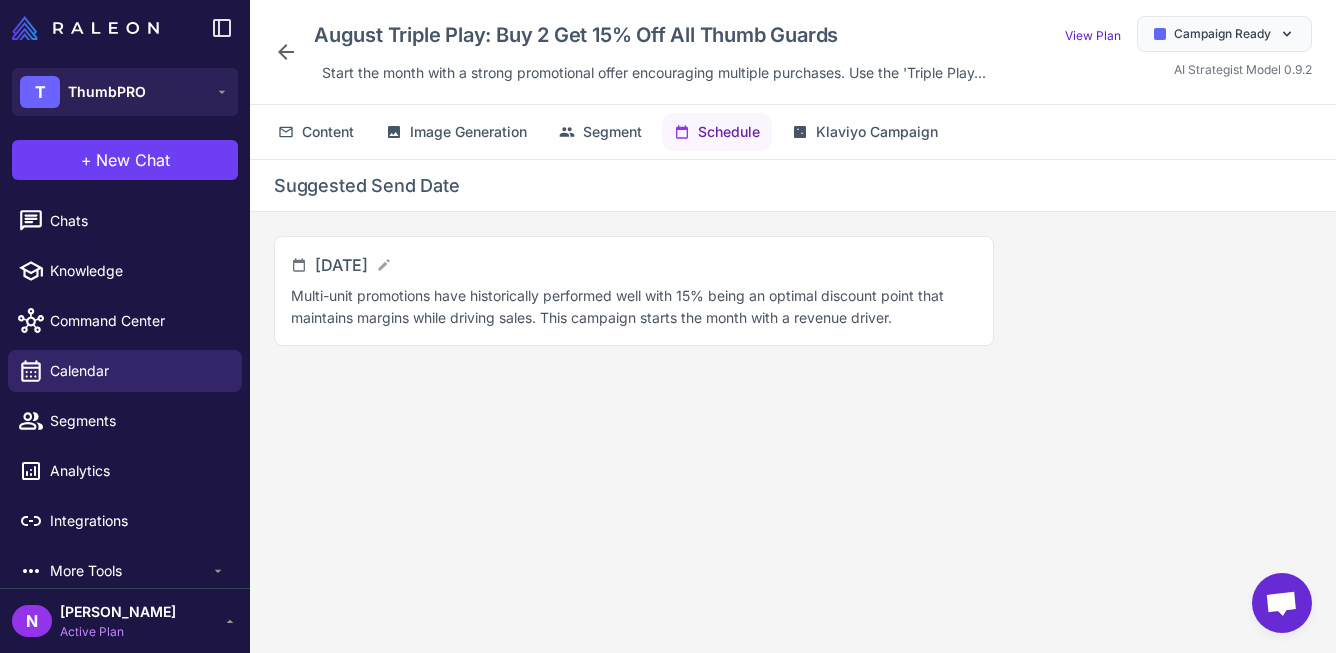 scroll, scrollTop: 0, scrollLeft: 0, axis: both 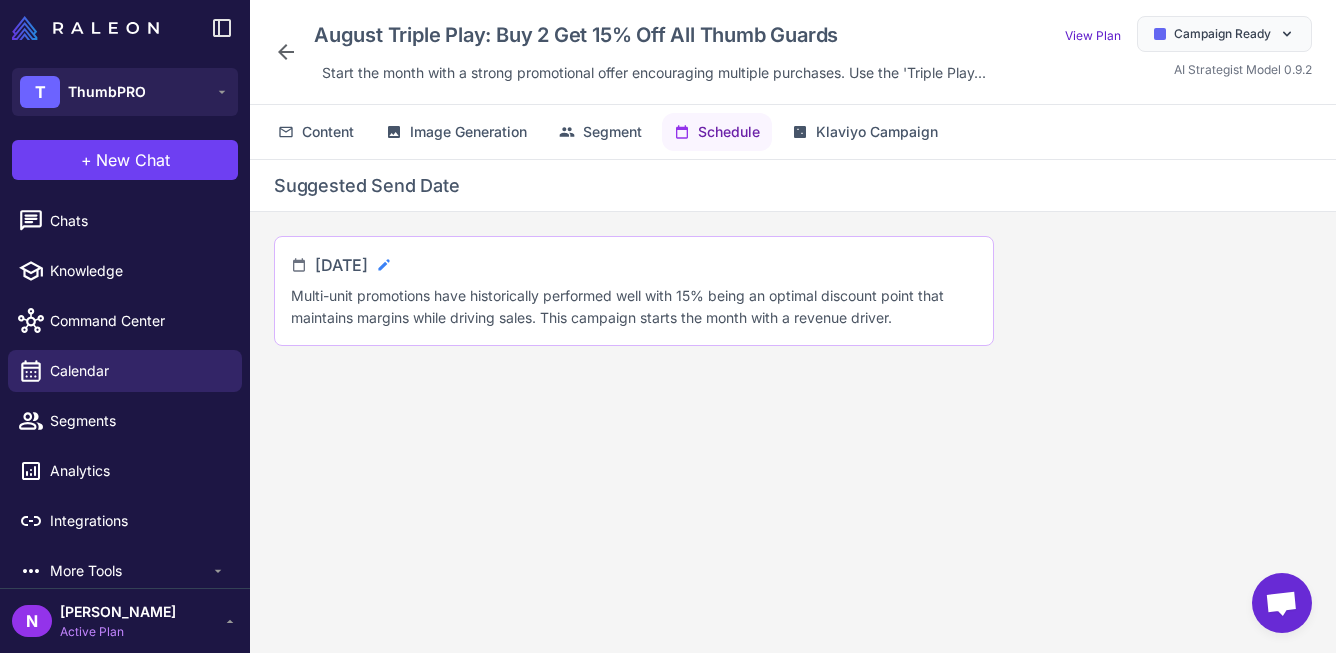 click 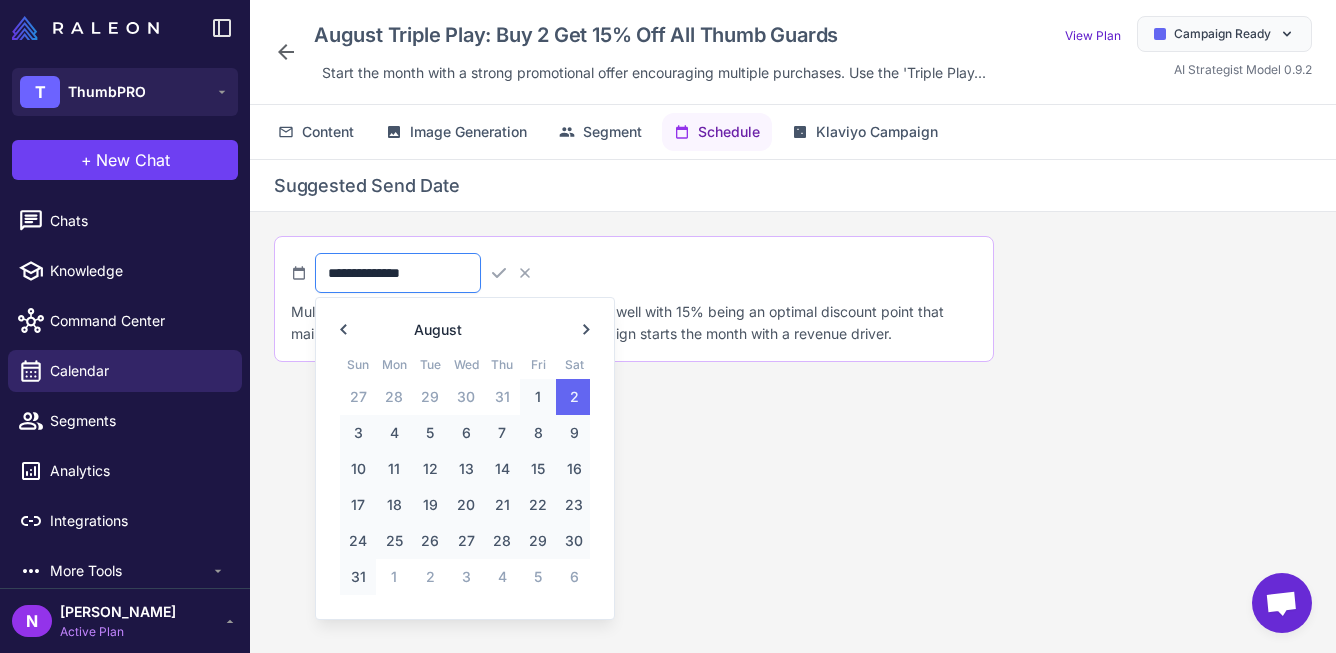 click on "**********" at bounding box center [398, 273] 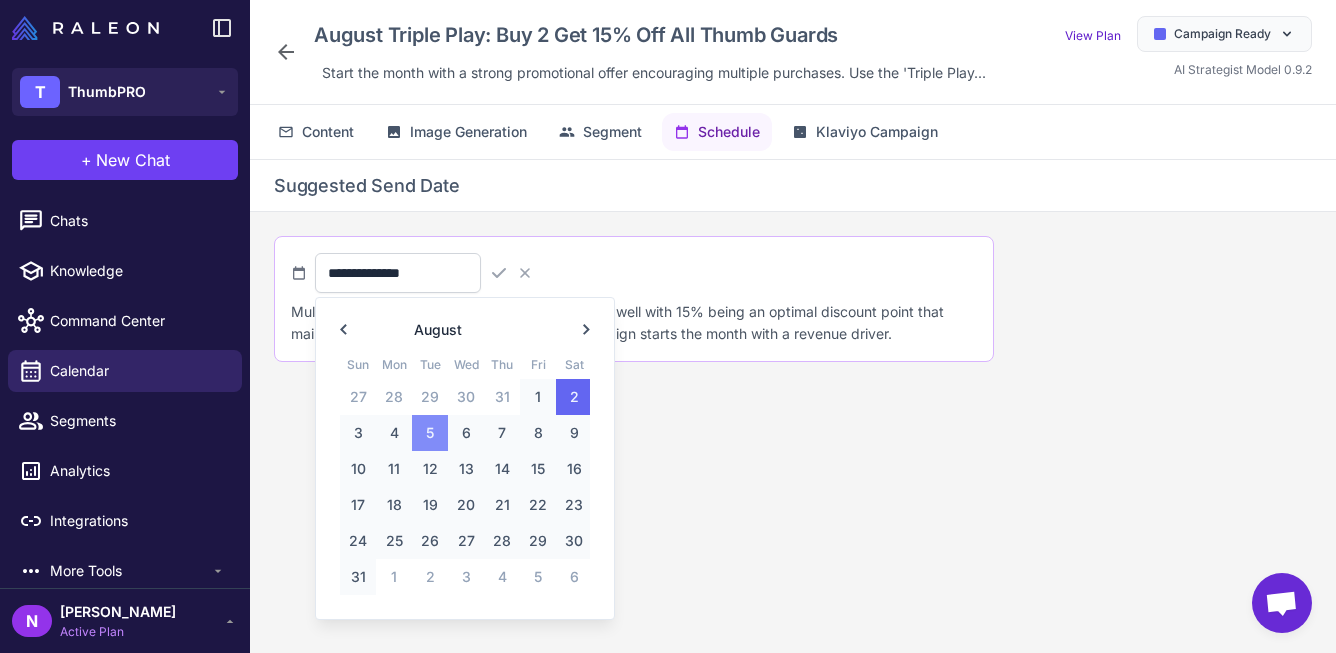 click on "5" at bounding box center (430, 433) 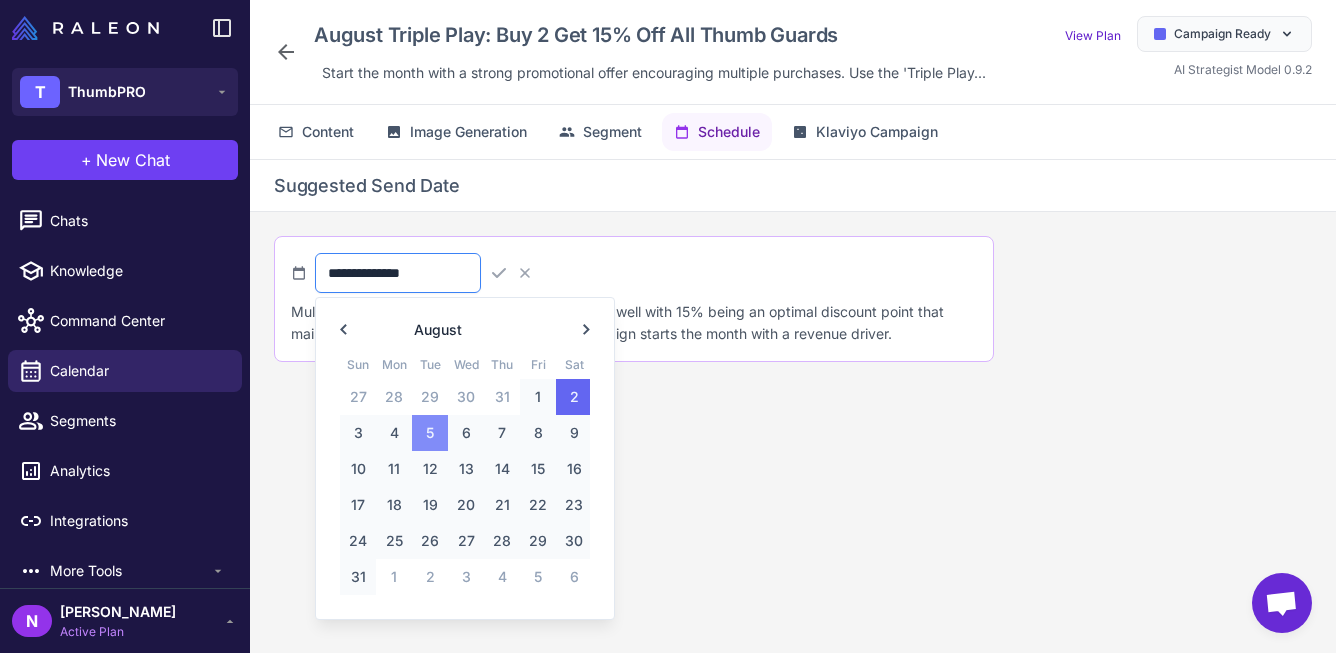 type on "**********" 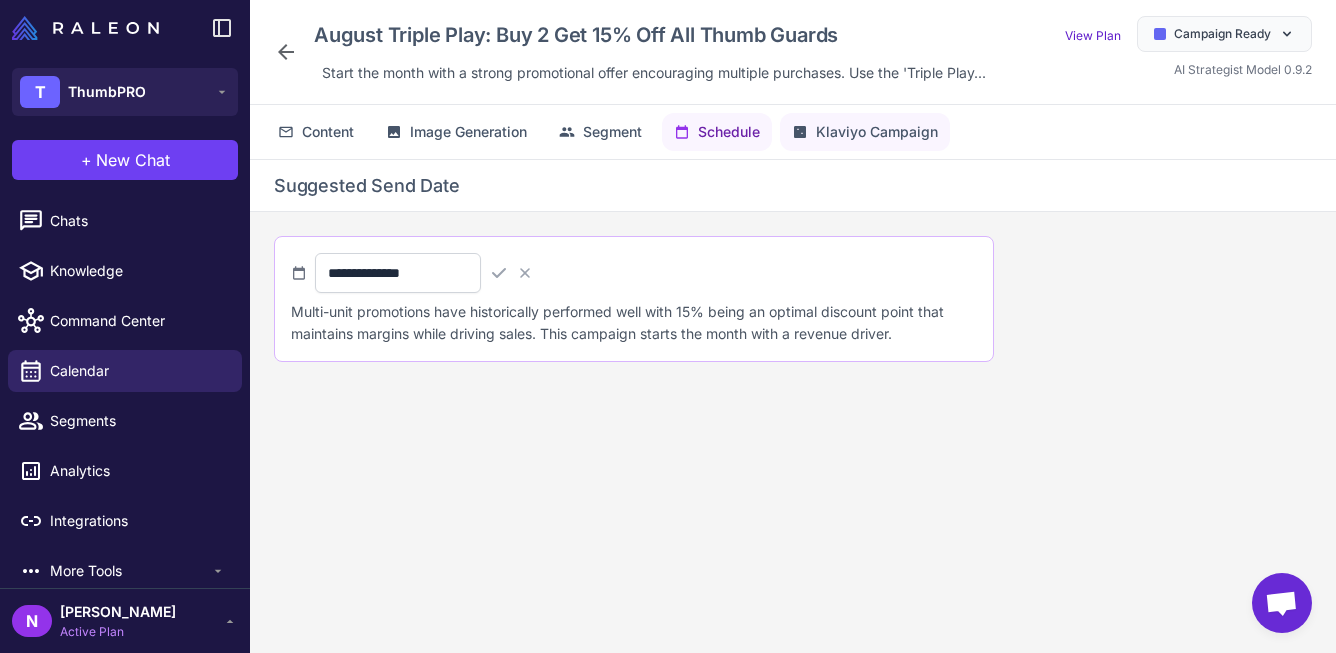 click on "Klaviyo Campaign" at bounding box center [877, 132] 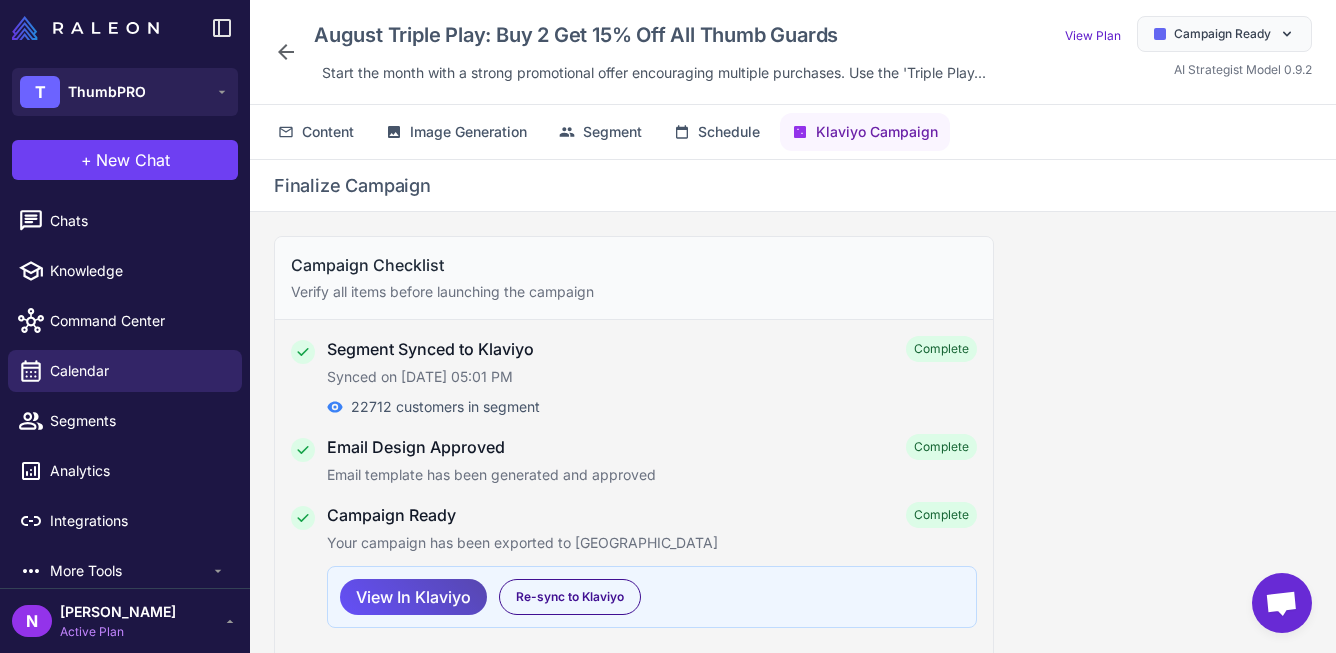 click on "View In Klaviyo" at bounding box center (413, 597) 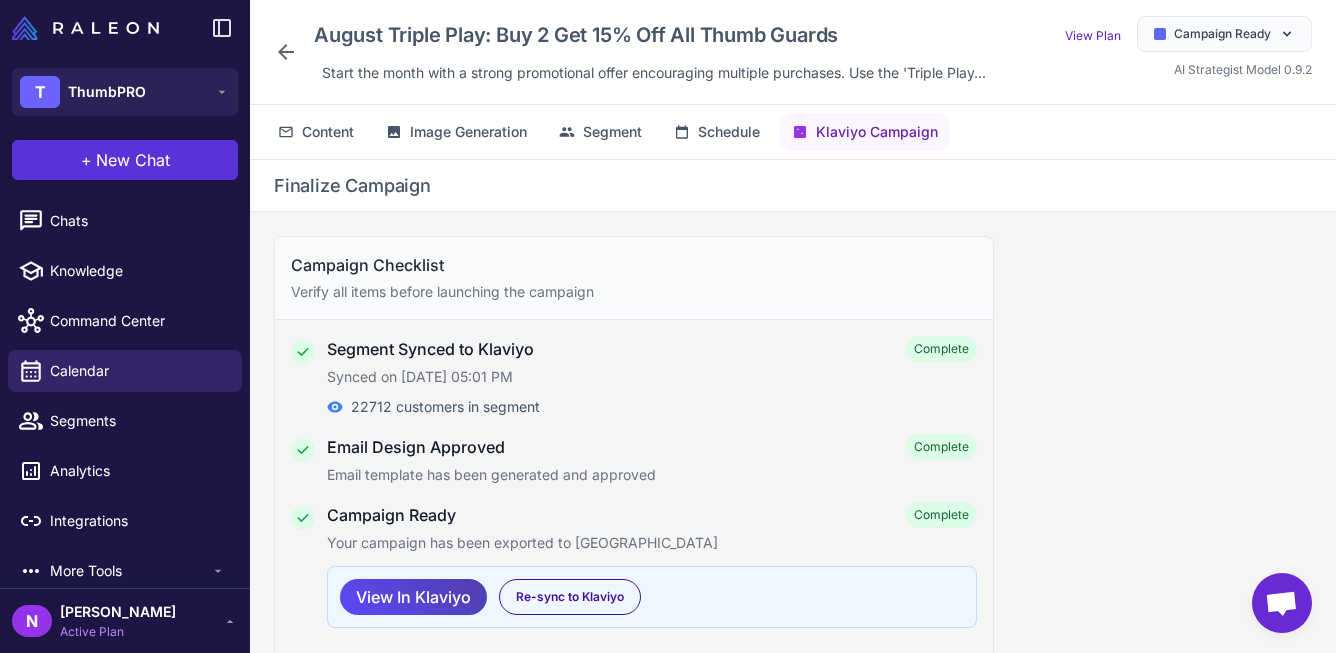 click on "New Chat" at bounding box center [133, 160] 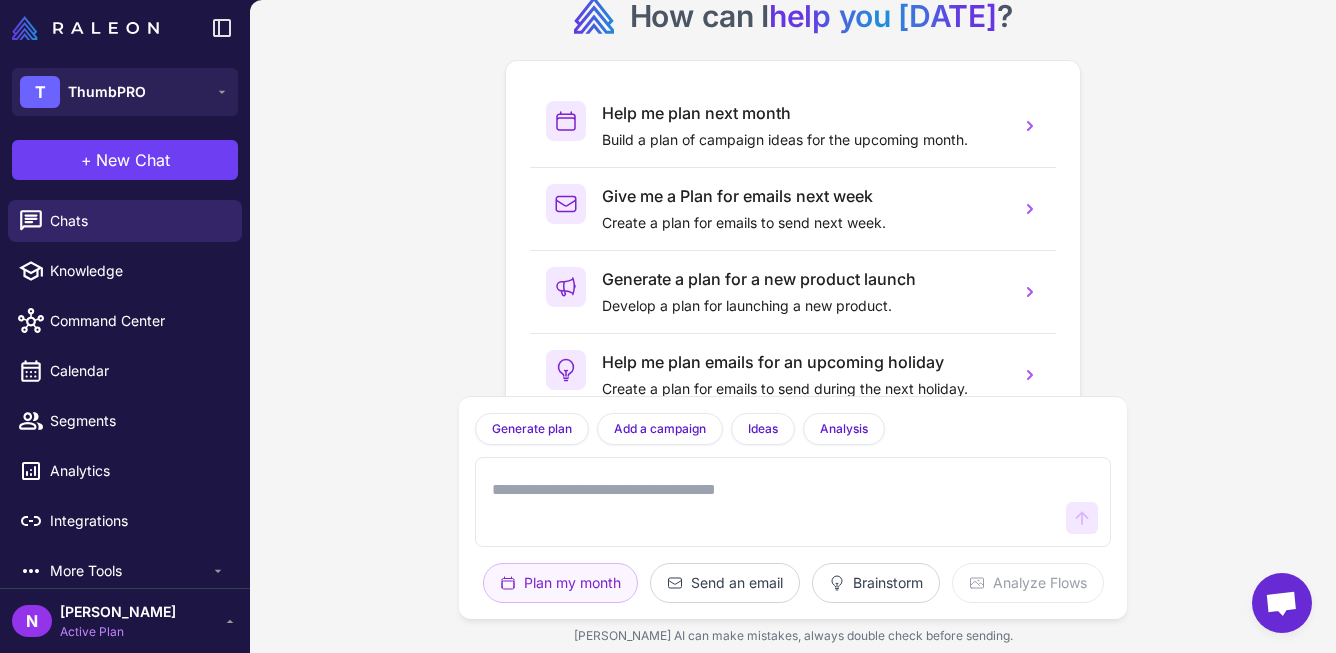 click at bounding box center [773, 502] 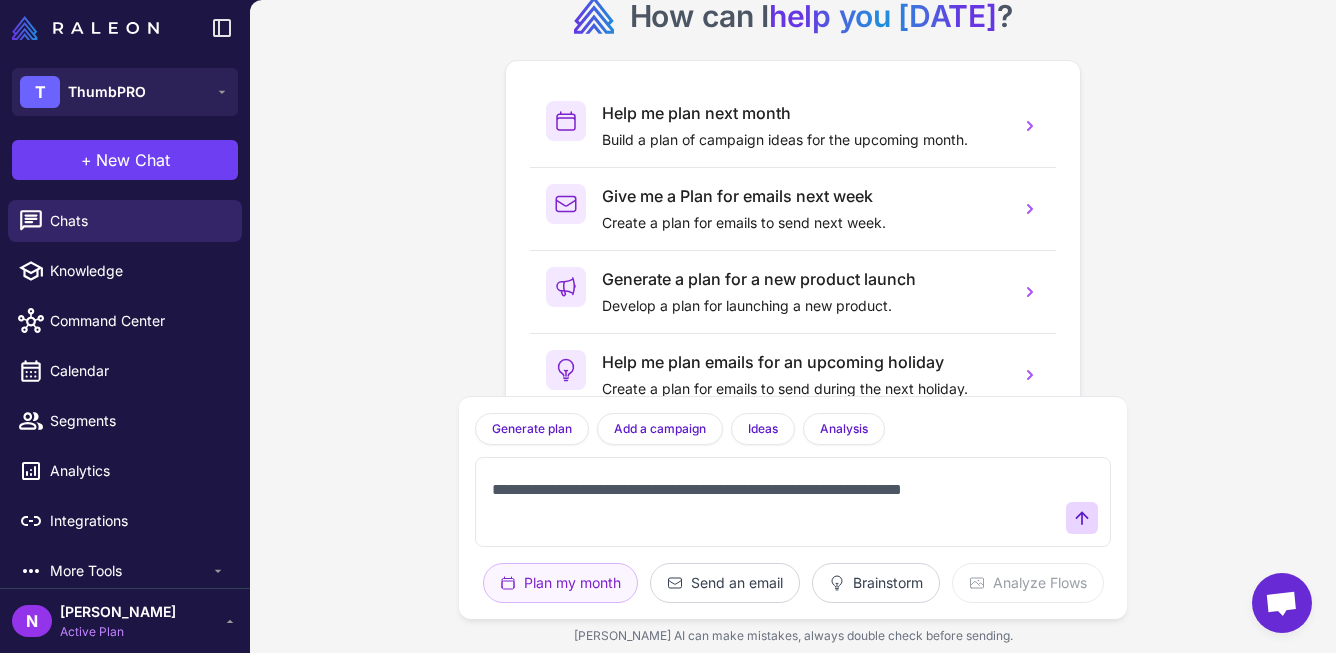 type on "**********" 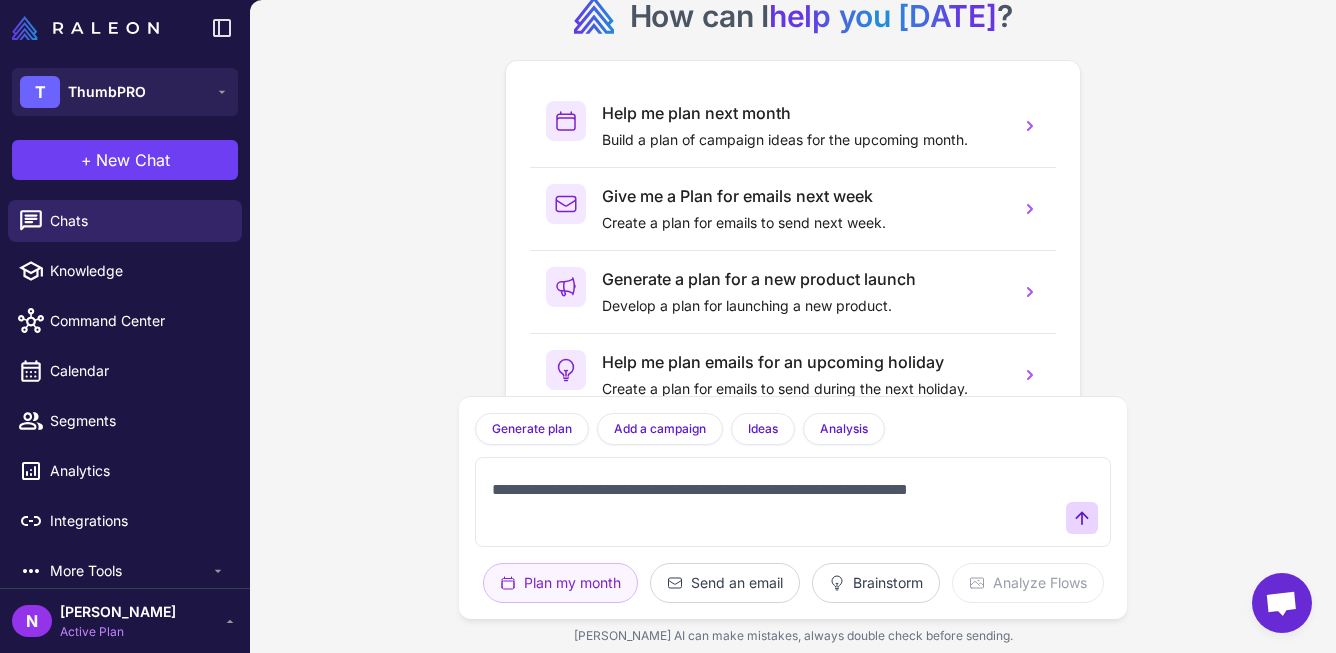 type 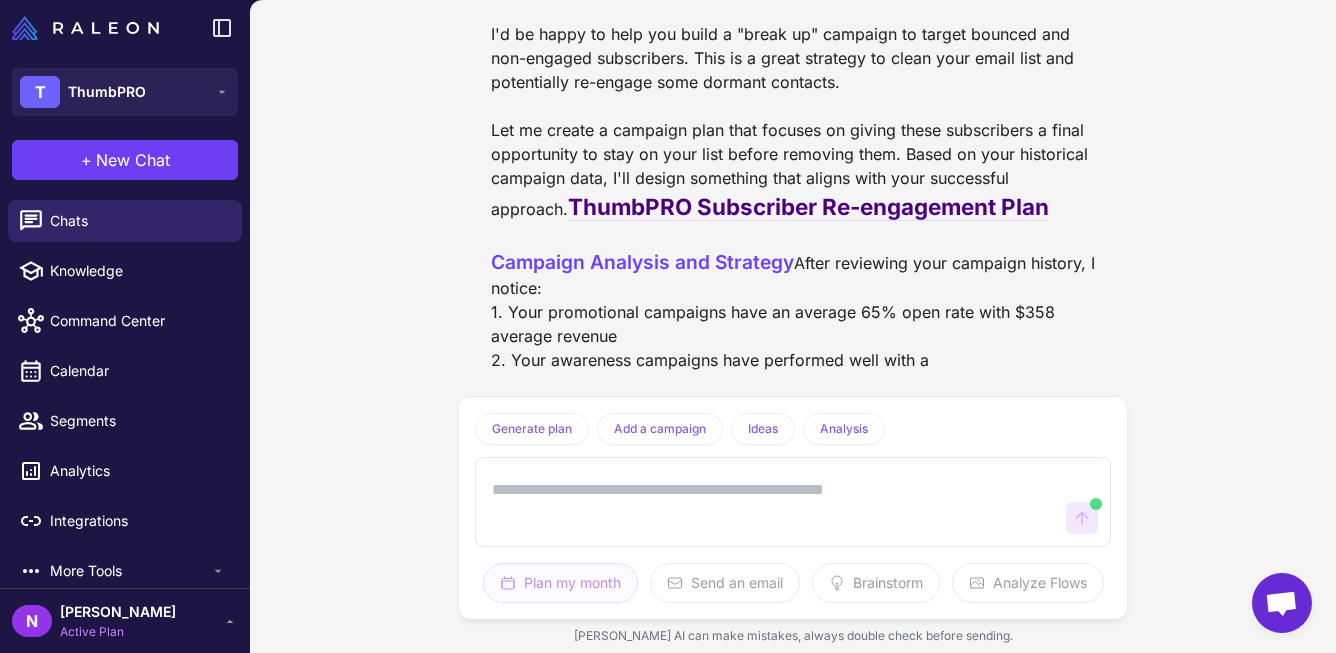scroll, scrollTop: 123, scrollLeft: 0, axis: vertical 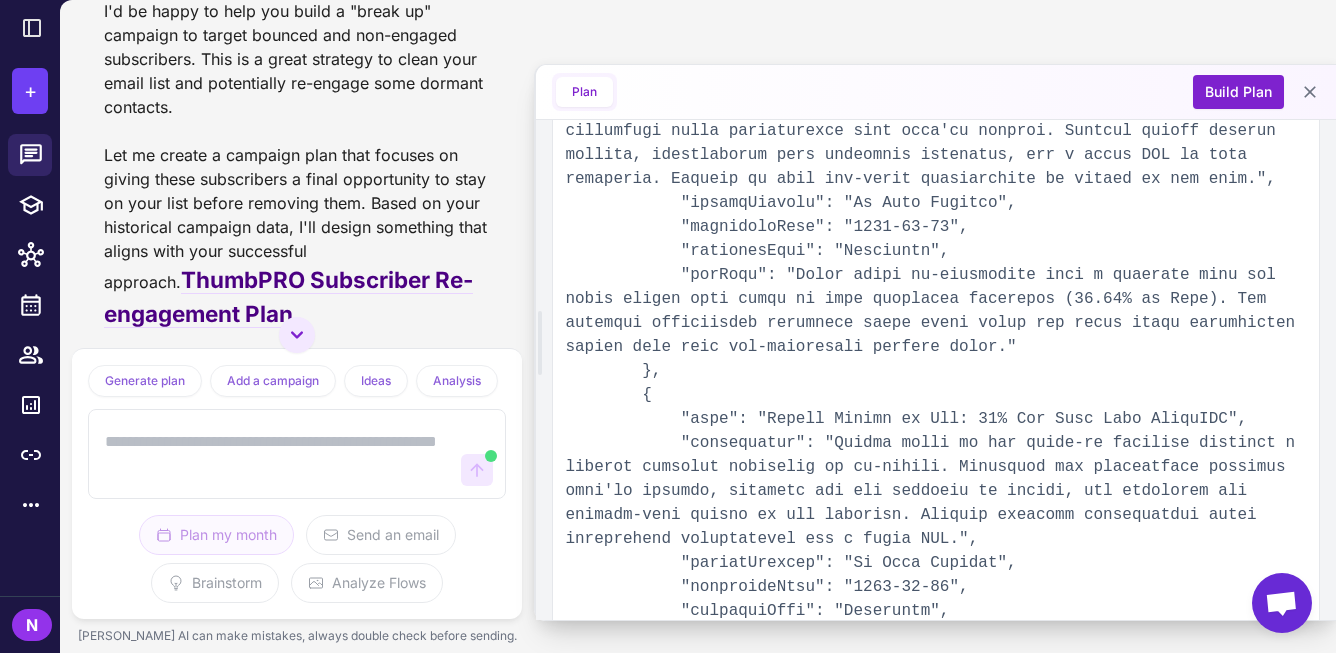 click on "Build Plan" at bounding box center [1238, 92] 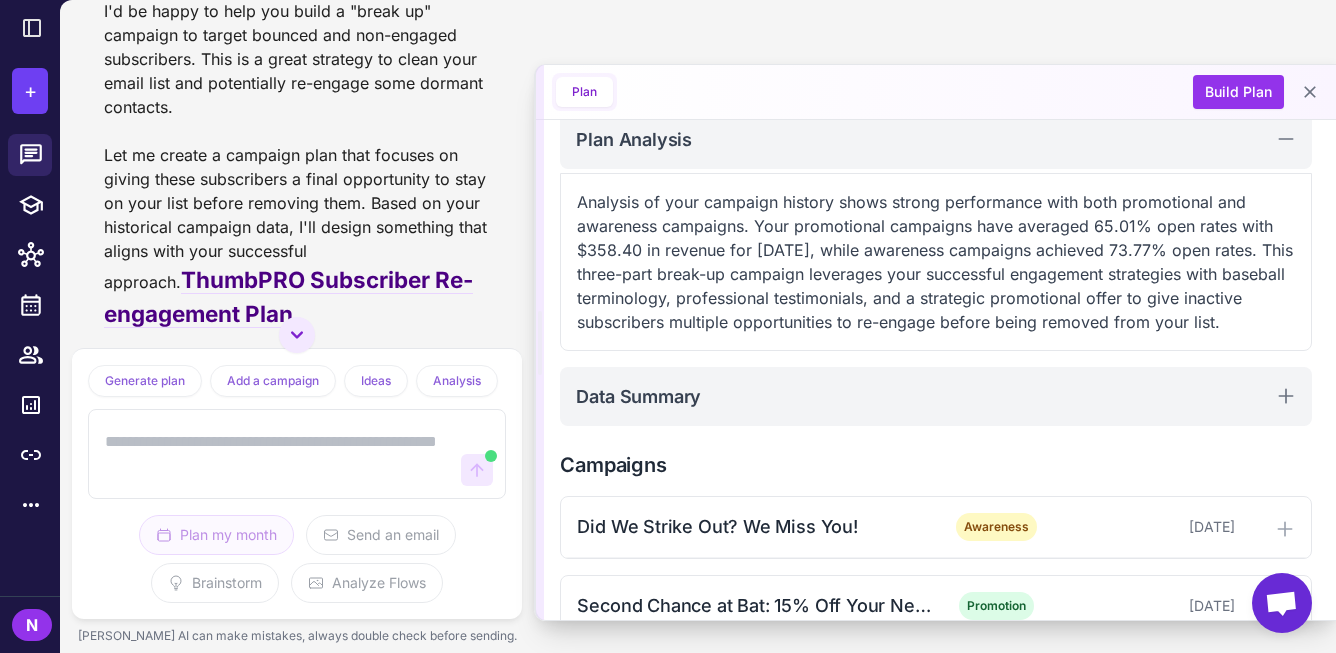 scroll, scrollTop: 0, scrollLeft: 0, axis: both 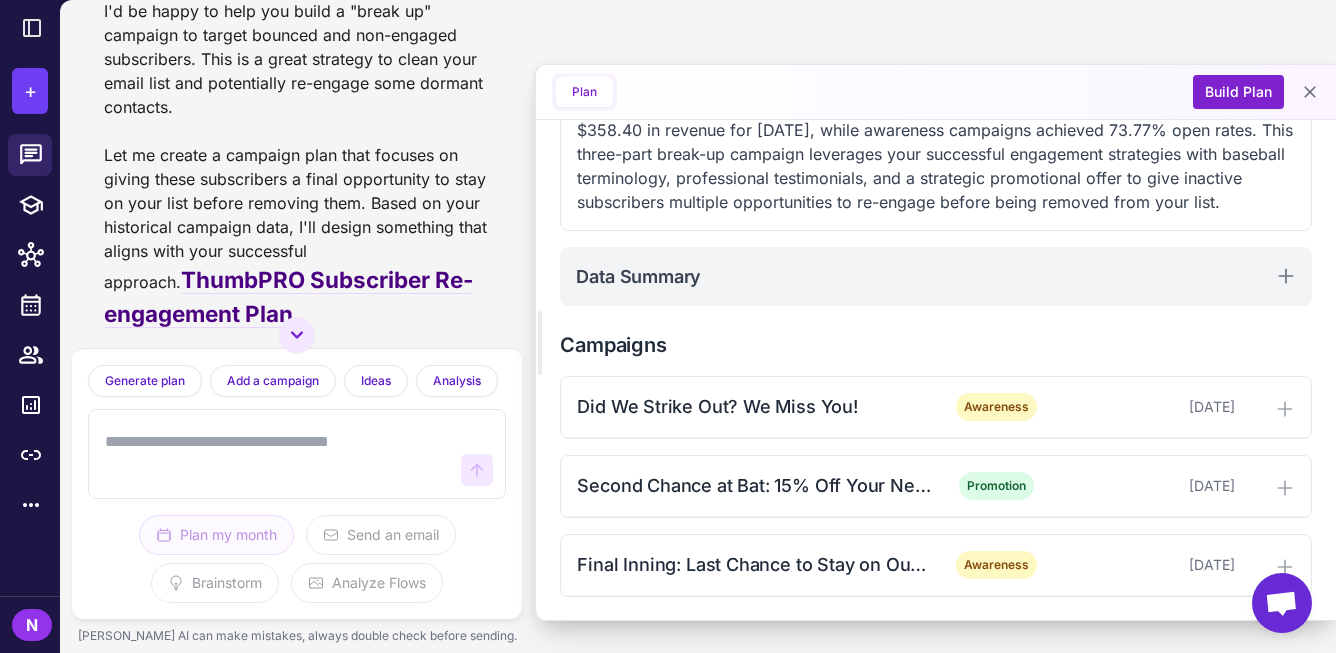 click on "Build Plan" at bounding box center [1238, 92] 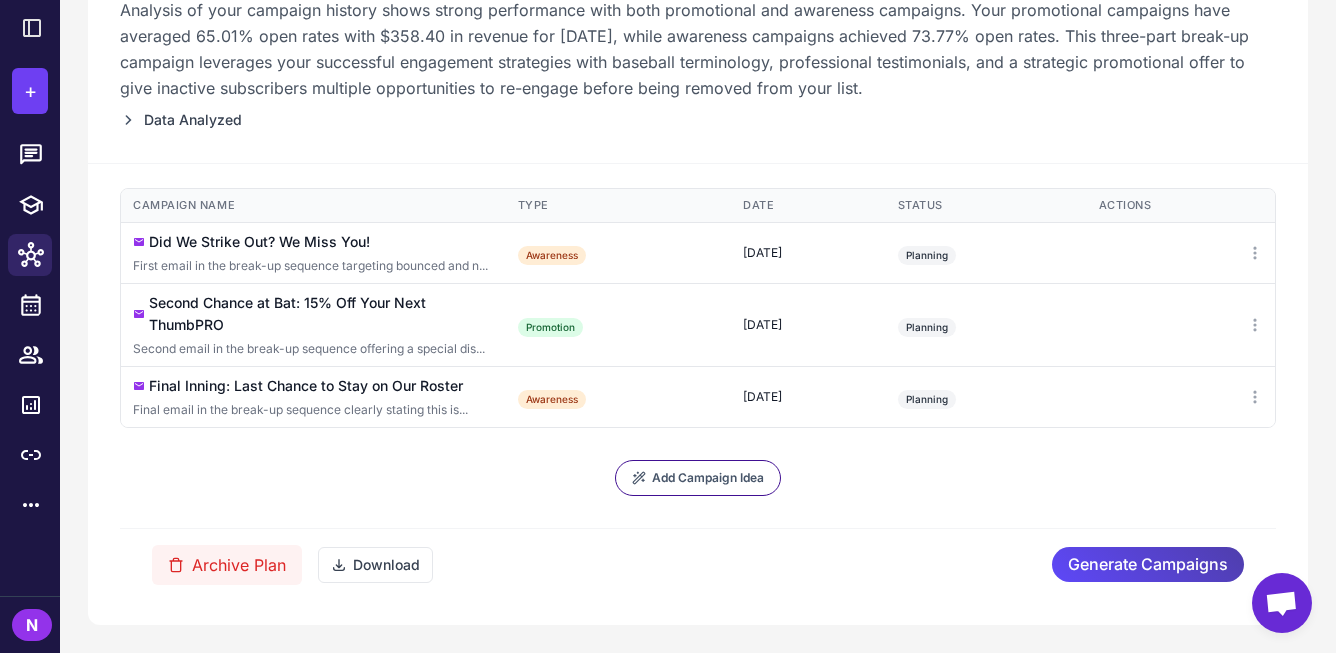 scroll, scrollTop: 306, scrollLeft: 0, axis: vertical 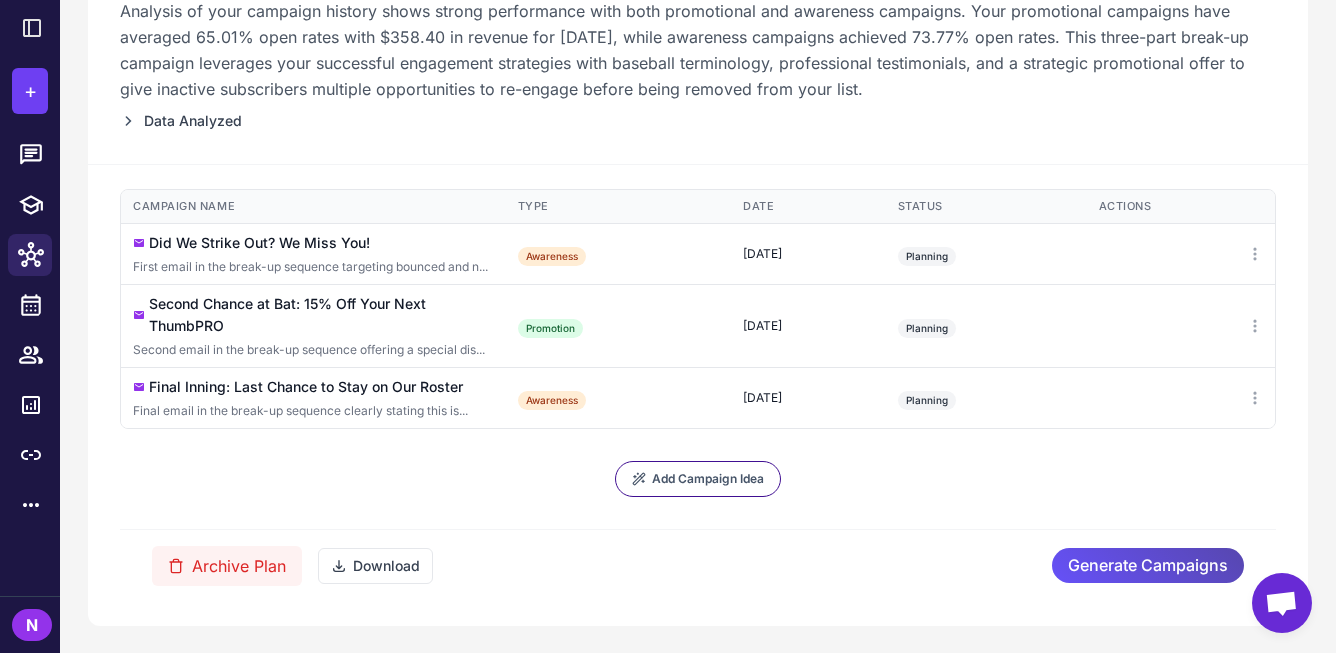 click on "Generate Campaigns" at bounding box center (1148, 565) 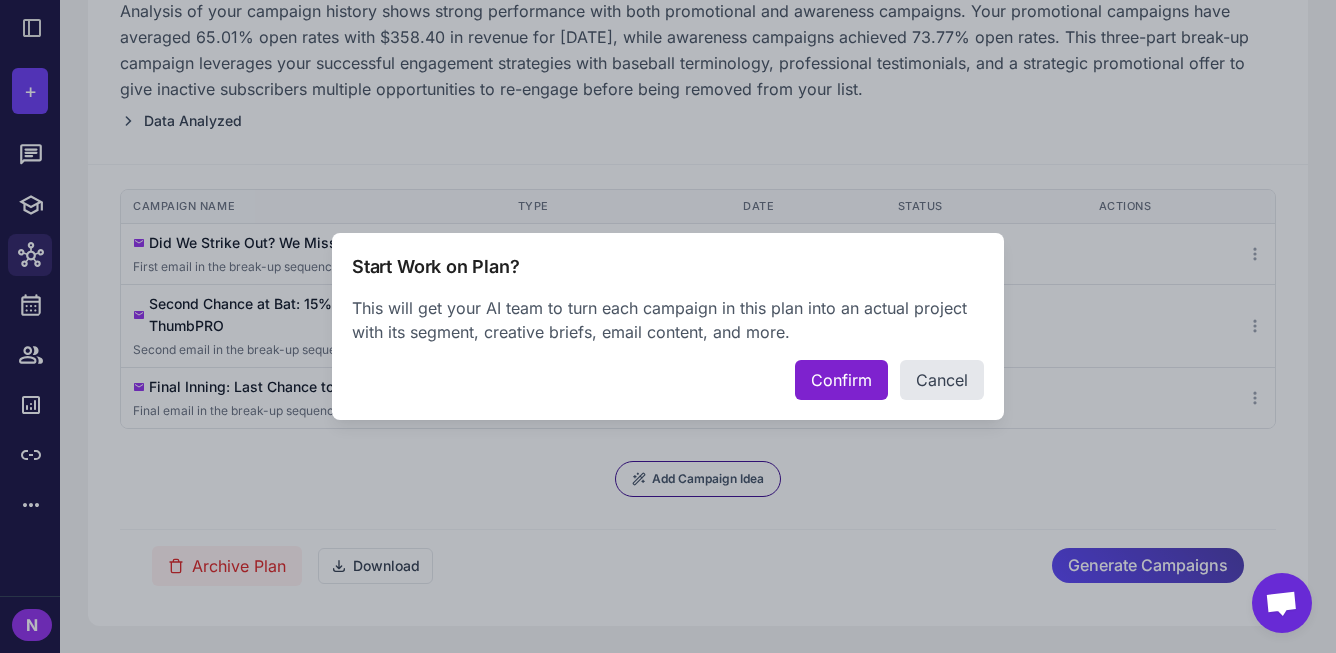 click on "Confirm" at bounding box center [841, 380] 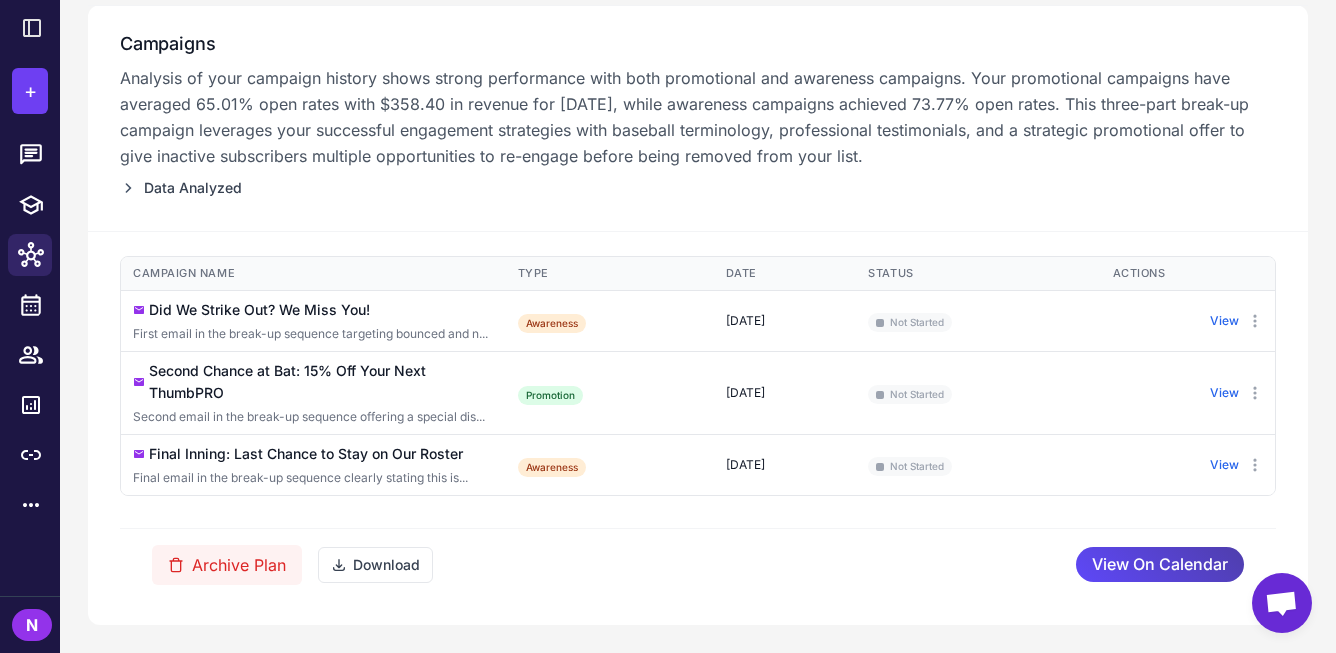 scroll, scrollTop: 238, scrollLeft: 0, axis: vertical 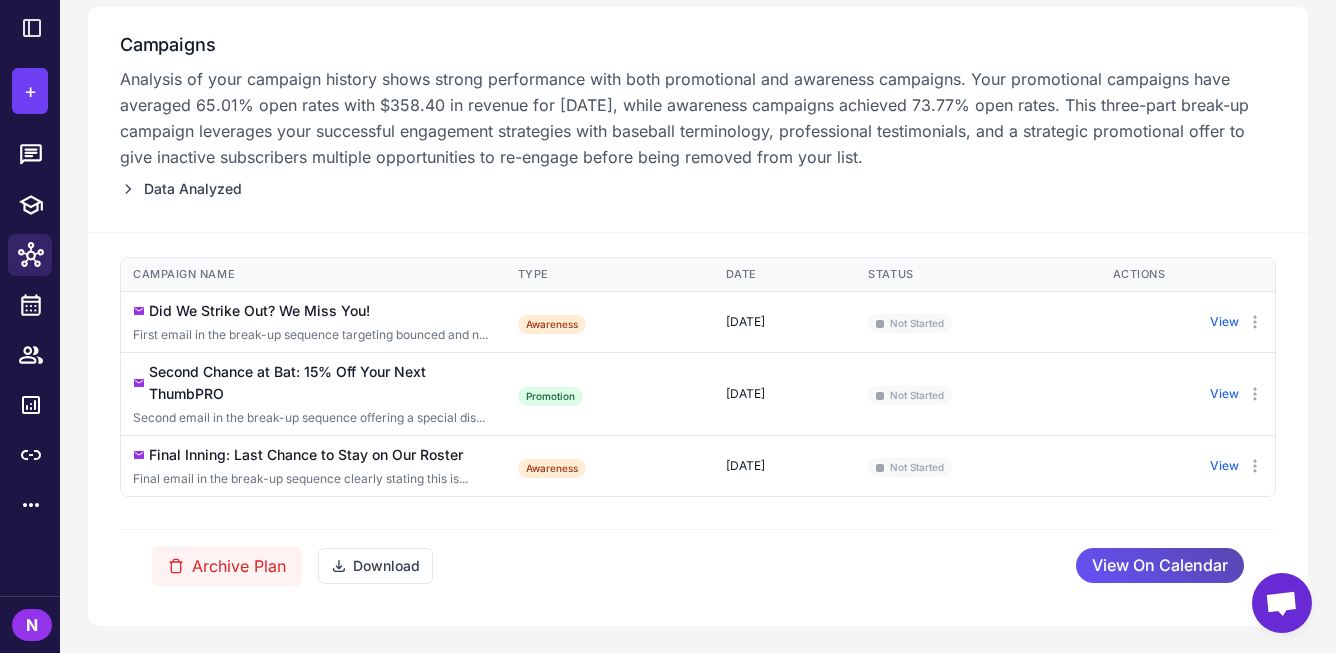 click on "View On Calendar" at bounding box center (1160, 565) 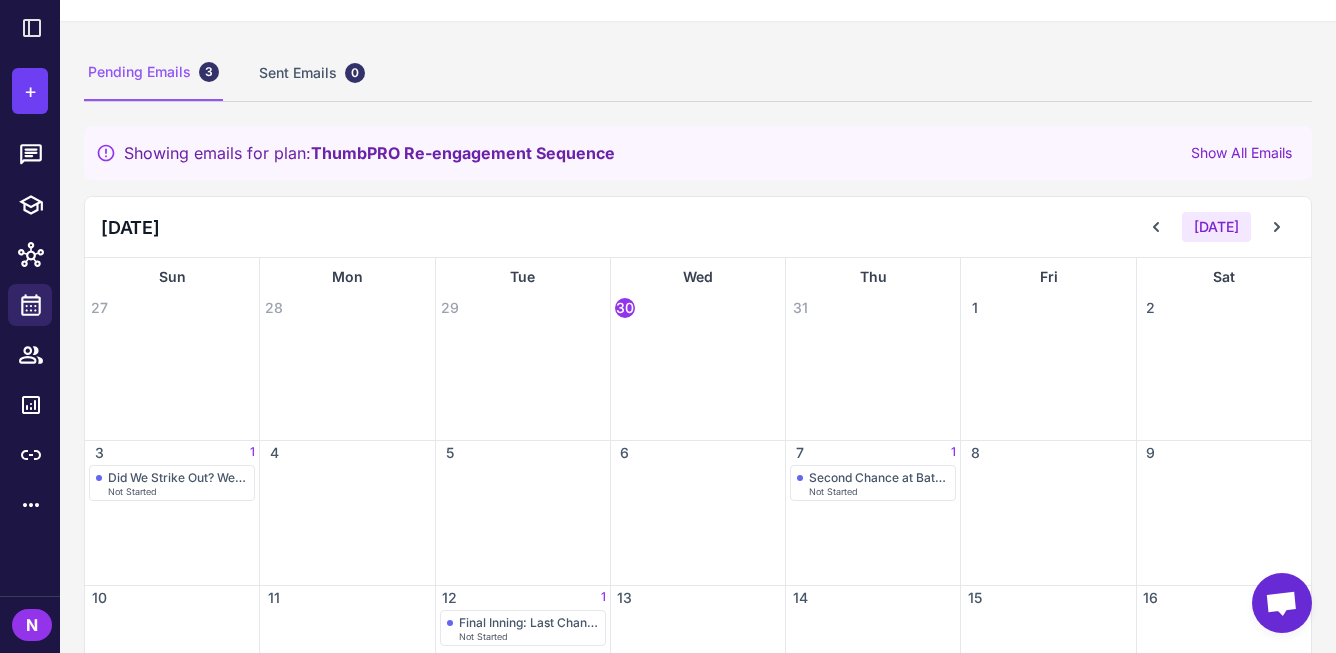 scroll, scrollTop: 124, scrollLeft: 0, axis: vertical 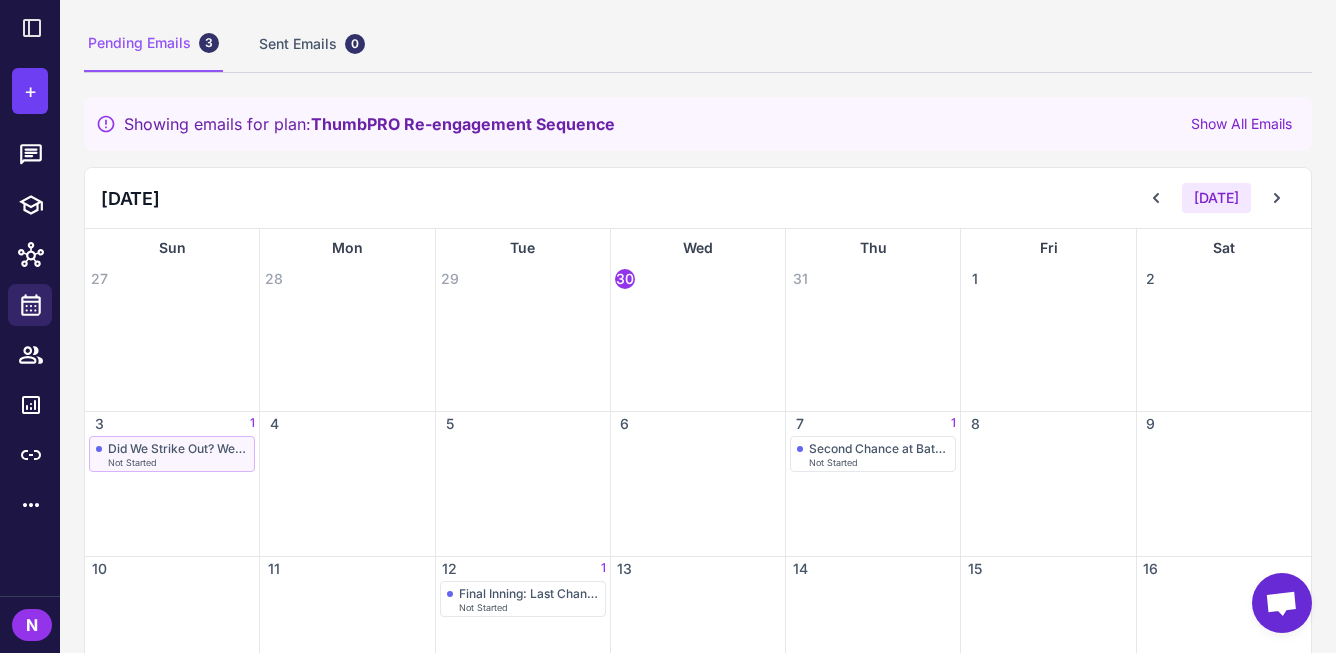 click on "Not Started" at bounding box center (178, 462) 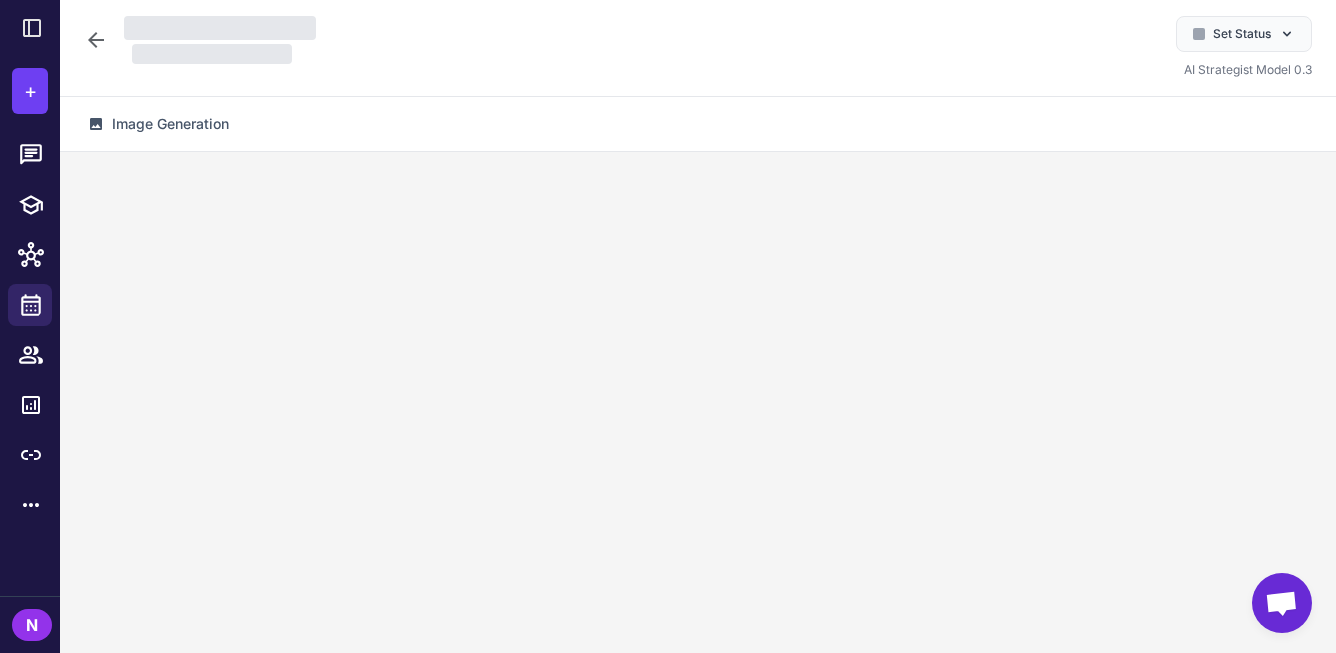 scroll, scrollTop: 0, scrollLeft: 0, axis: both 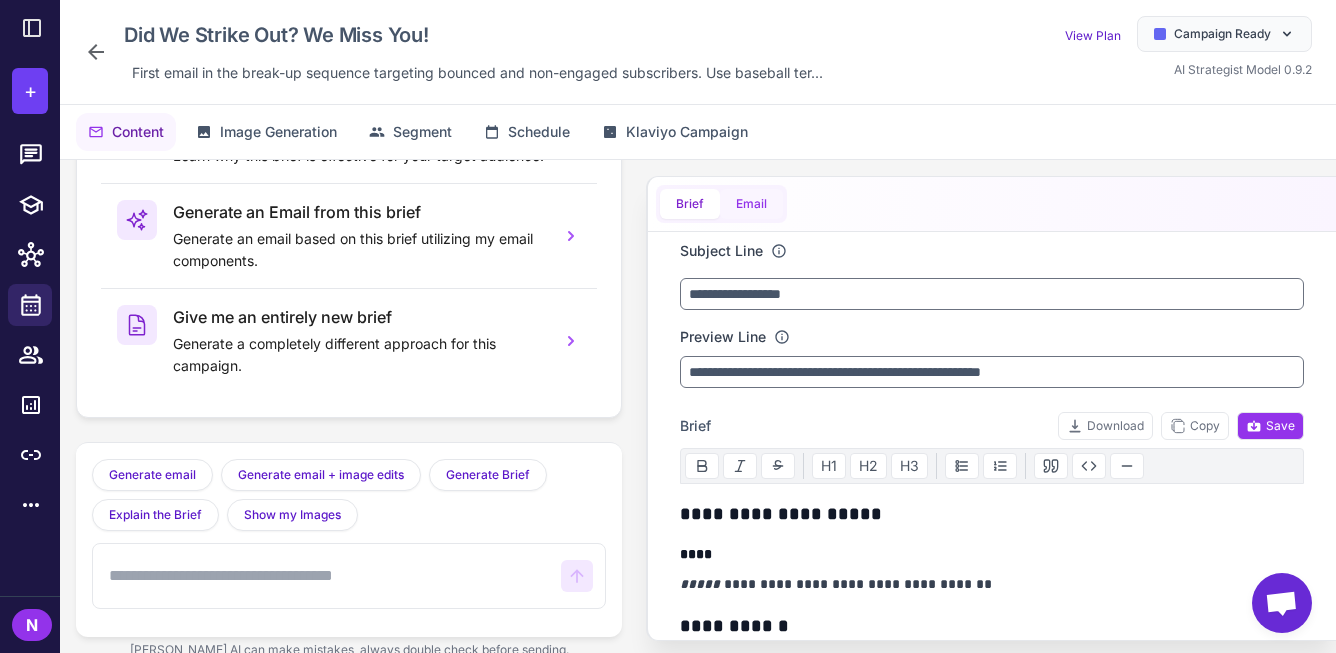 click on "Email" at bounding box center (751, 204) 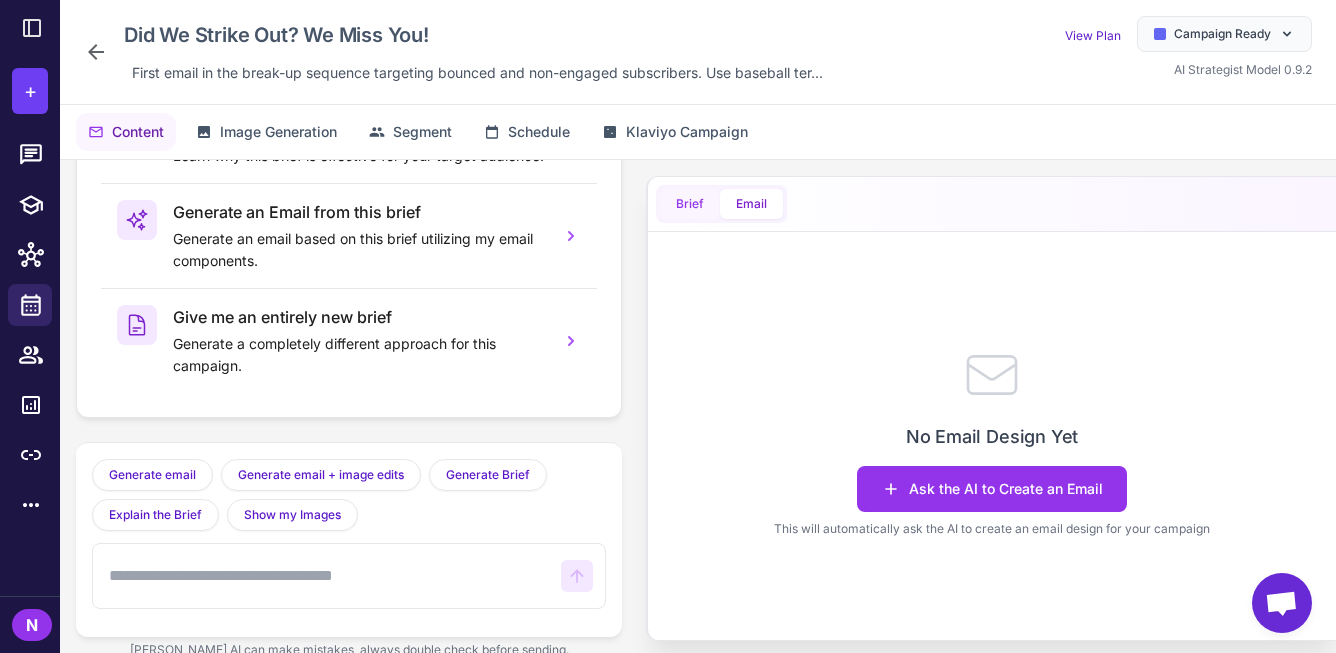 click on "Brief" at bounding box center [690, 204] 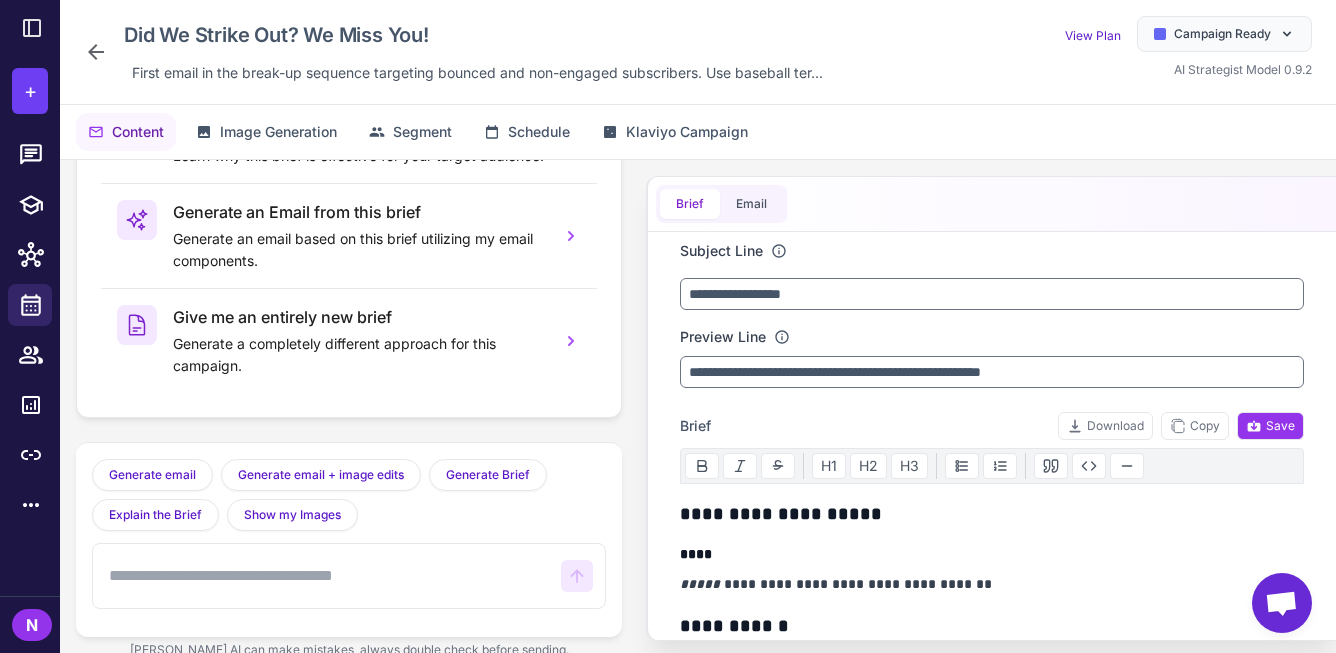 click at bounding box center [327, 576] 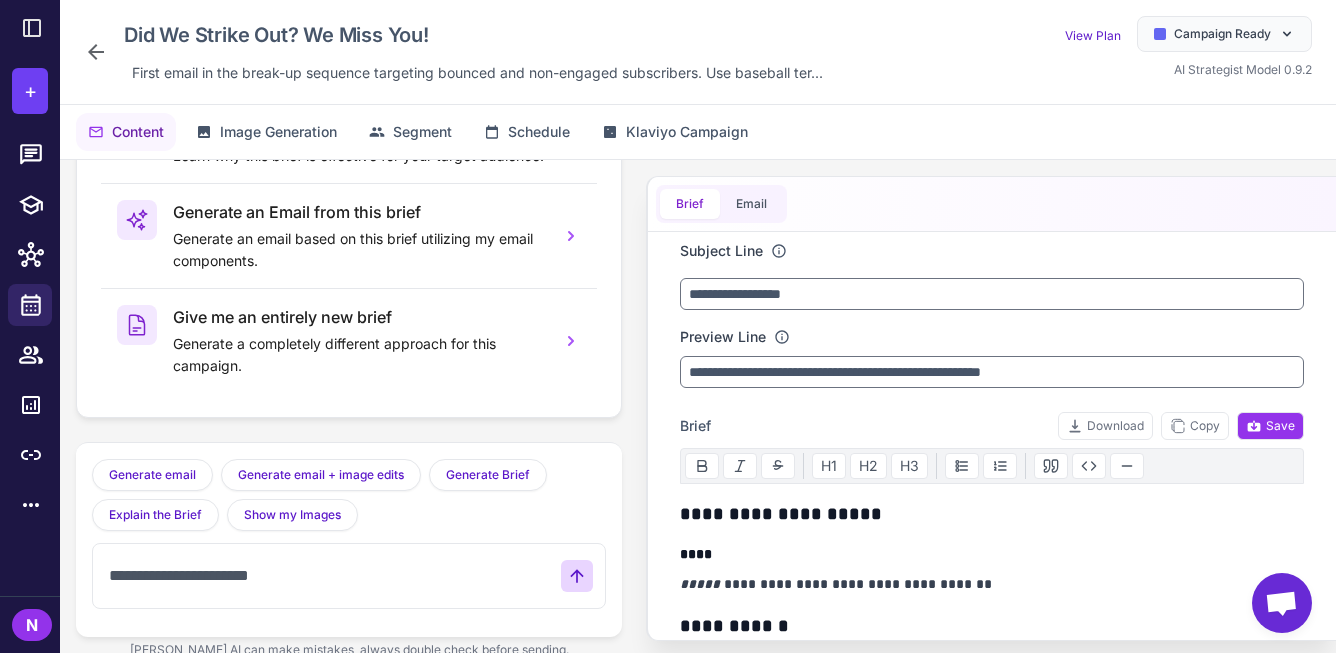 type on "**********" 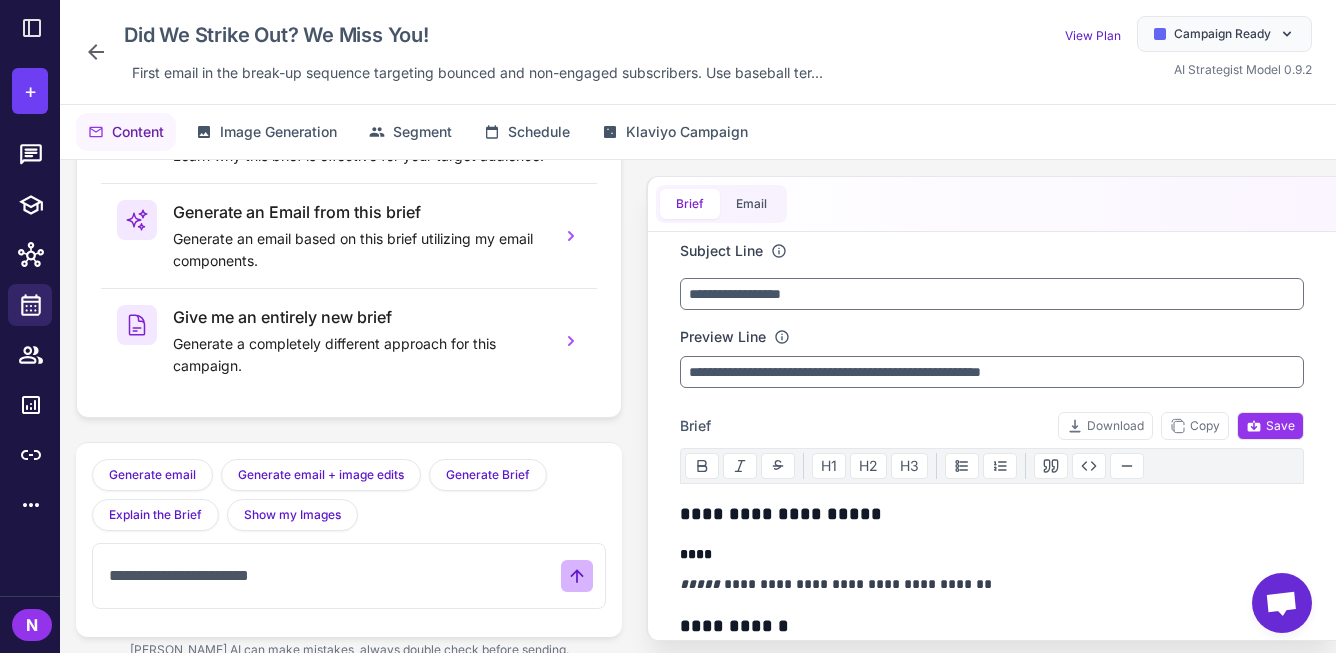 click 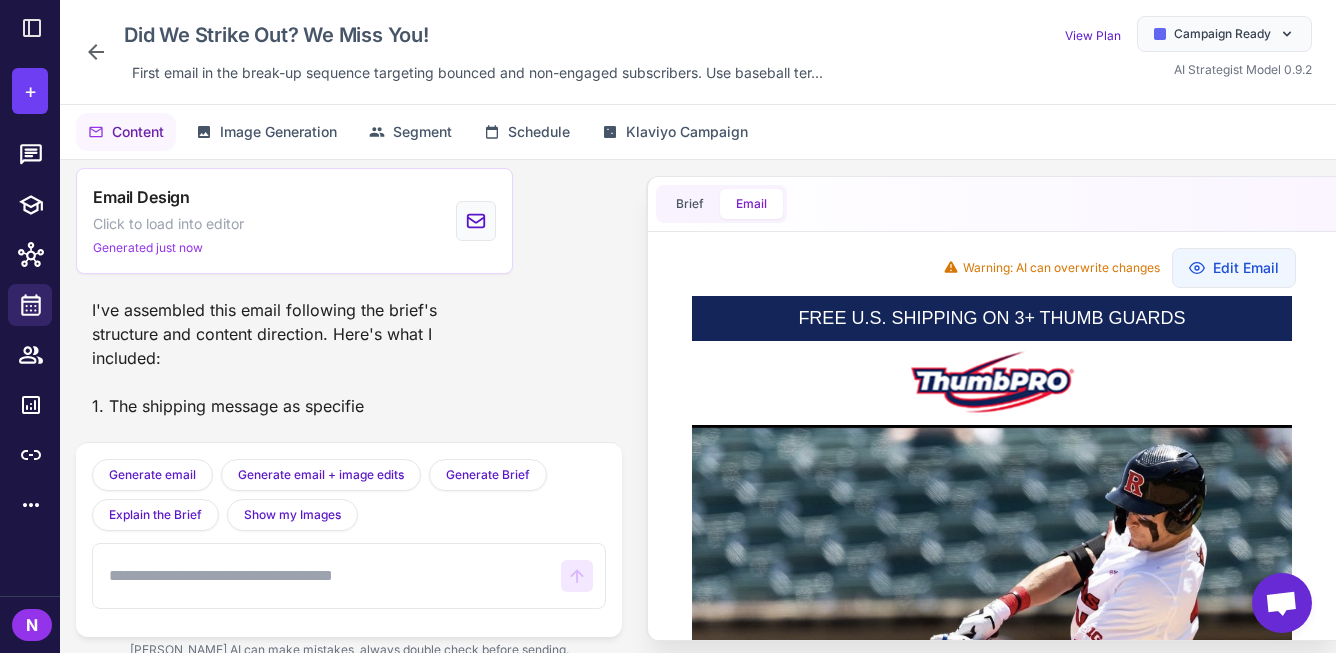 scroll, scrollTop: 1074, scrollLeft: 0, axis: vertical 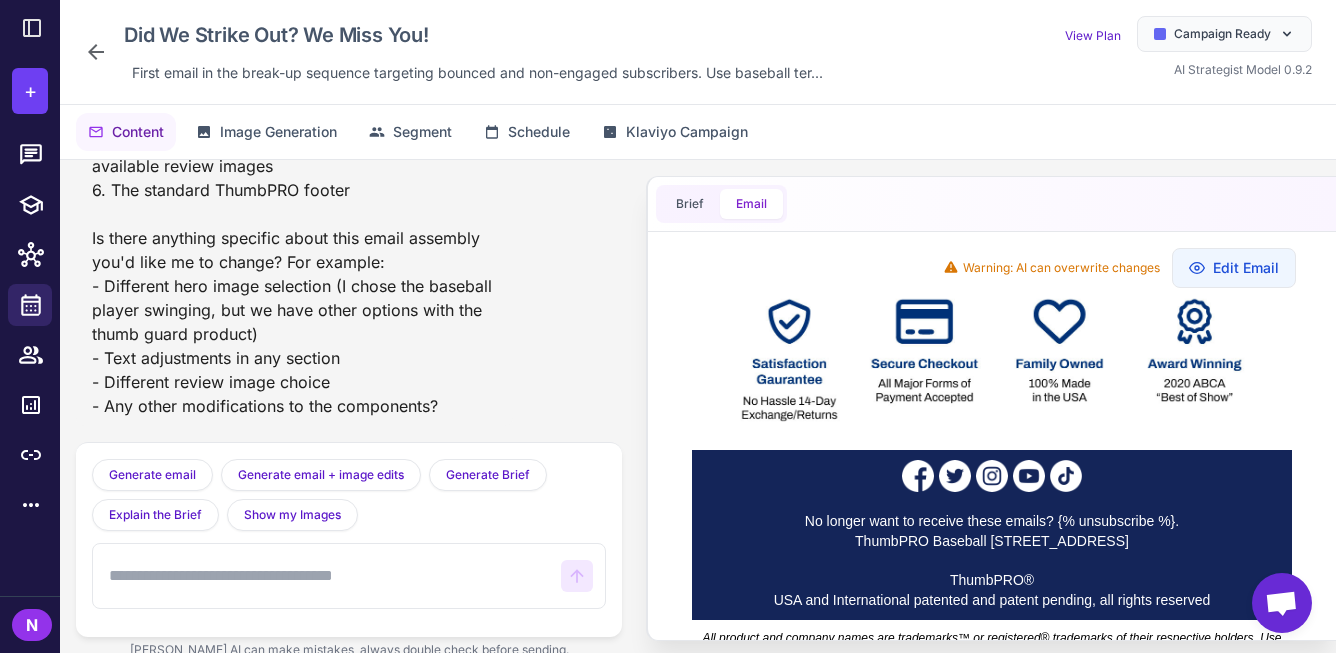 click on "Did We Strike Out? We Miss You! First email in the break-up sequence targeting bounced and non-engaged subscribers. Use baseball ter...  View Plan  Campaign Ready  AI Strategist Model 0.9.2" at bounding box center (698, 52) 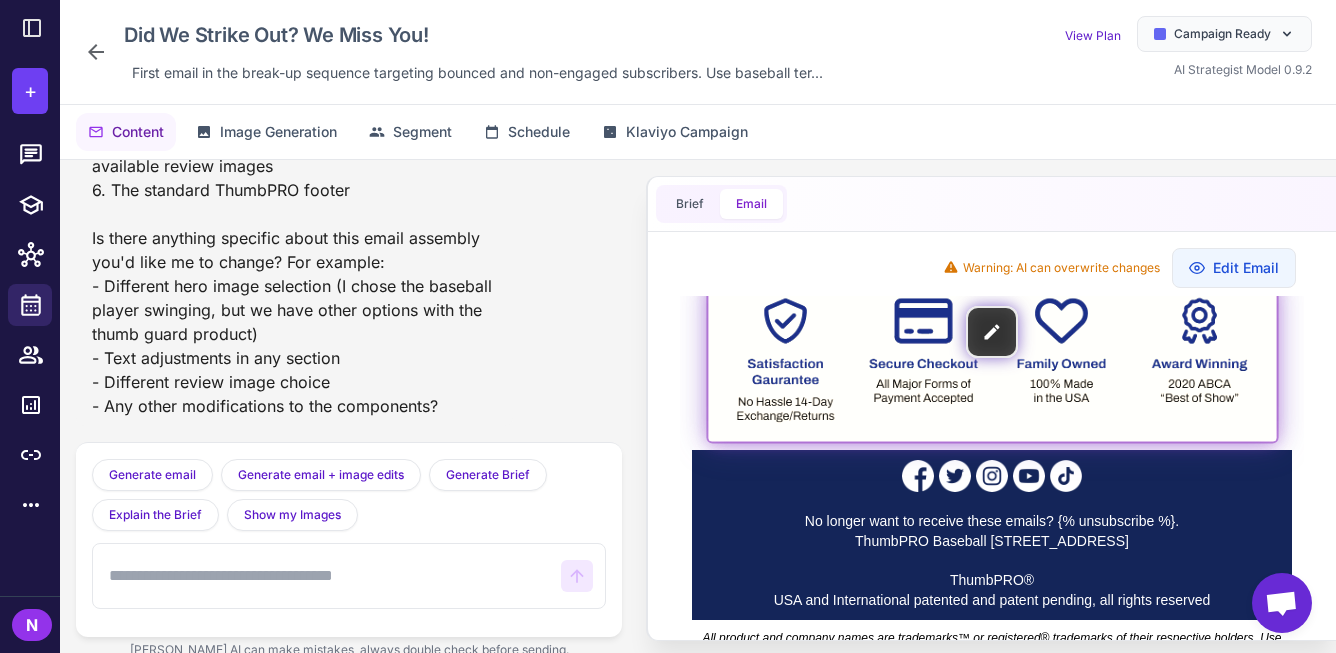 scroll, scrollTop: 0, scrollLeft: 0, axis: both 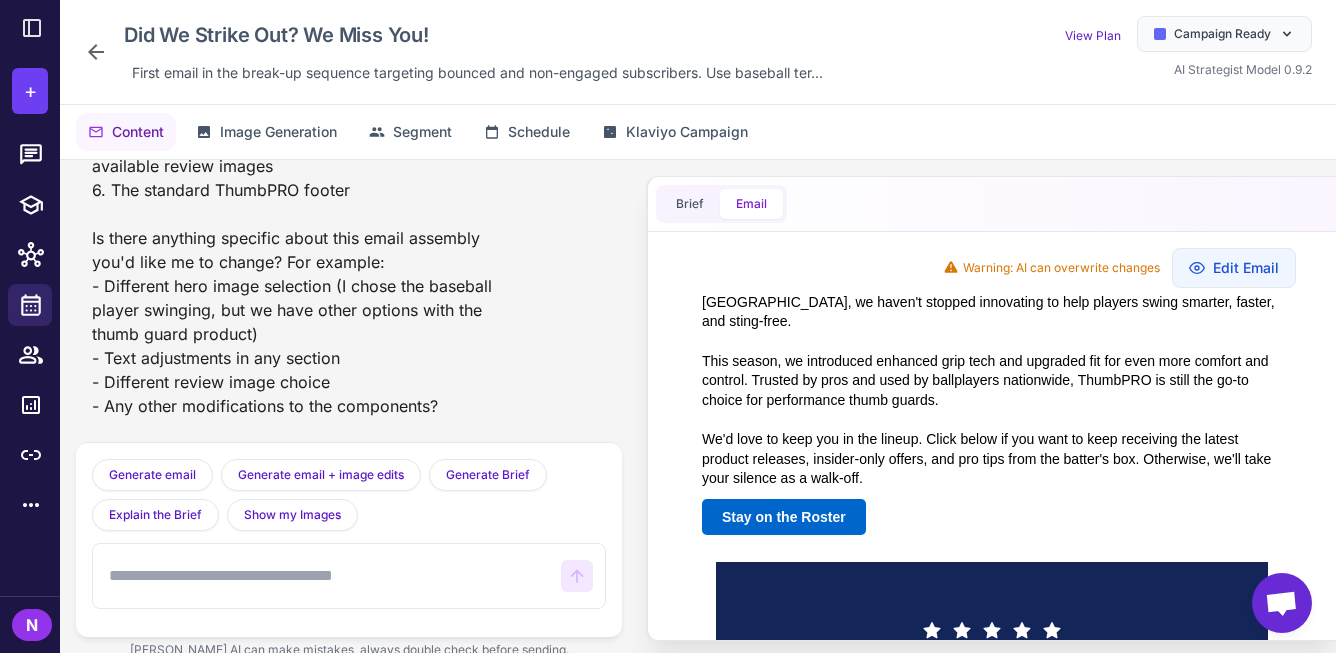 click at bounding box center [327, 576] 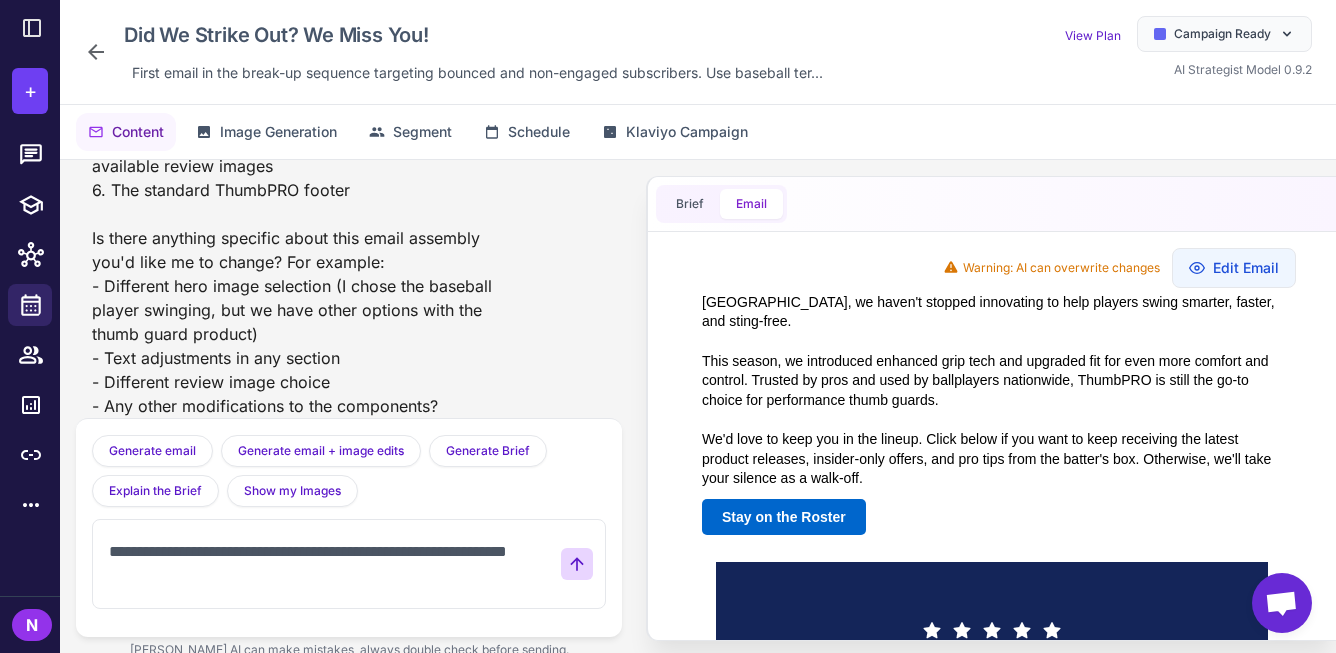 paste on "********" 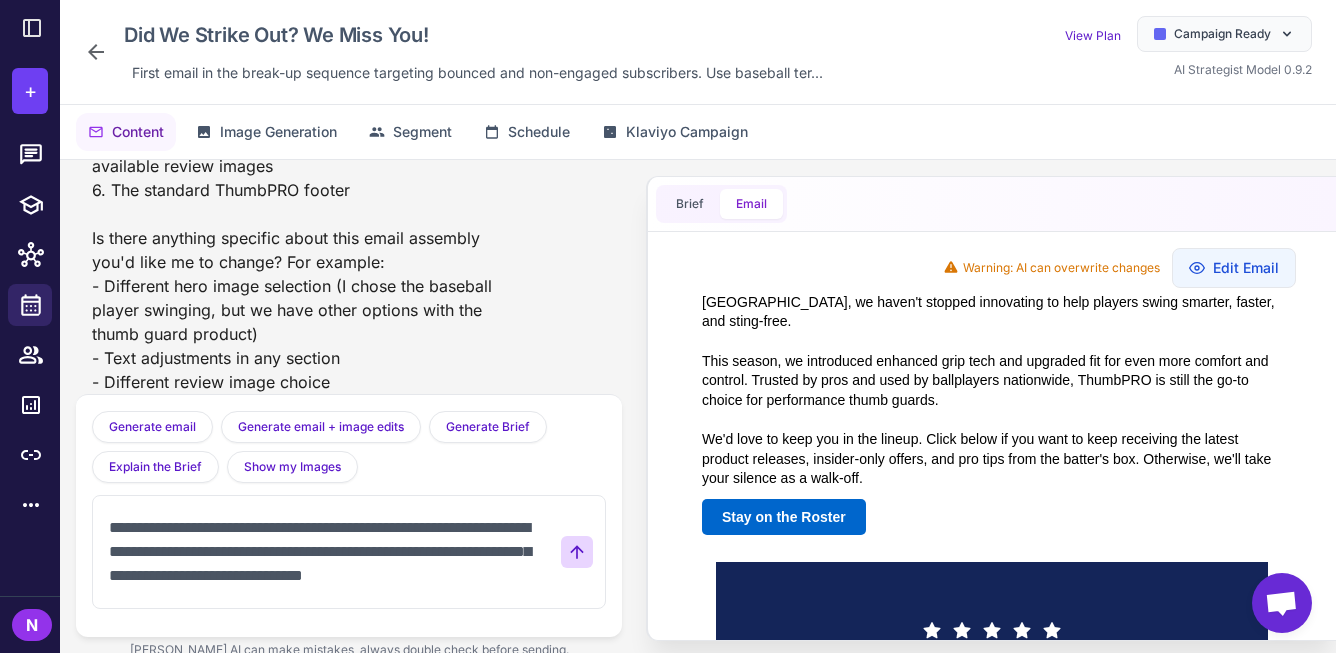 scroll, scrollTop: 6, scrollLeft: 0, axis: vertical 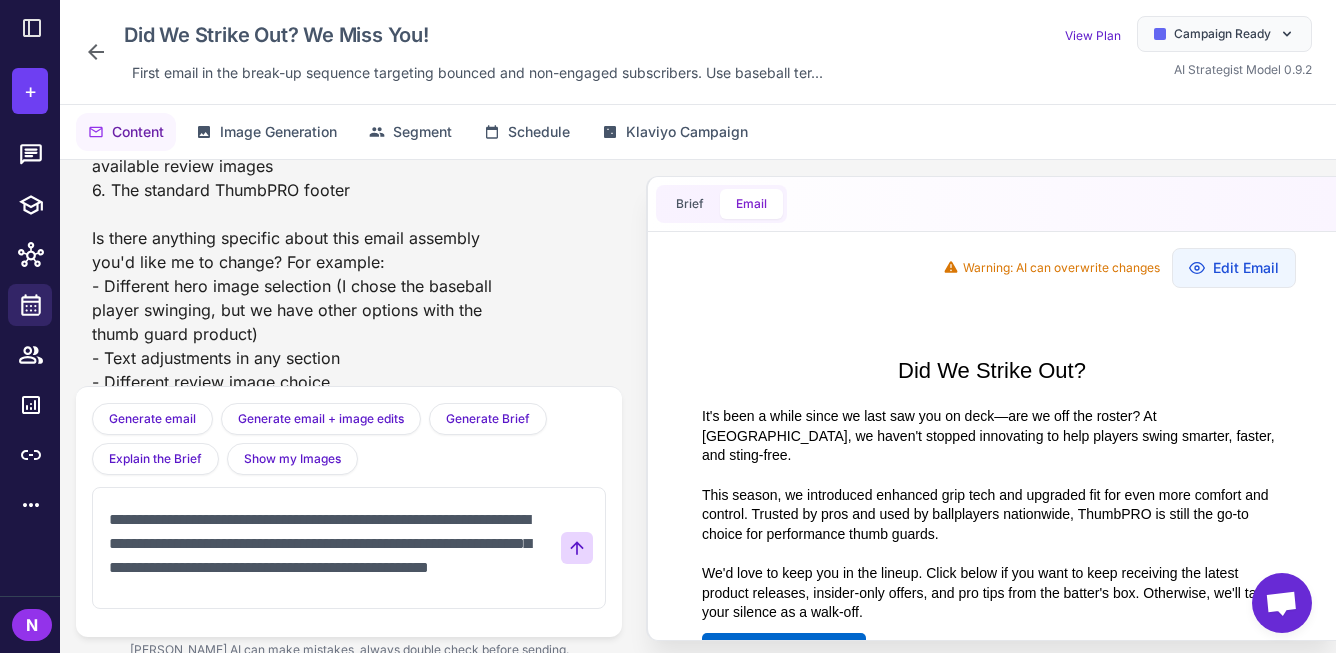 click on "It's been a while since we last saw you on deck—are we off the roster? At [GEOGRAPHIC_DATA], we haven't stopped innovating to help players swing smarter, faster, and sting-free. This season, we introduced enhanced grip tech and upgraded fit for even more comfort and control. Trusted by pros and used by ballplayers nationwide, ThumbPRO is still the go-to choice for performance thumb guards. We'd love to keep you in the lineup. Click below if you want to keep receiving the latest product releases, insider-only offers, and pro tips from the batter's box. Otherwise, we'll take your silence as a walk-off. Stay on the Roster" at bounding box center (992, 534) 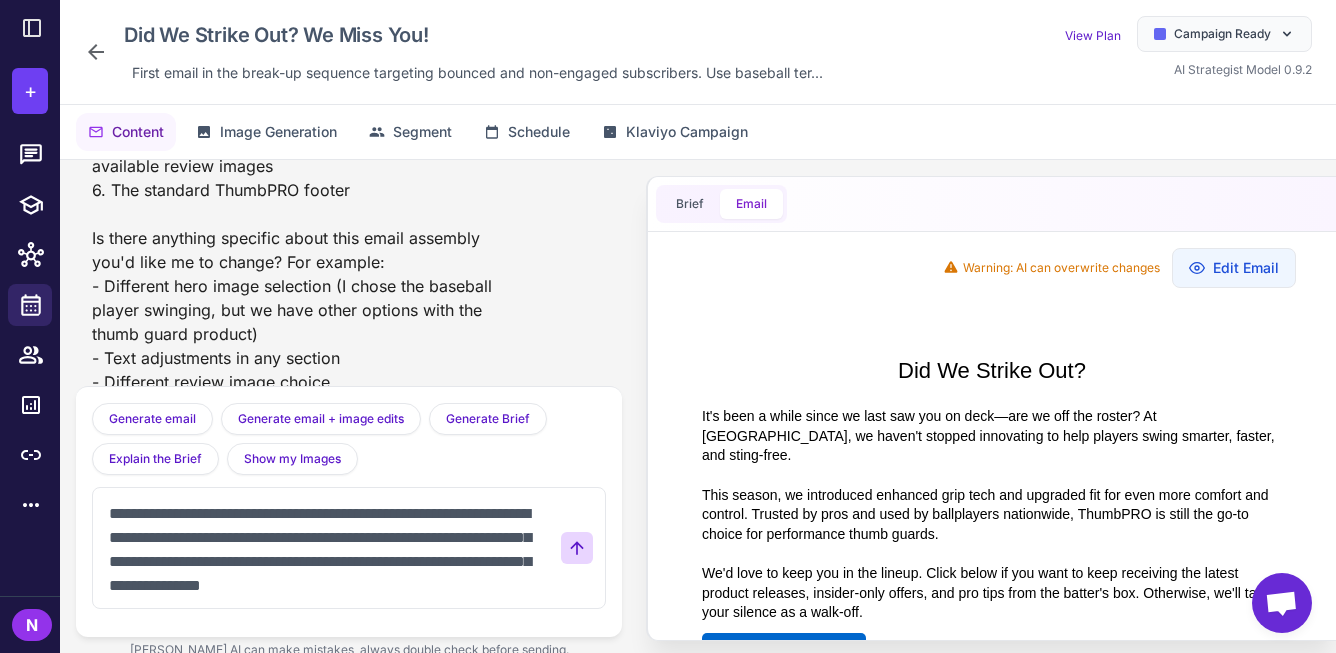 scroll, scrollTop: 40, scrollLeft: 0, axis: vertical 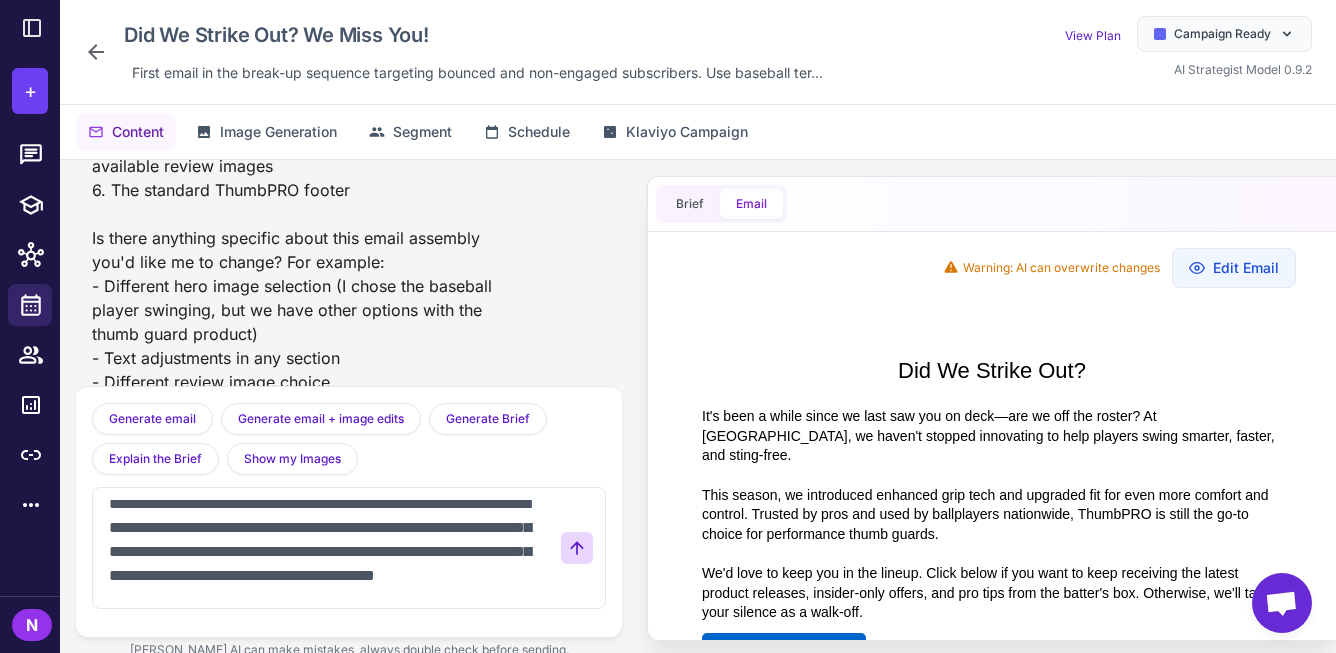 type on "**********" 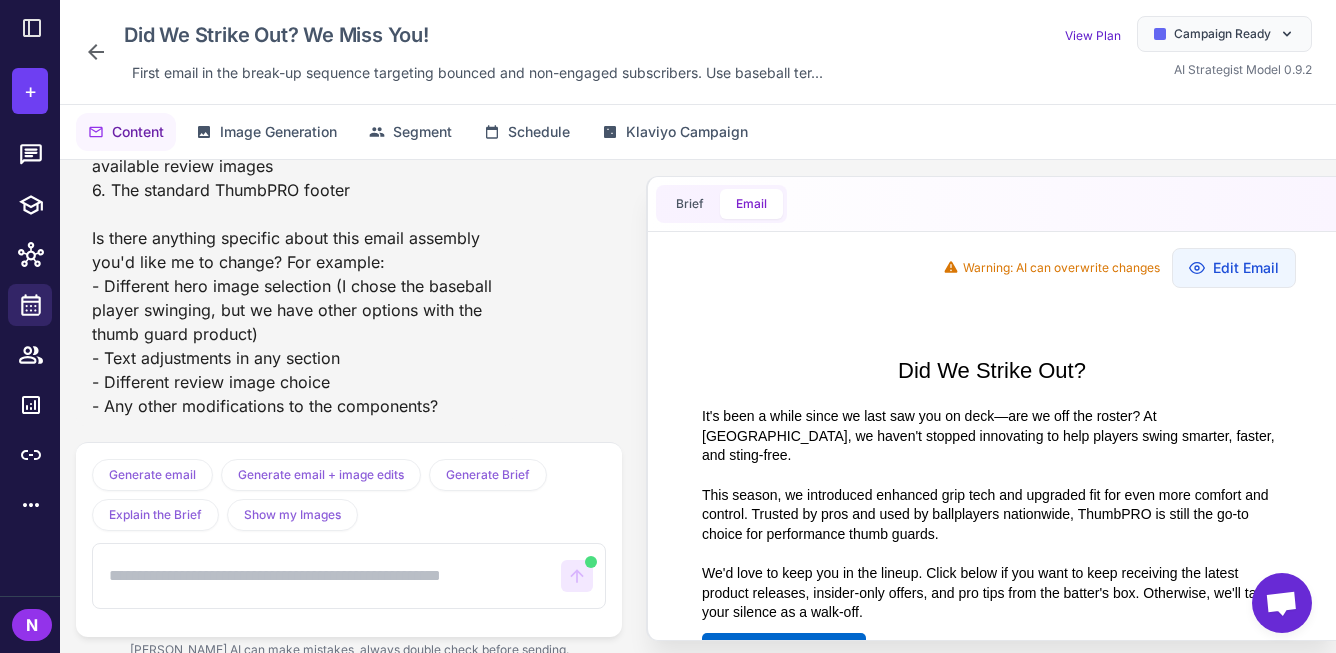 scroll, scrollTop: 0, scrollLeft: 0, axis: both 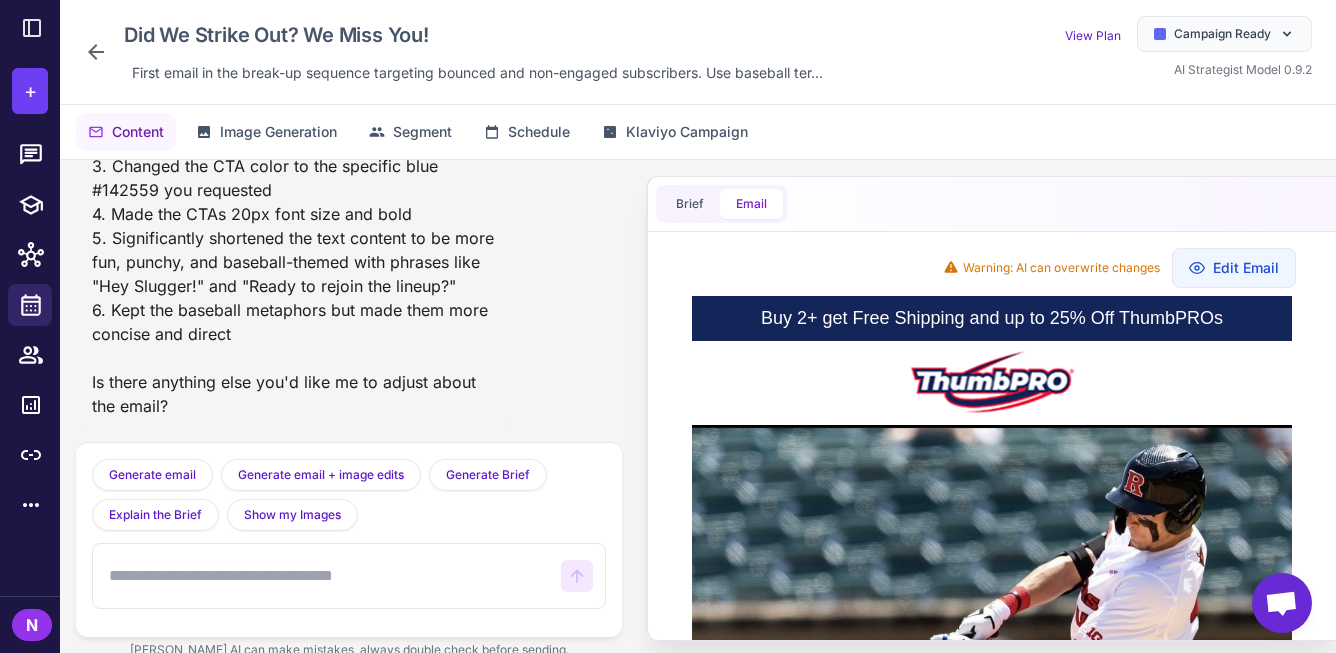 click at bounding box center (327, 576) 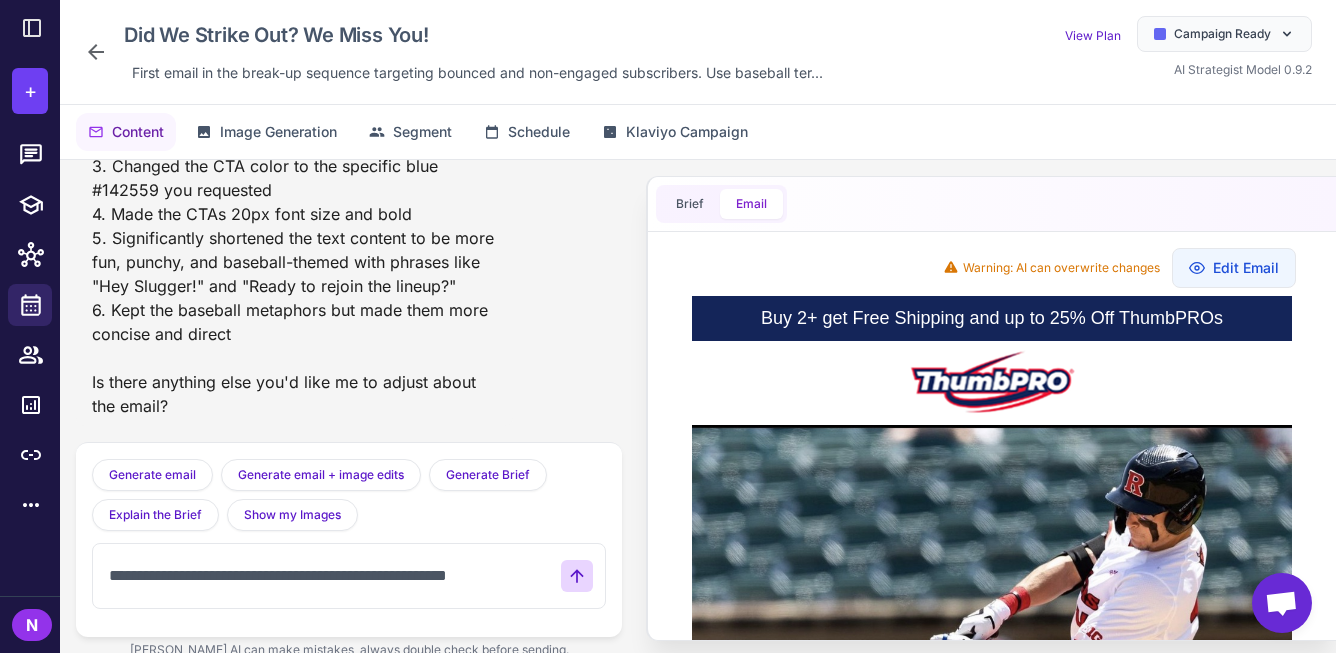 type on "**********" 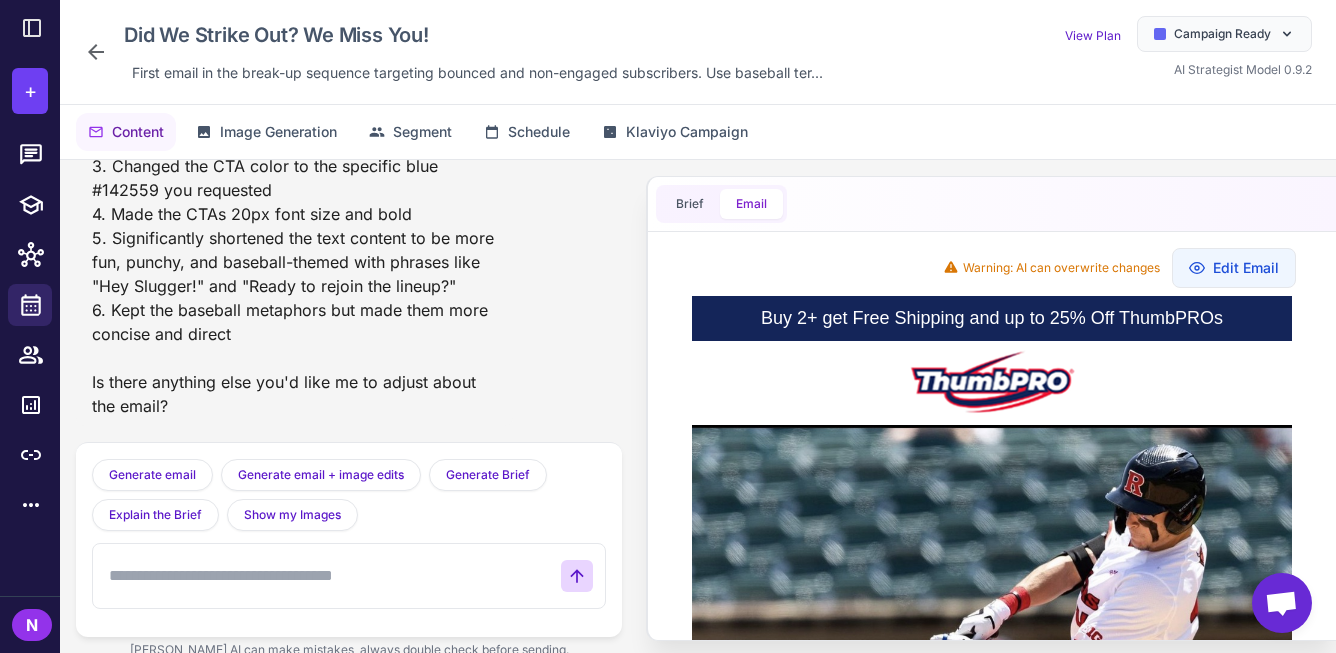 scroll, scrollTop: 2718, scrollLeft: 0, axis: vertical 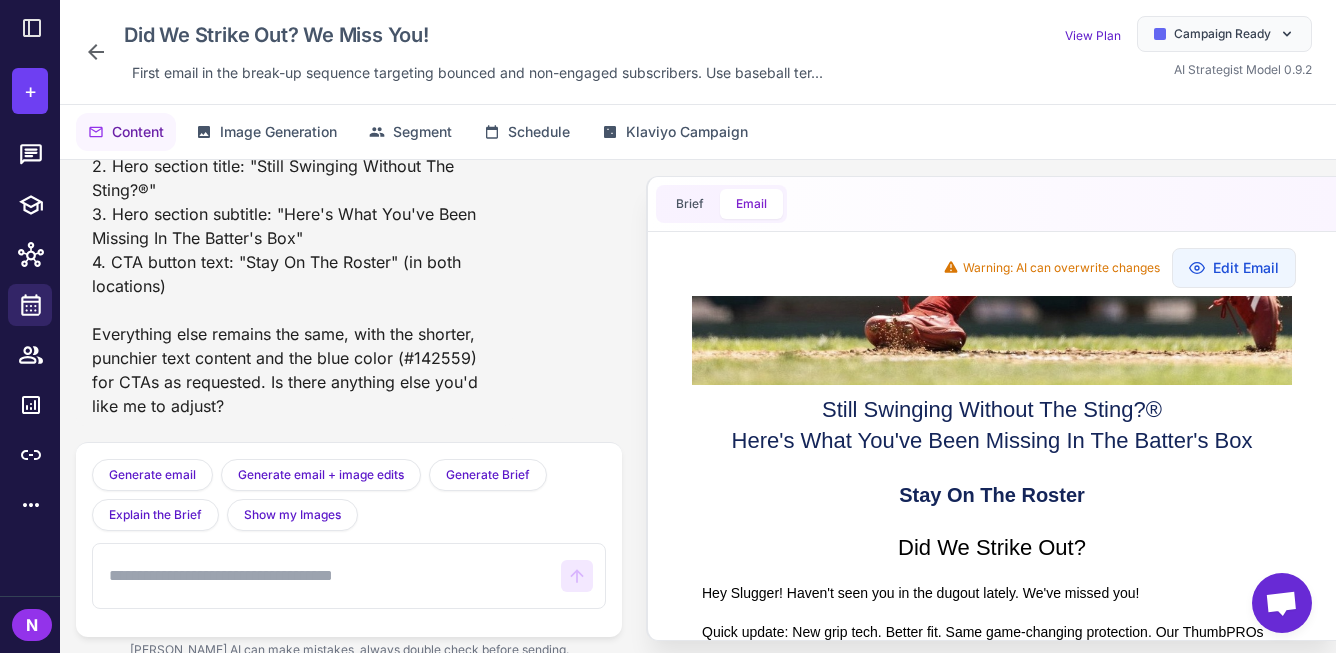 click at bounding box center (327, 576) 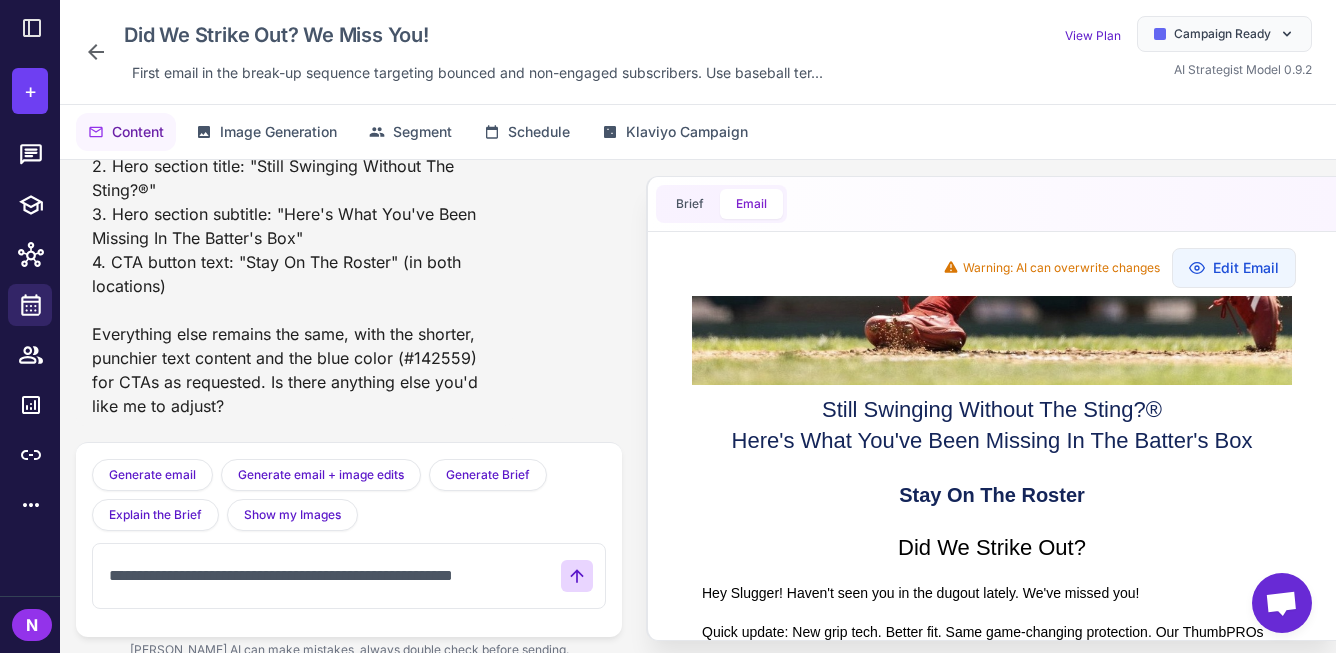 type on "**********" 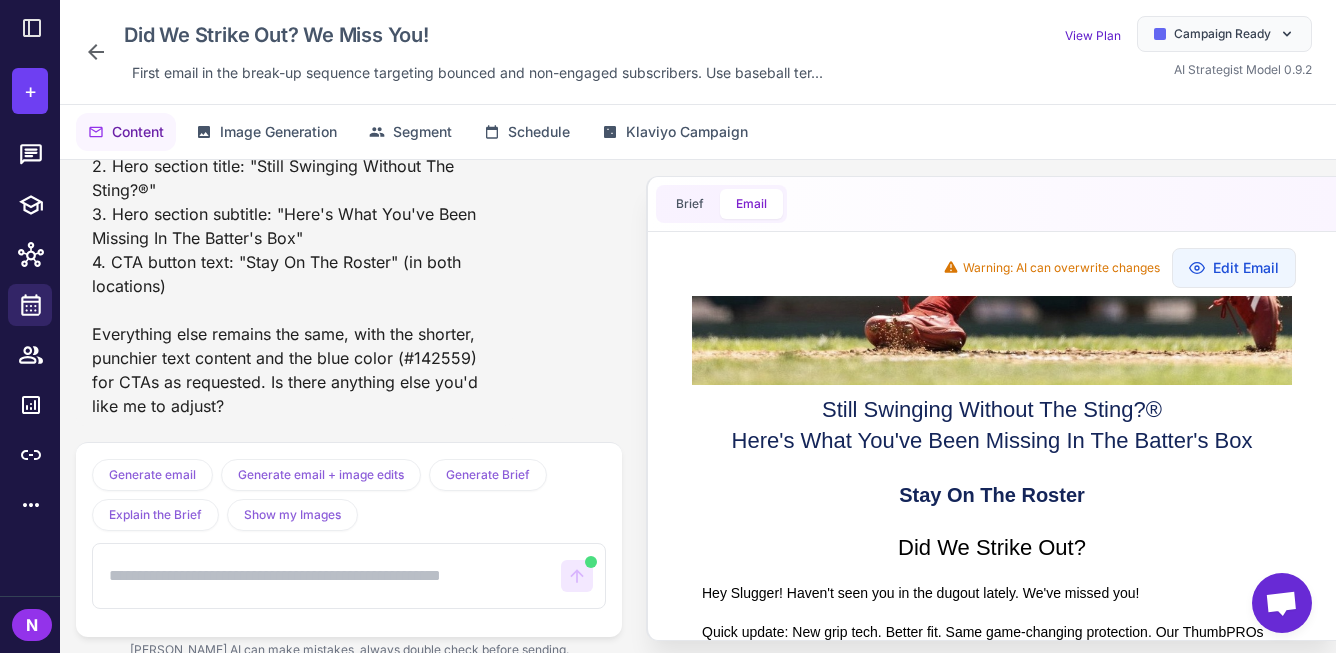 scroll, scrollTop: 3434, scrollLeft: 0, axis: vertical 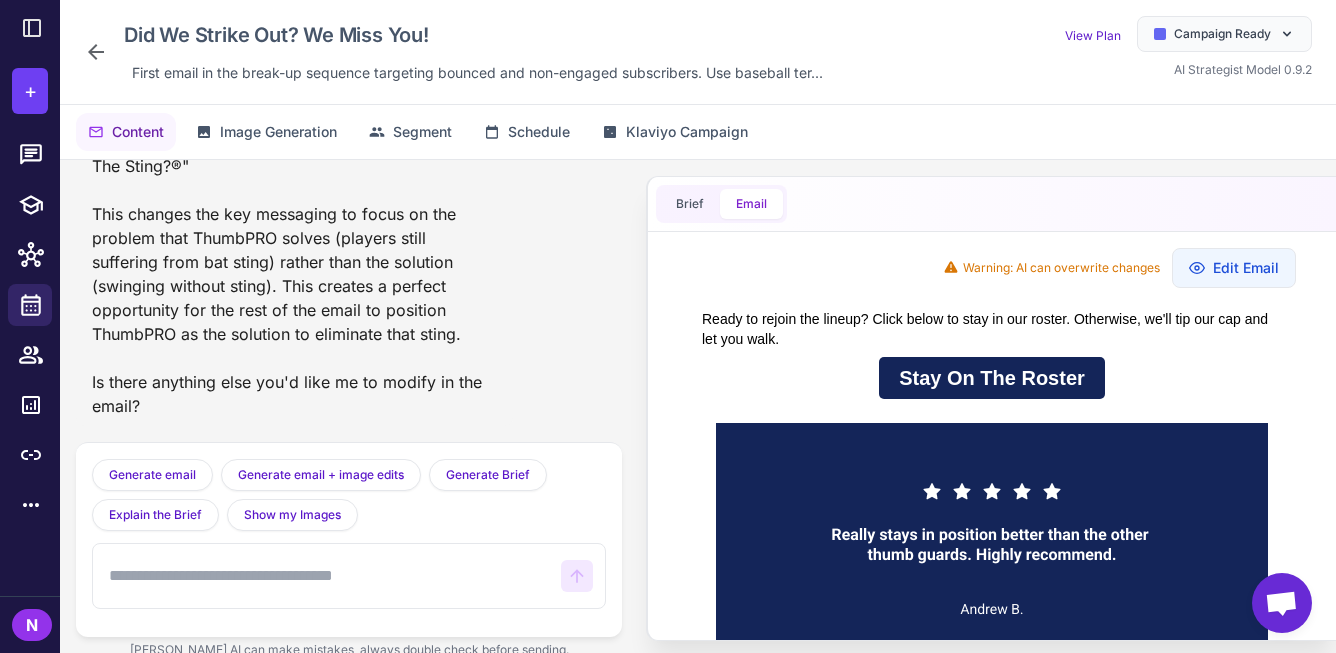 click at bounding box center (327, 576) 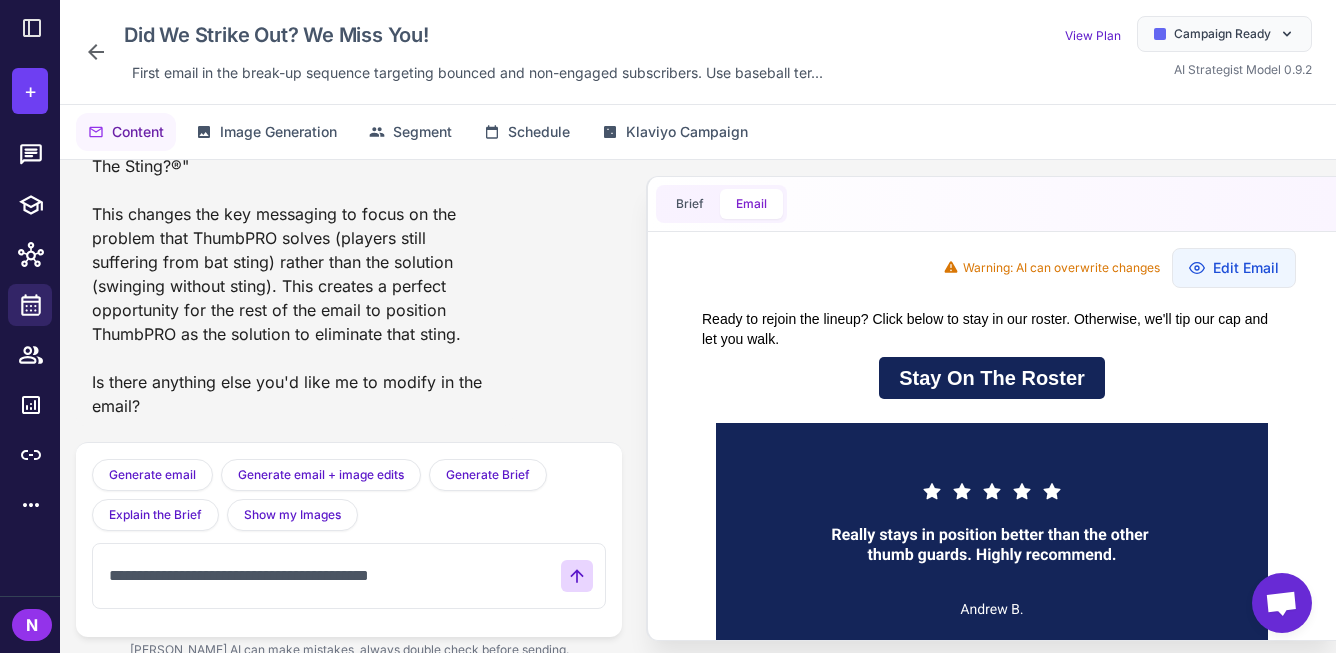 type on "**********" 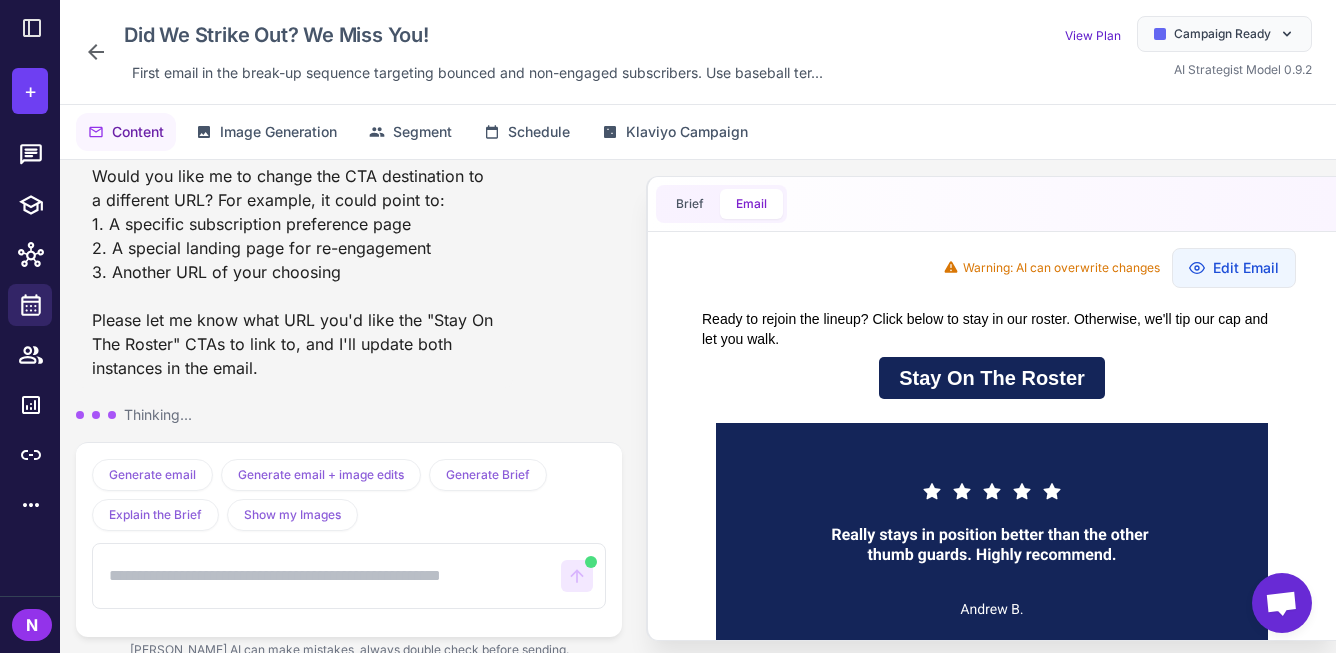 scroll, scrollTop: 4576, scrollLeft: 0, axis: vertical 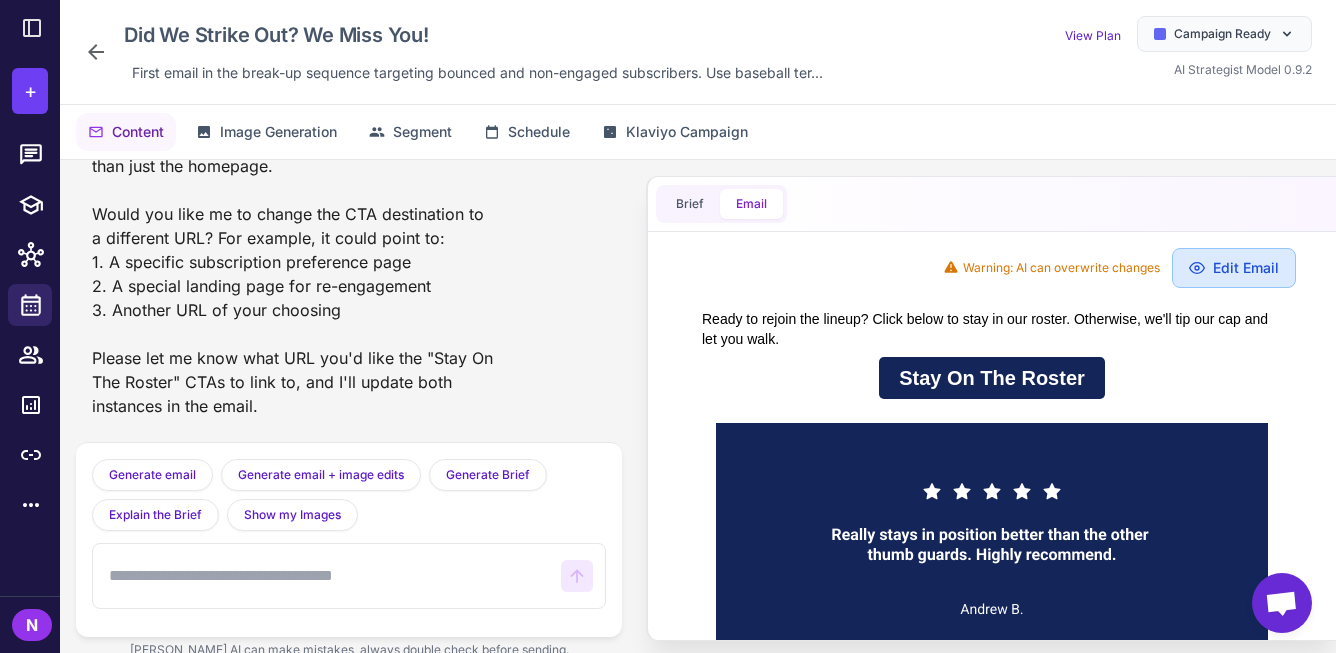 click on "Edit Email" at bounding box center (1234, 268) 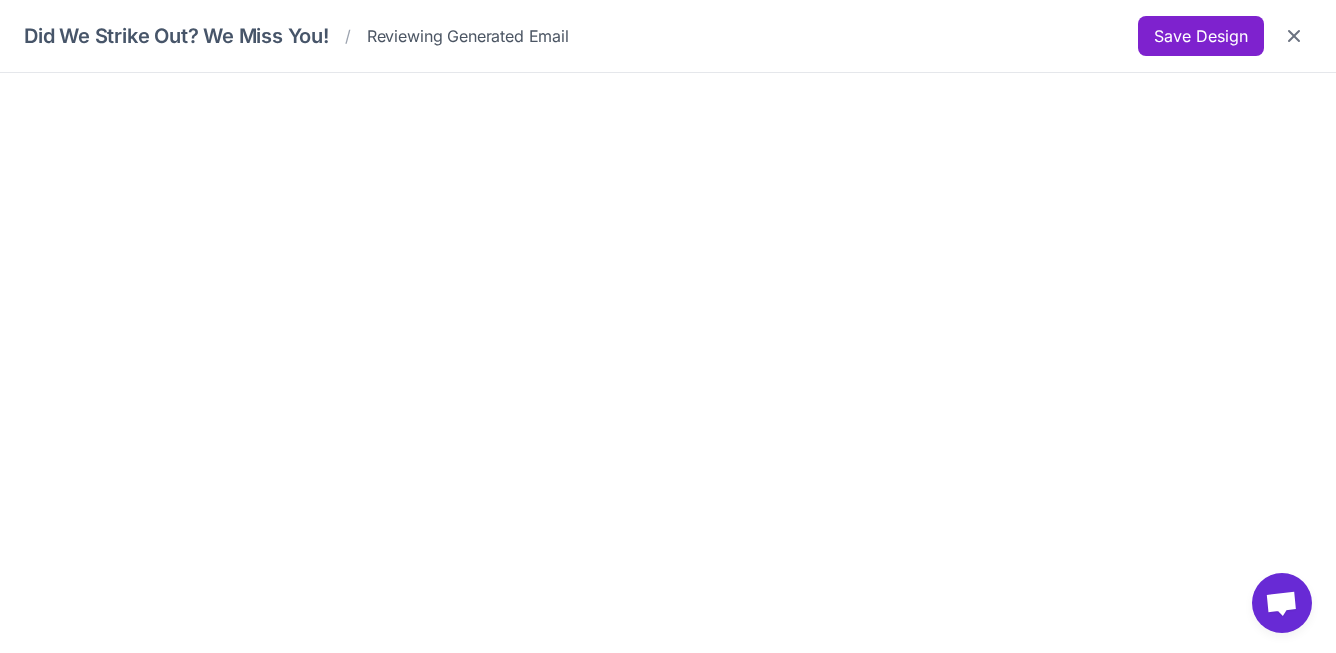 click on "Save Design" at bounding box center (1201, 36) 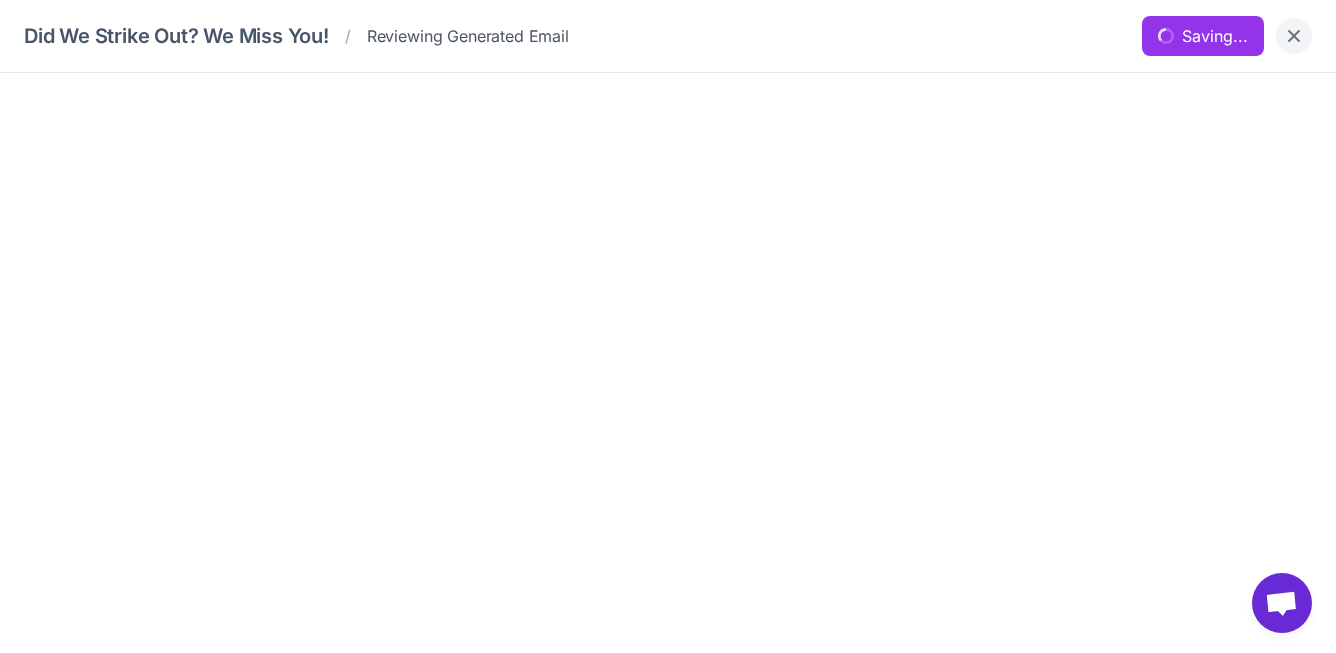 scroll, scrollTop: 0, scrollLeft: 0, axis: both 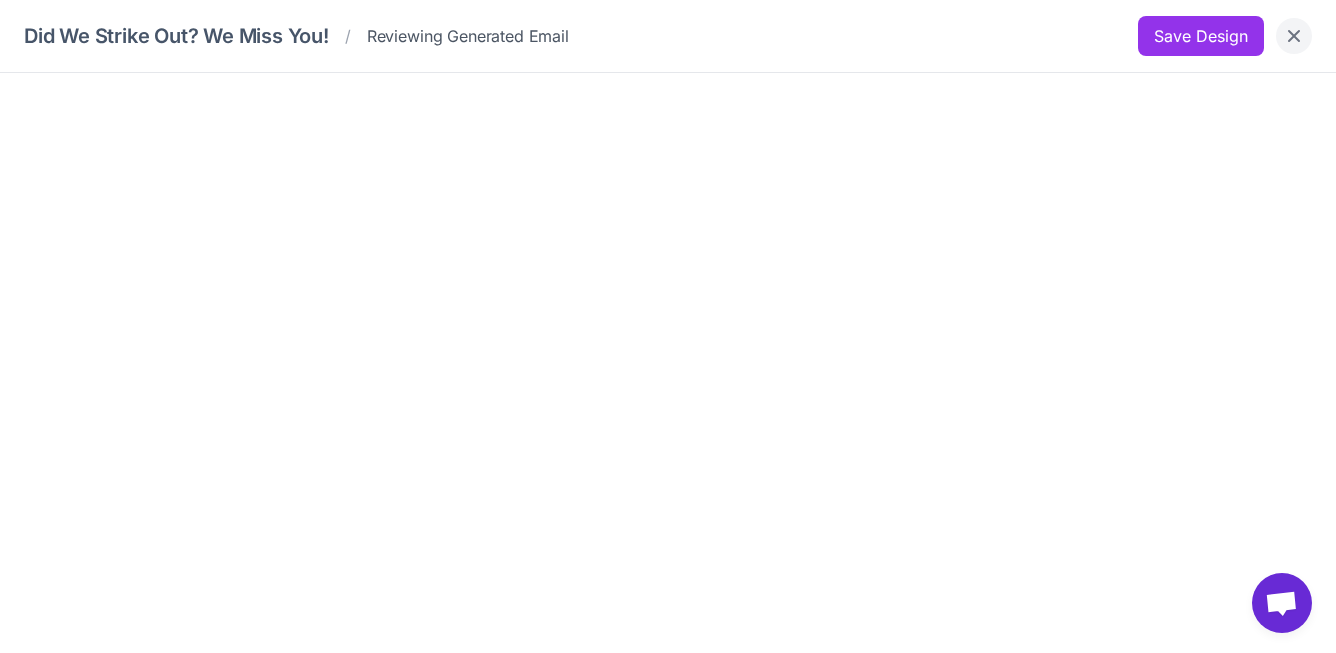 click 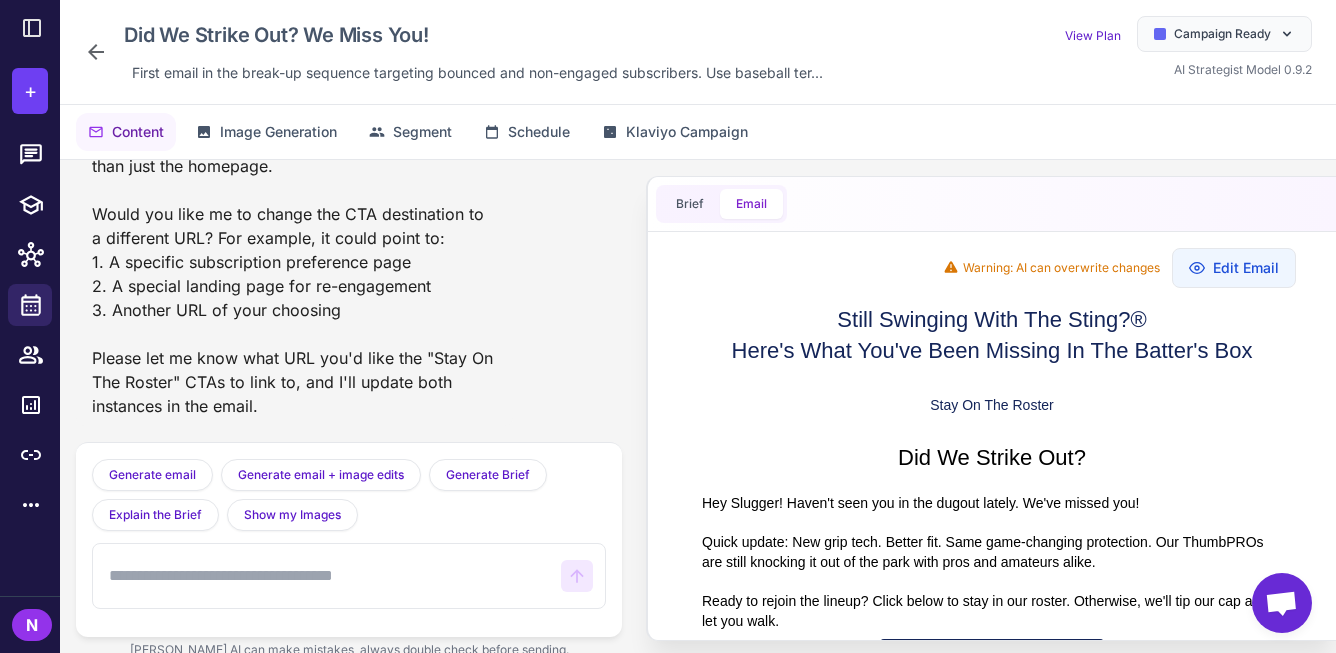 scroll, scrollTop: 742, scrollLeft: 0, axis: vertical 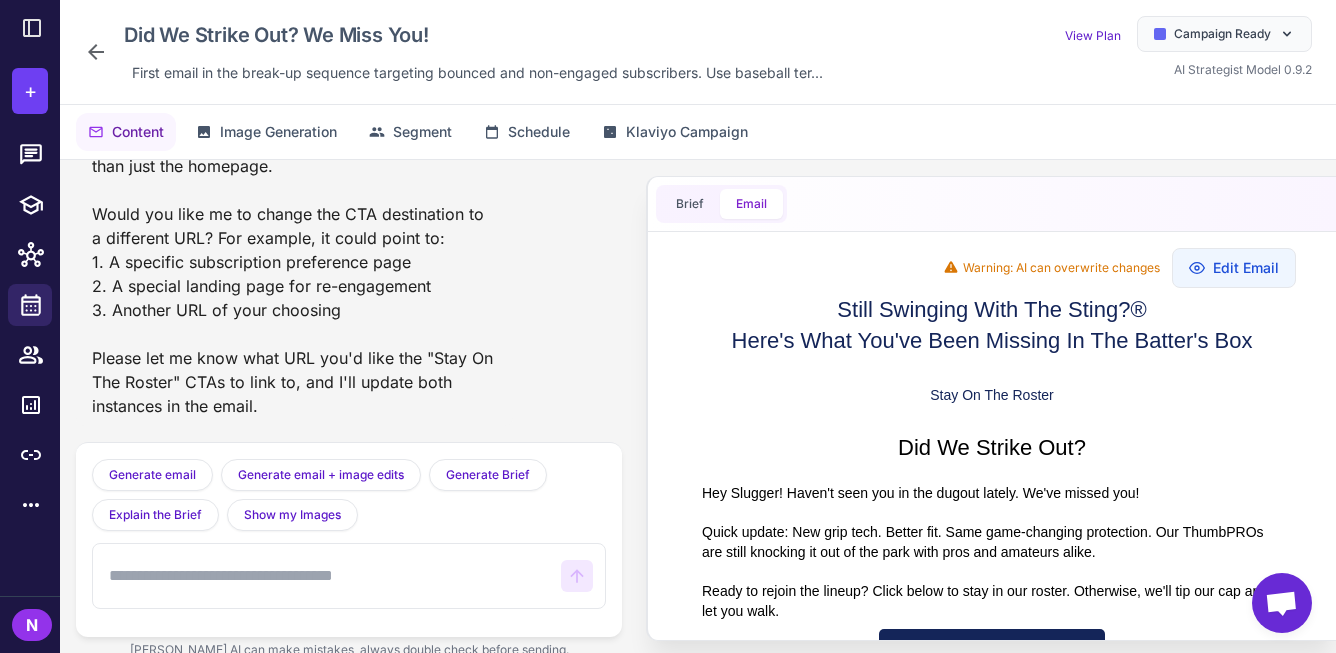 click at bounding box center [327, 576] 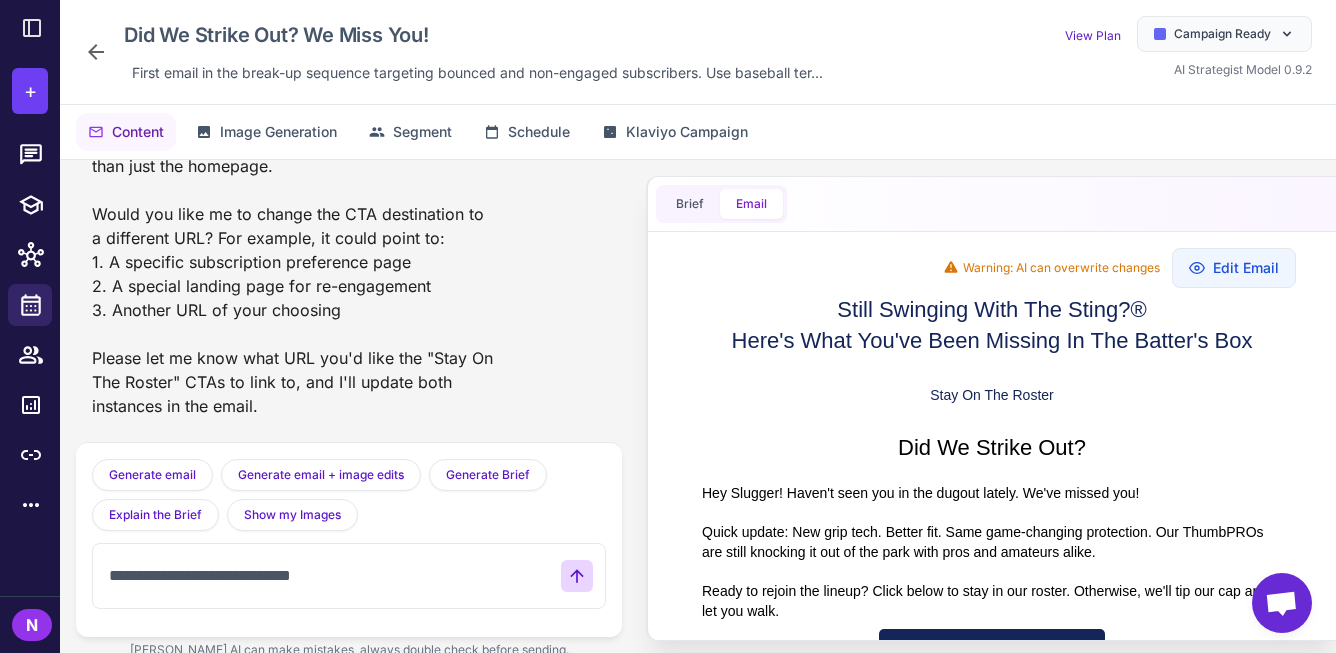 paste on "********" 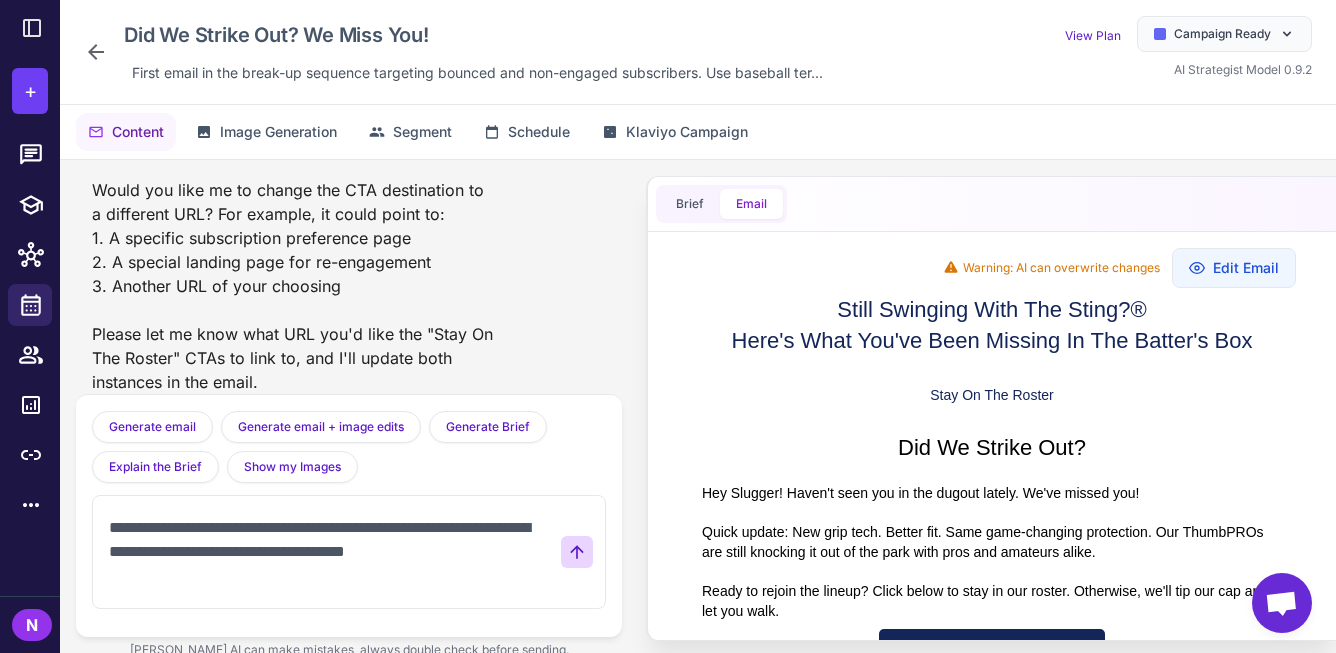 type on "**********" 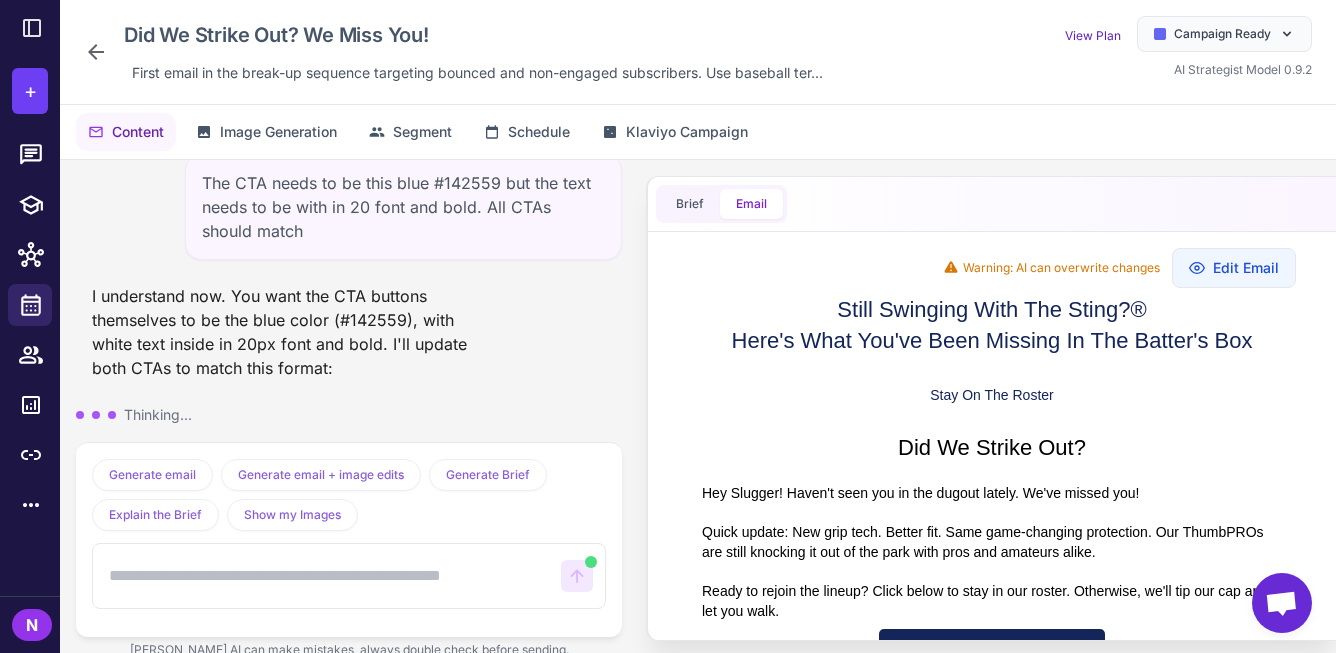 scroll, scrollTop: 4920, scrollLeft: 0, axis: vertical 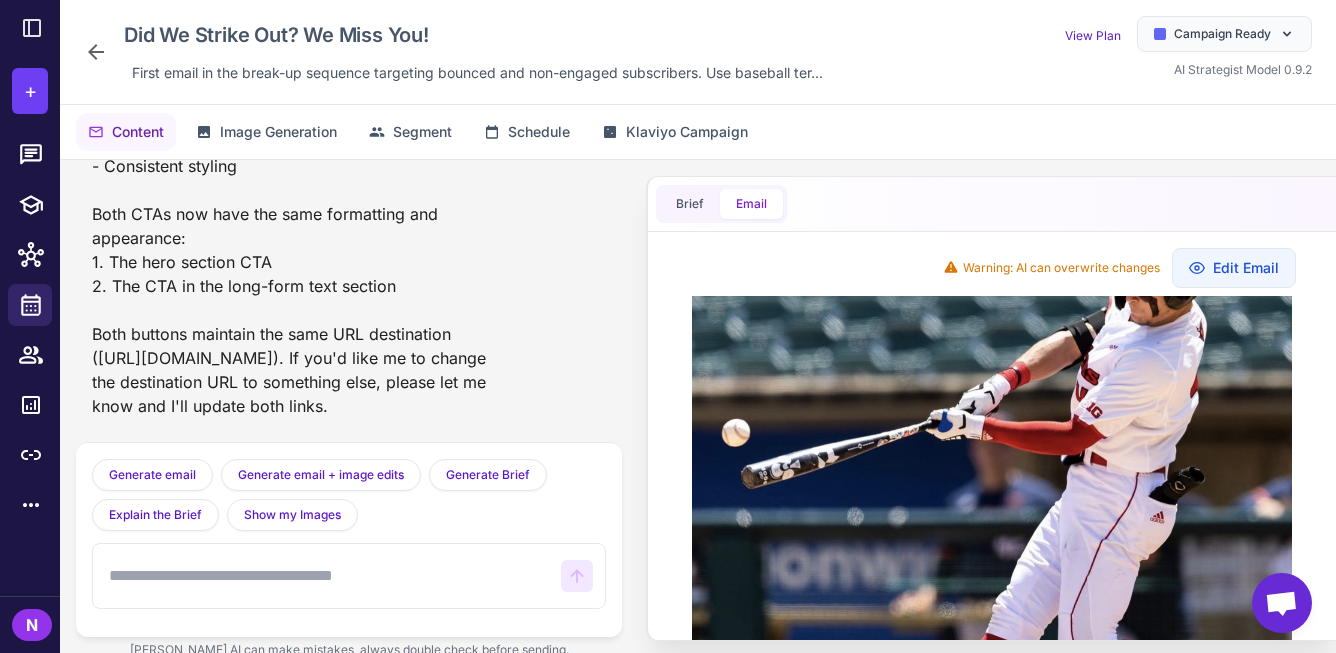 click on "Email" at bounding box center [751, 204] 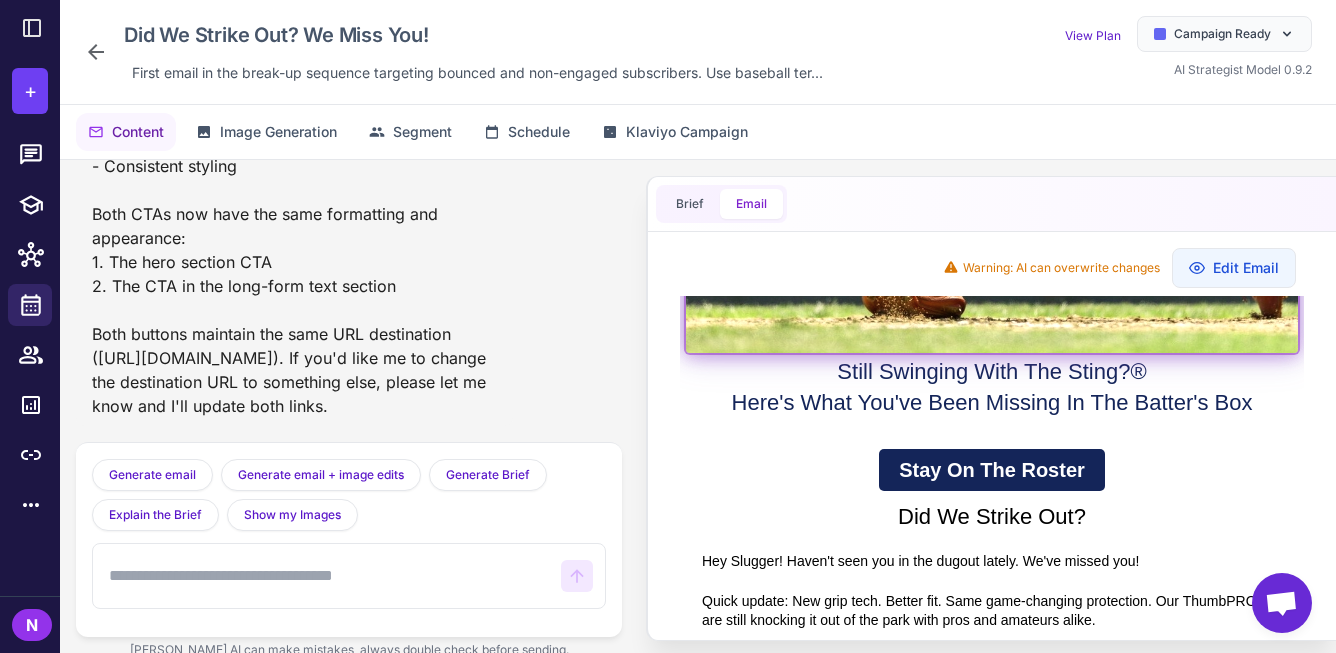 scroll, scrollTop: 512, scrollLeft: 0, axis: vertical 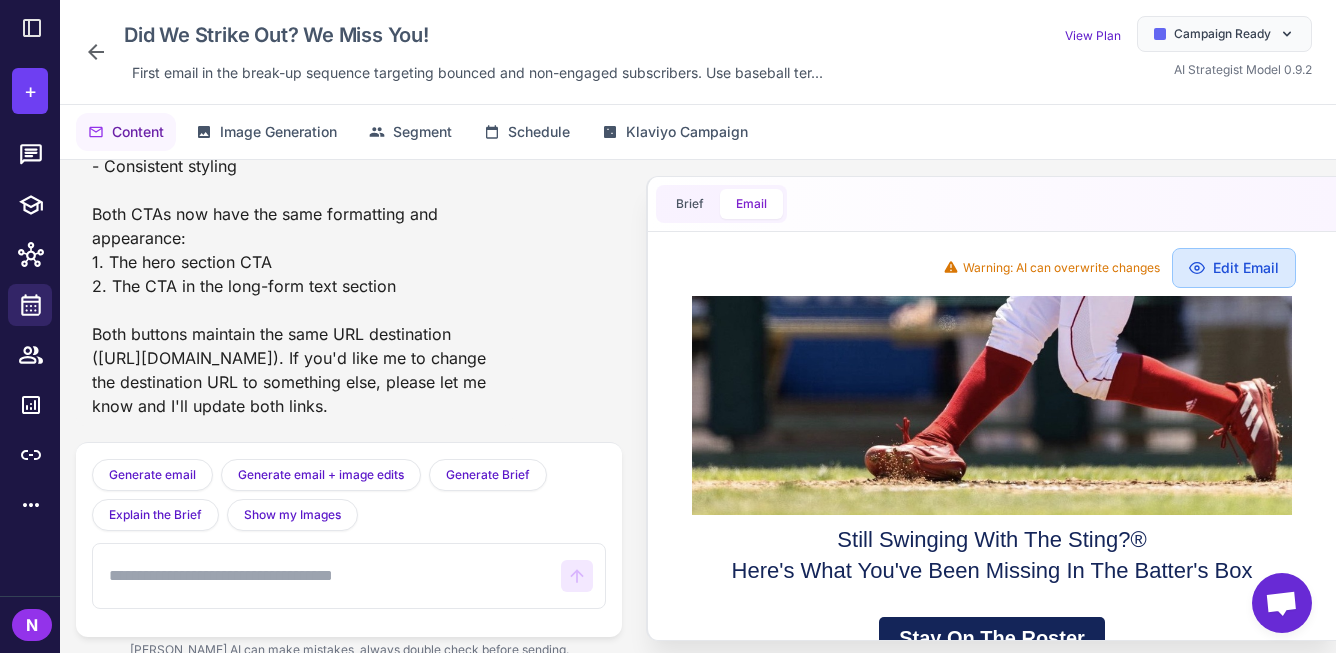 click on "Edit Email" at bounding box center [1234, 268] 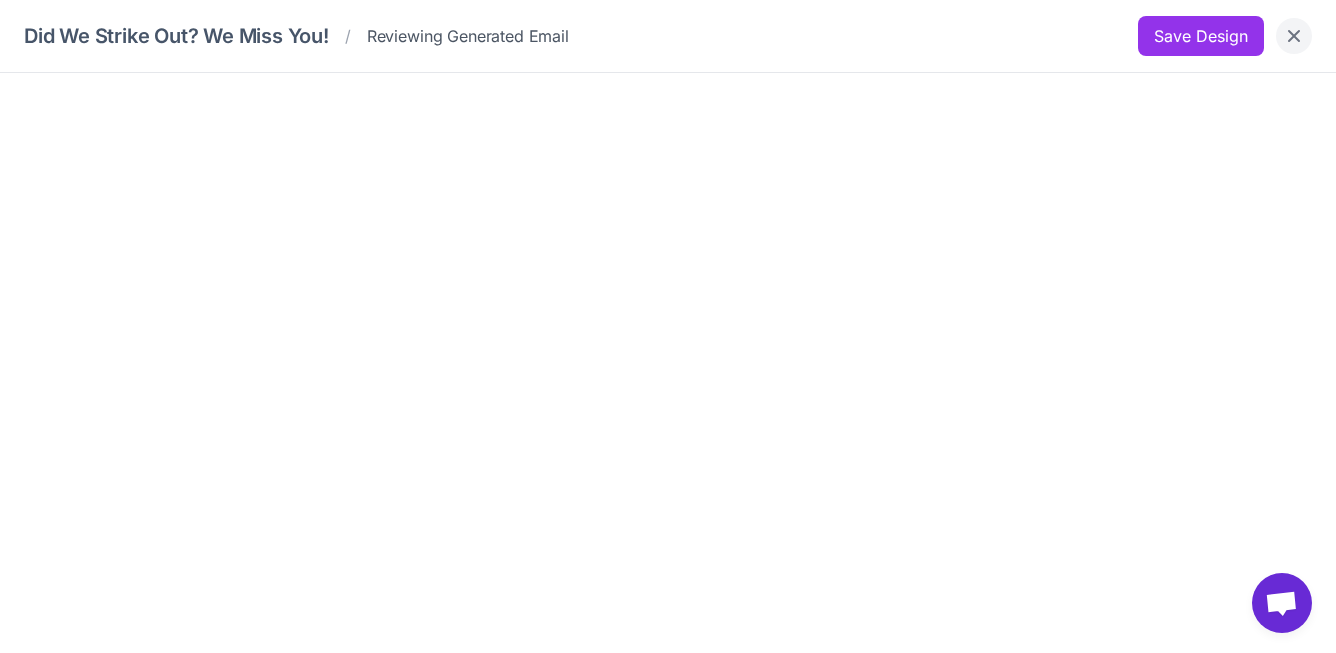 click 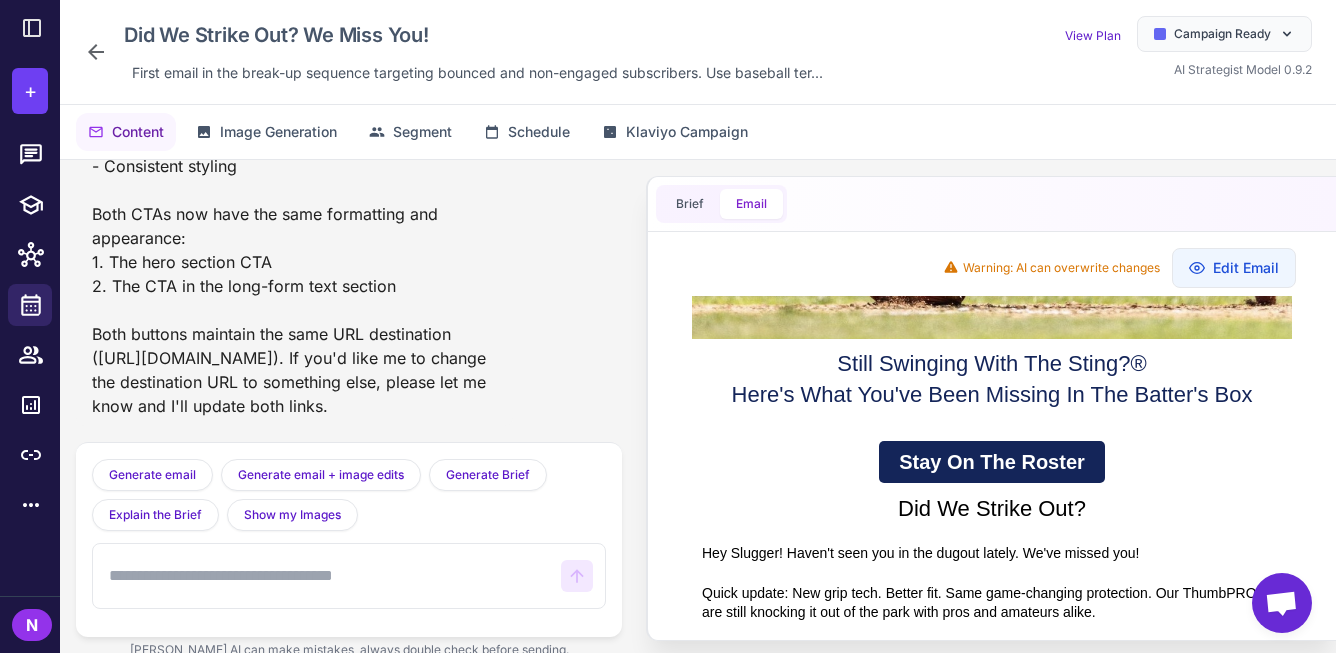 scroll, scrollTop: 692, scrollLeft: 0, axis: vertical 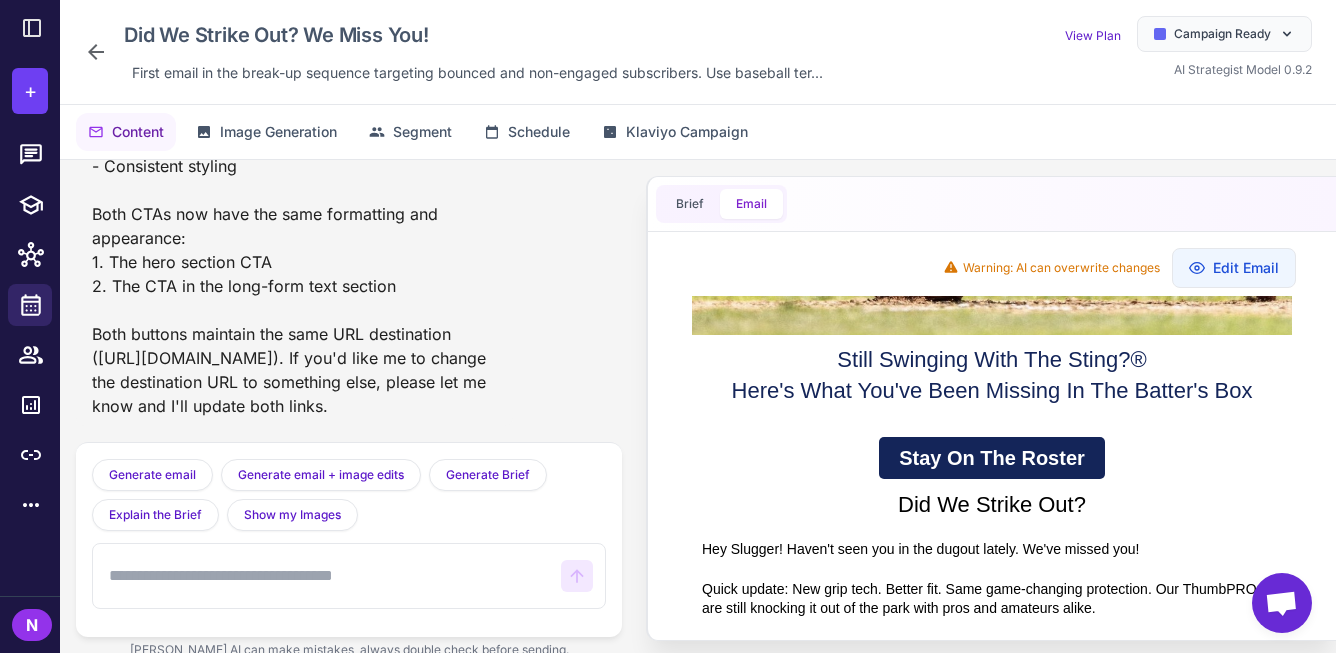 click at bounding box center [327, 576] 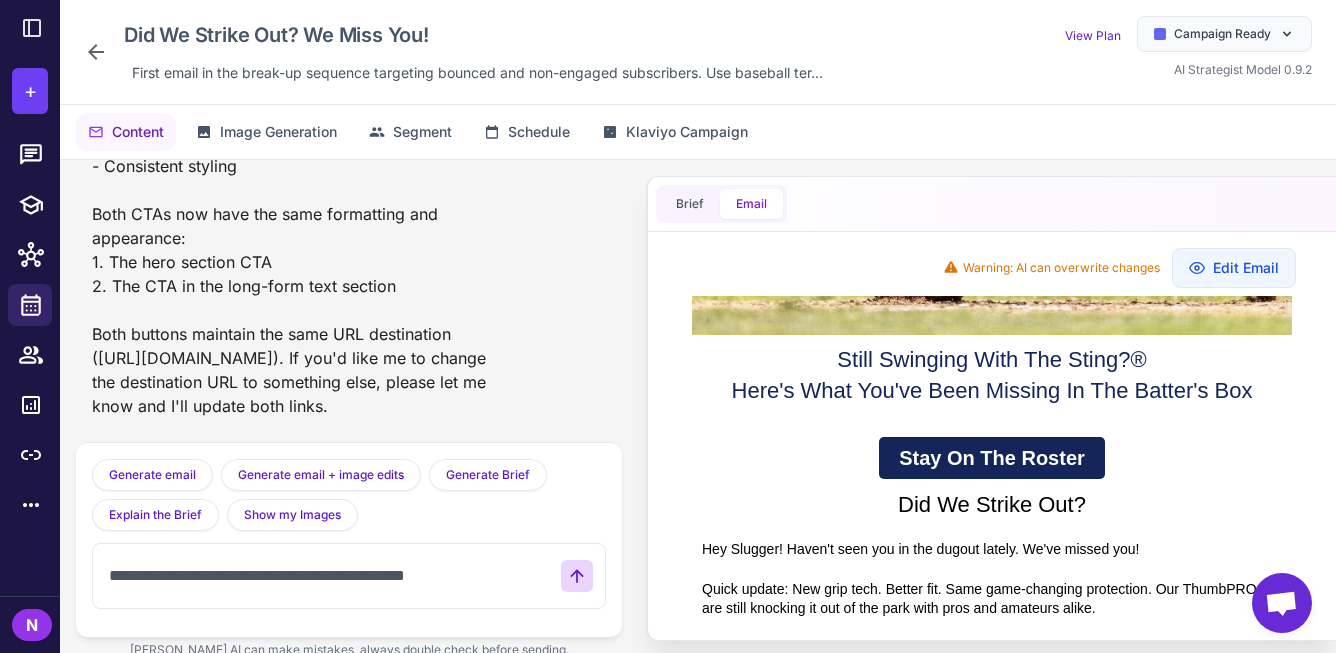 type on "**********" 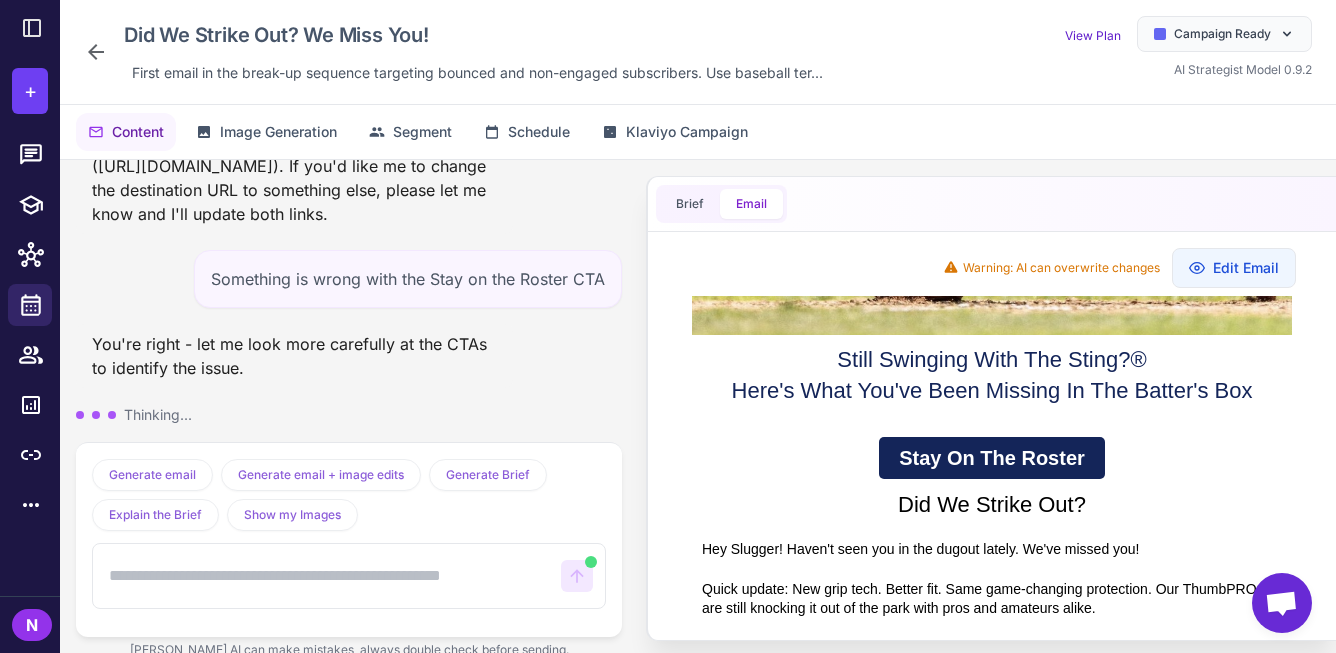 scroll, scrollTop: 5604, scrollLeft: 0, axis: vertical 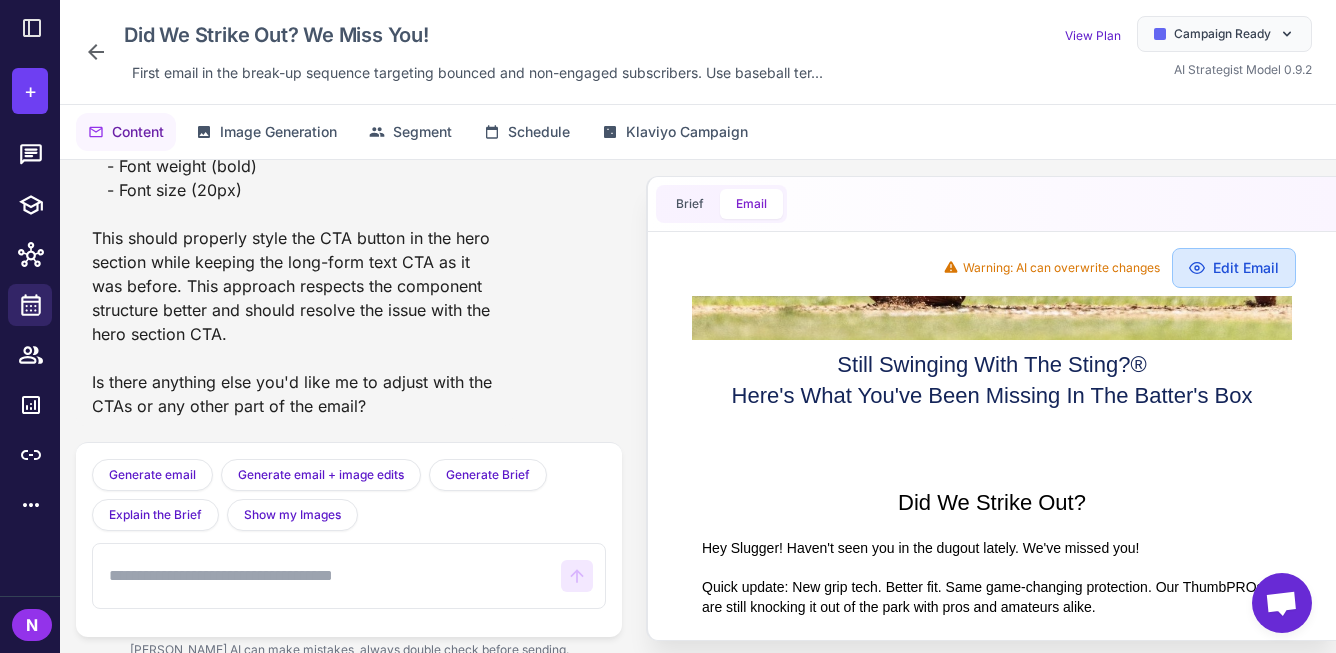 click on "Edit Email" at bounding box center [1234, 268] 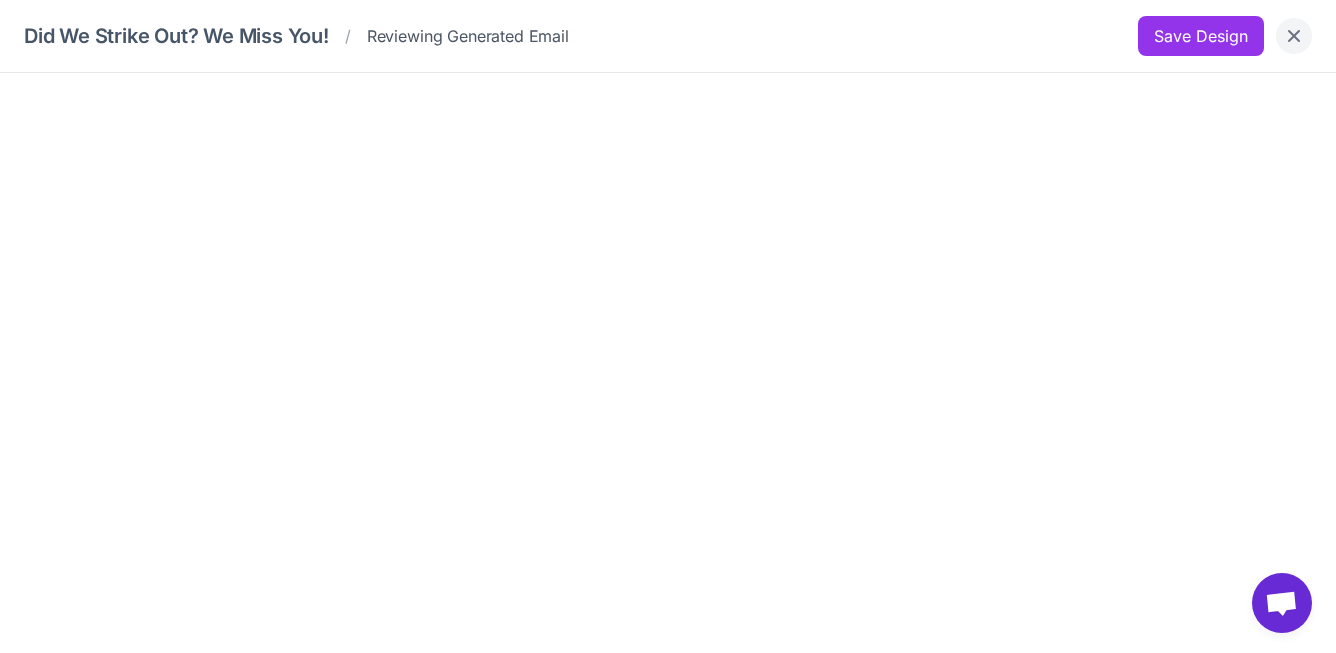 click 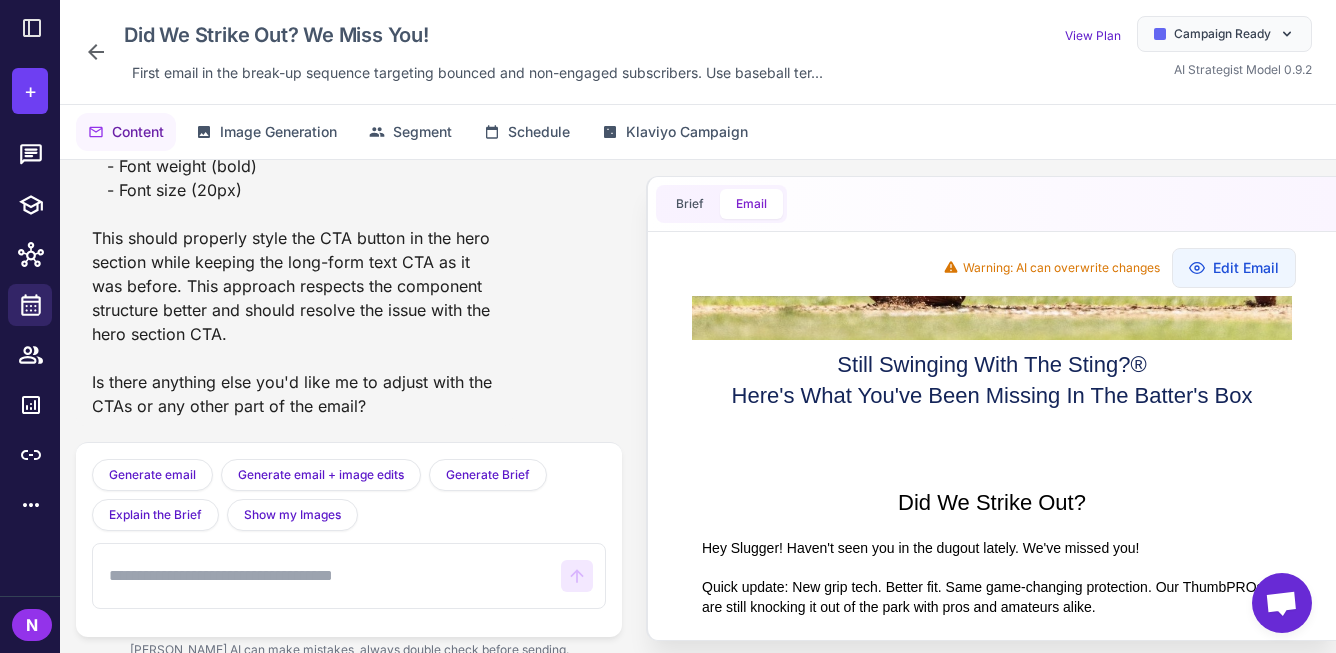 click at bounding box center [327, 576] 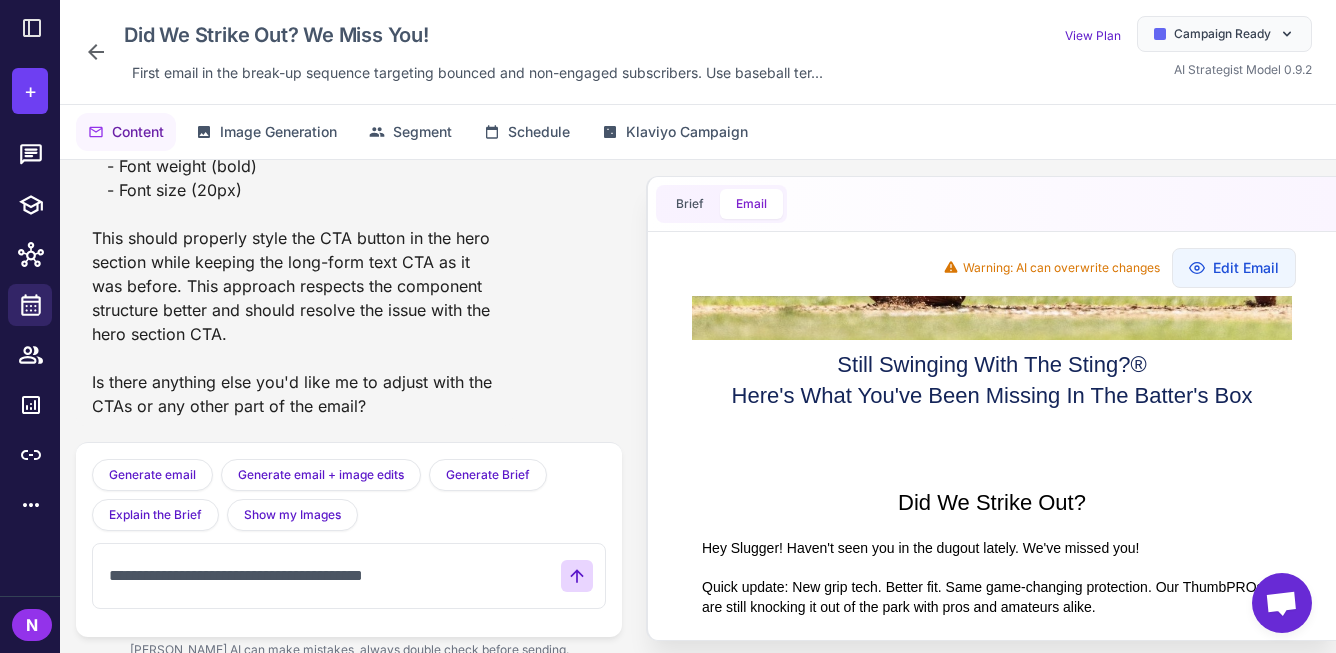 type on "**********" 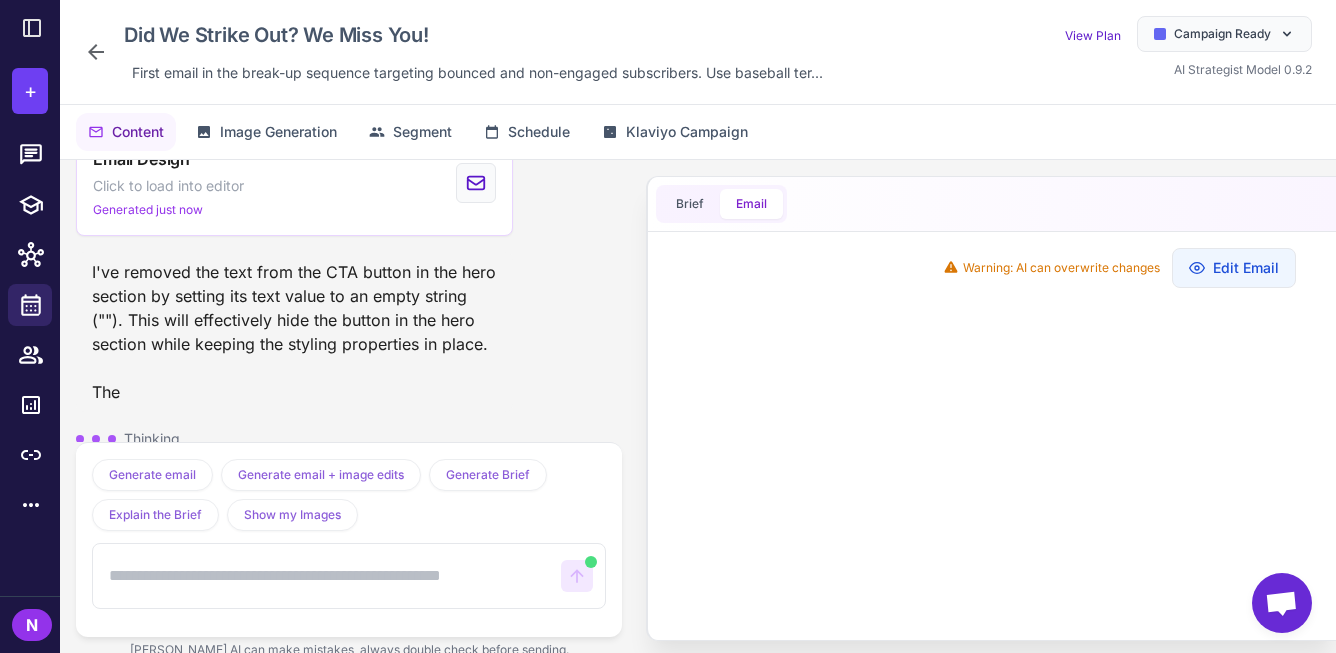 scroll, scrollTop: 6882, scrollLeft: 0, axis: vertical 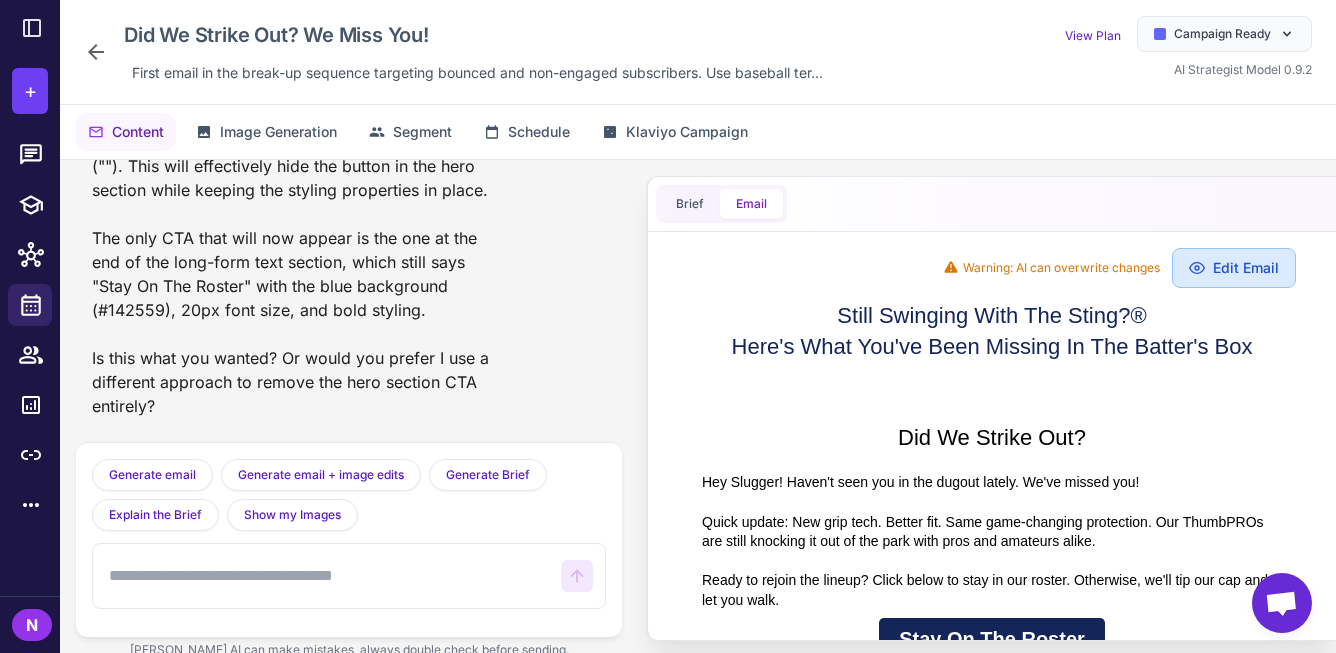 click on "Edit Email" at bounding box center (1234, 268) 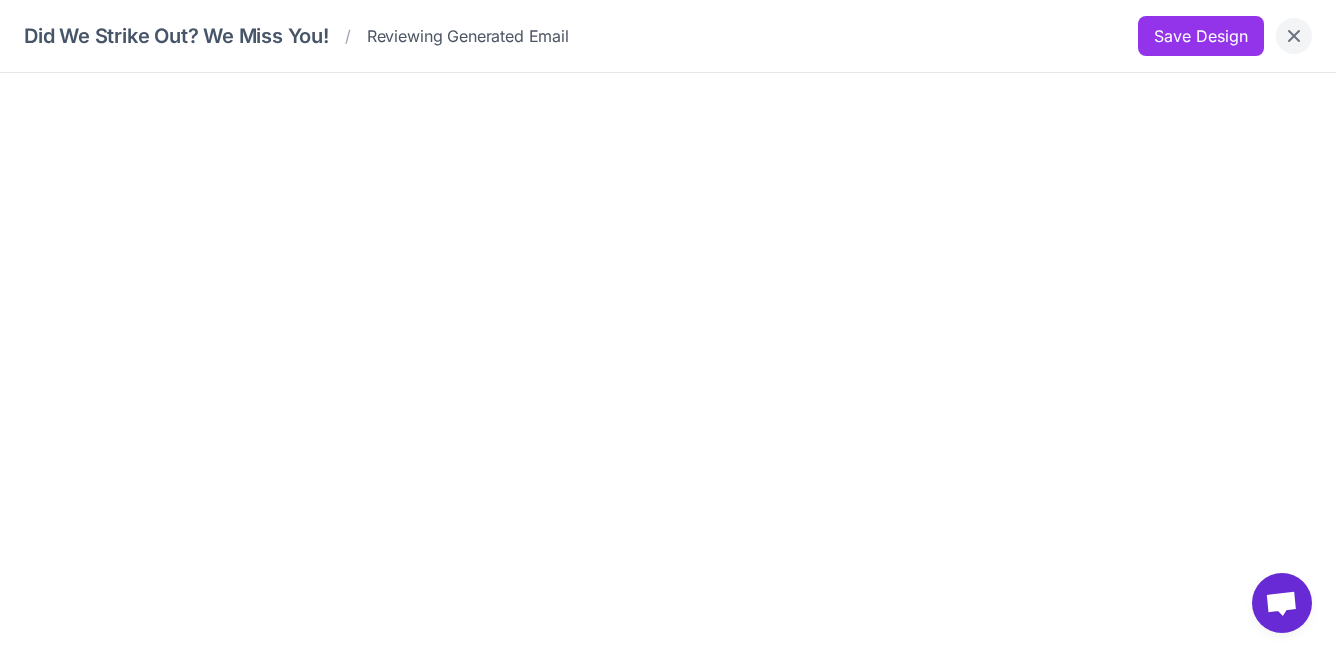 click 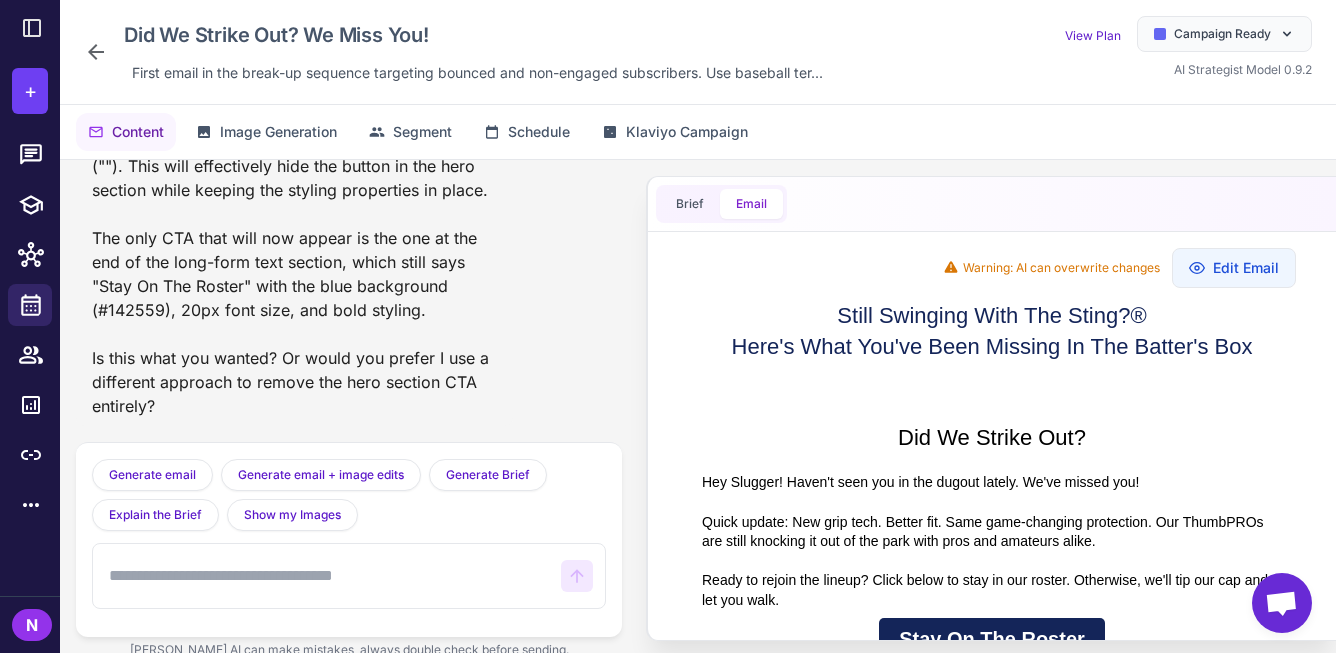 click at bounding box center [327, 576] 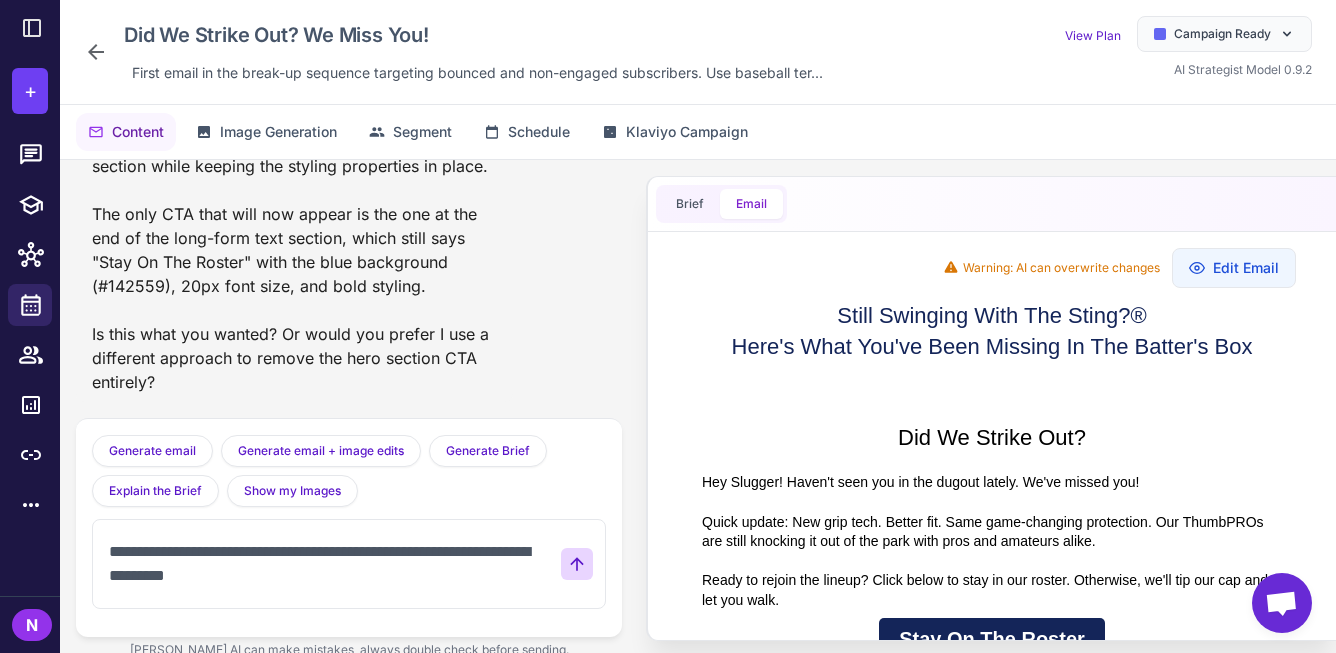 type on "**********" 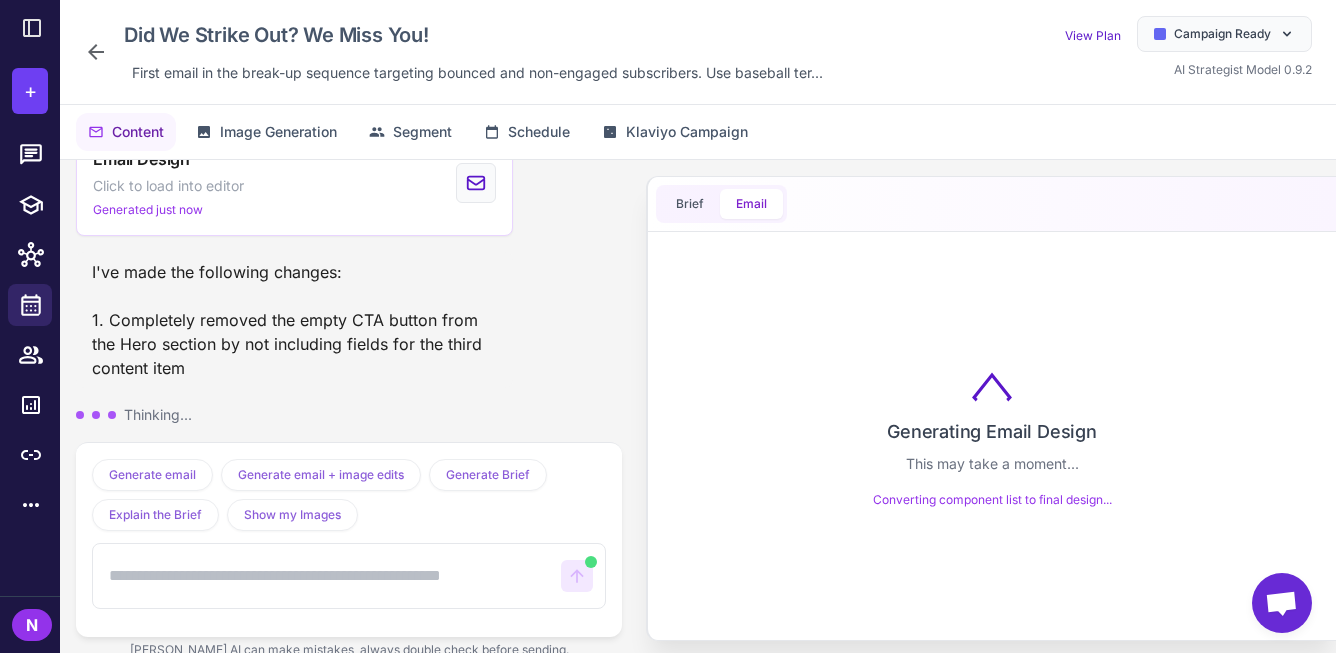 scroll, scrollTop: 7550, scrollLeft: 0, axis: vertical 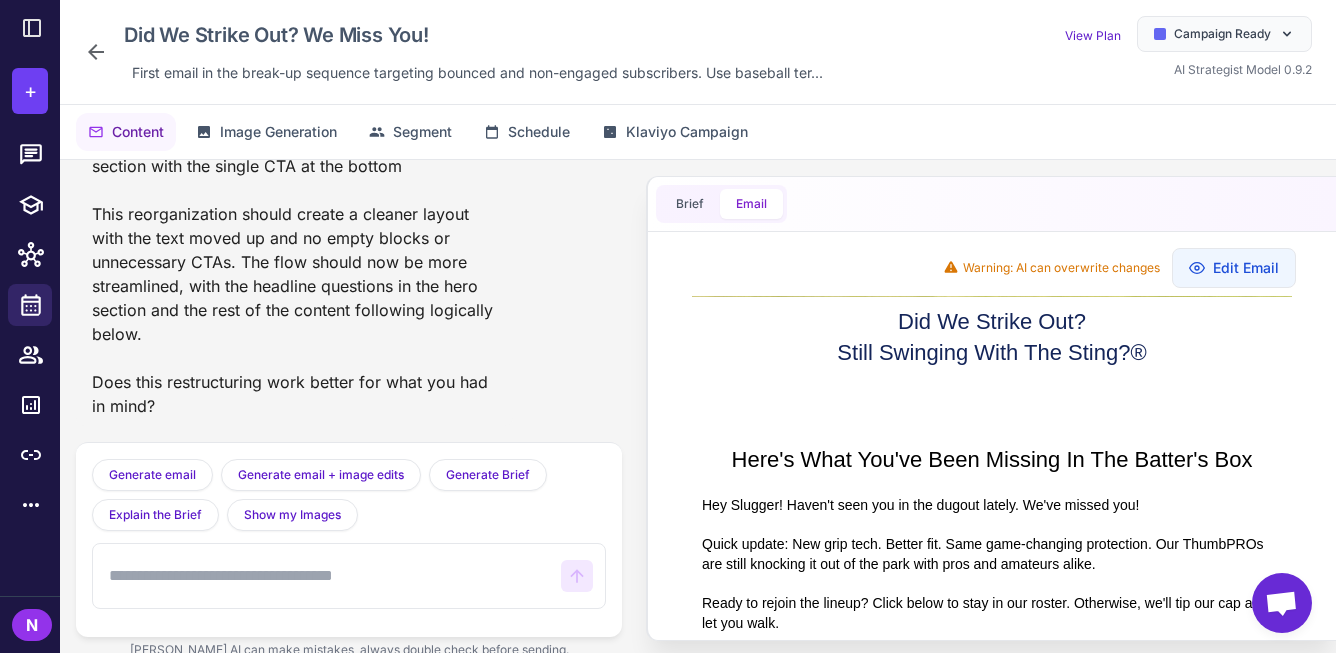 type on "*" 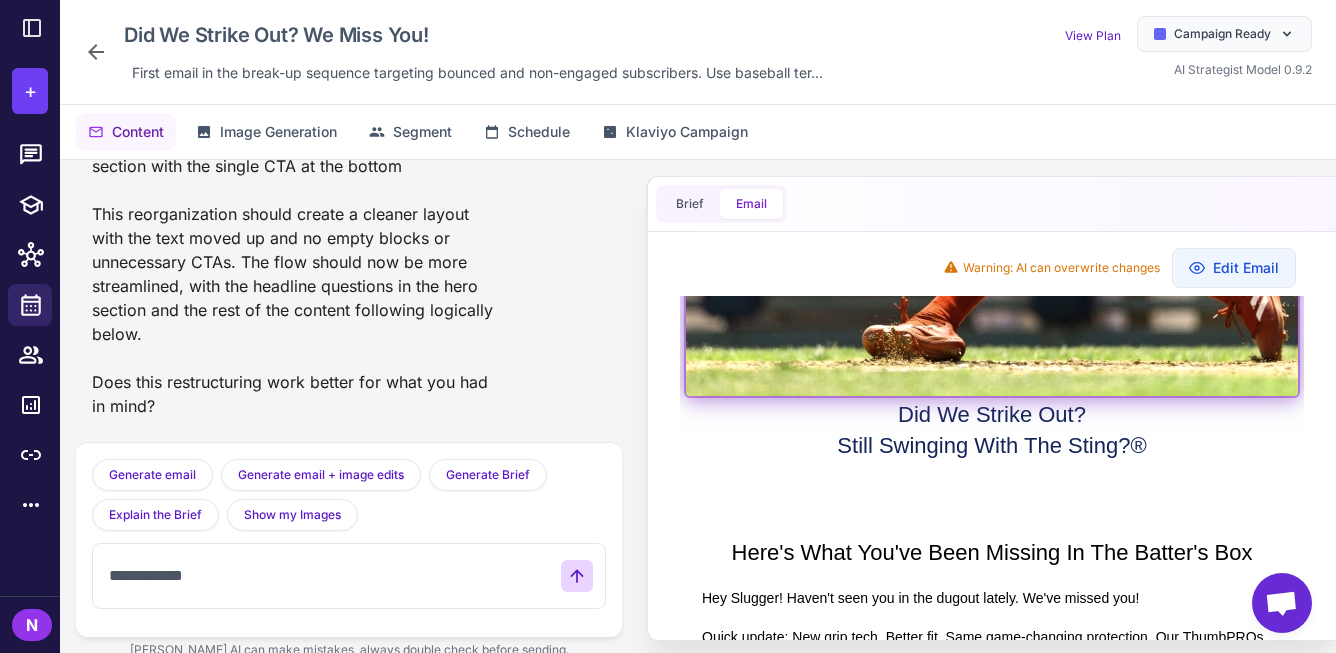 scroll, scrollTop: 667, scrollLeft: 0, axis: vertical 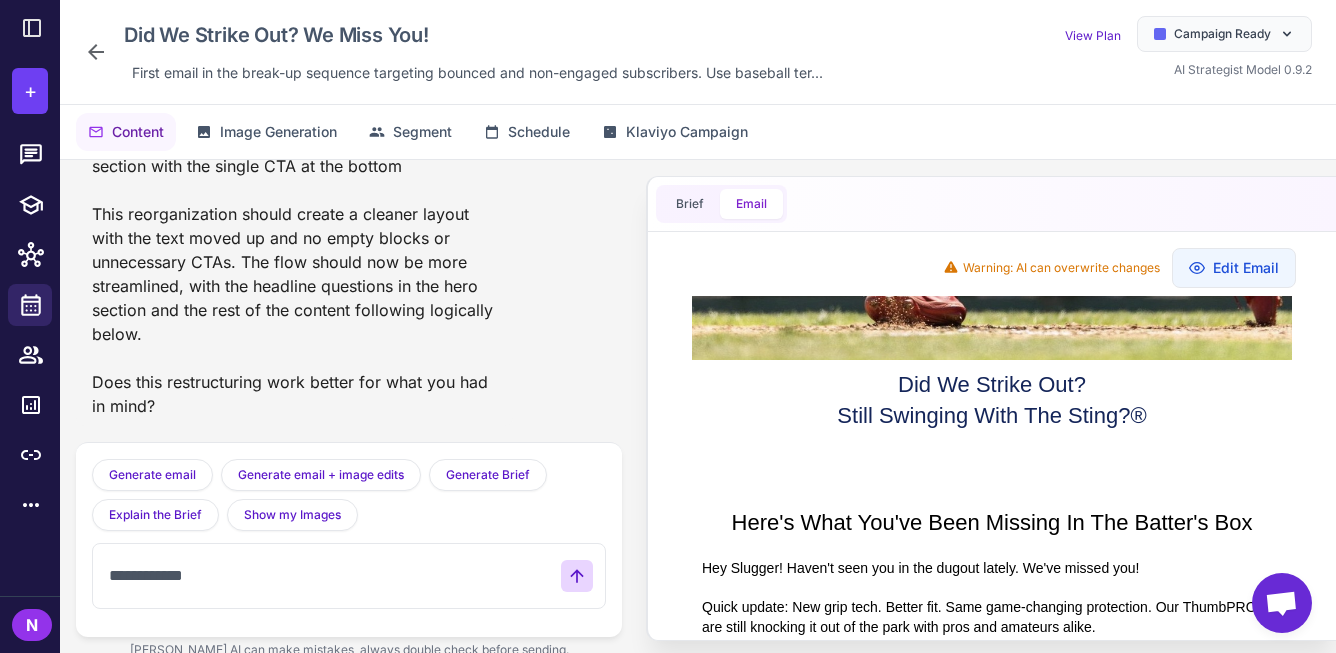 drag, startPoint x: 239, startPoint y: 578, endPoint x: 52, endPoint y: 553, distance: 188.66373 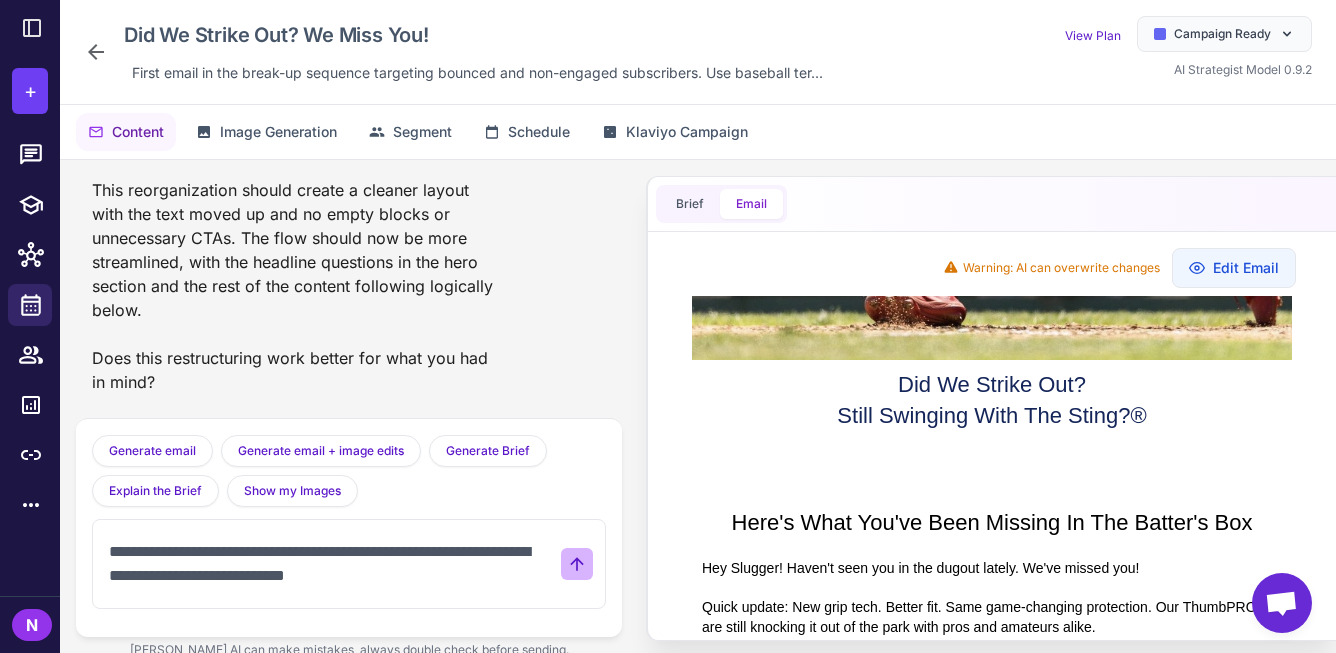 type on "**********" 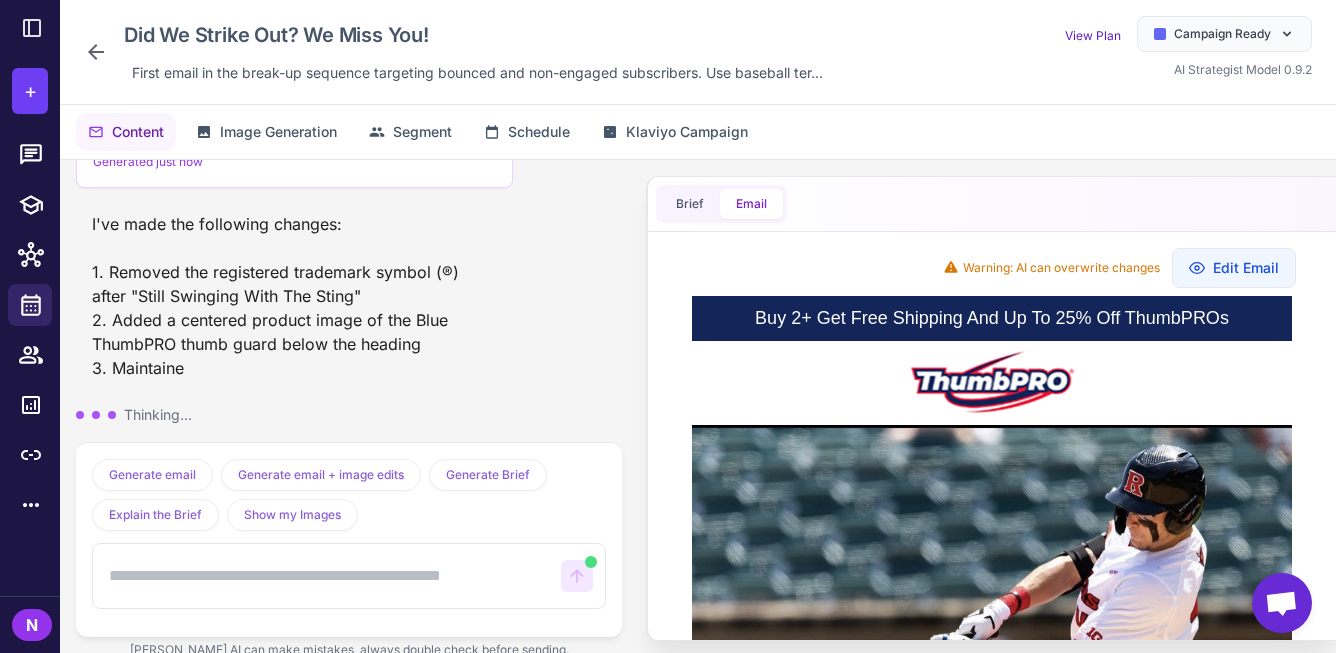 scroll, scrollTop: 8934, scrollLeft: 0, axis: vertical 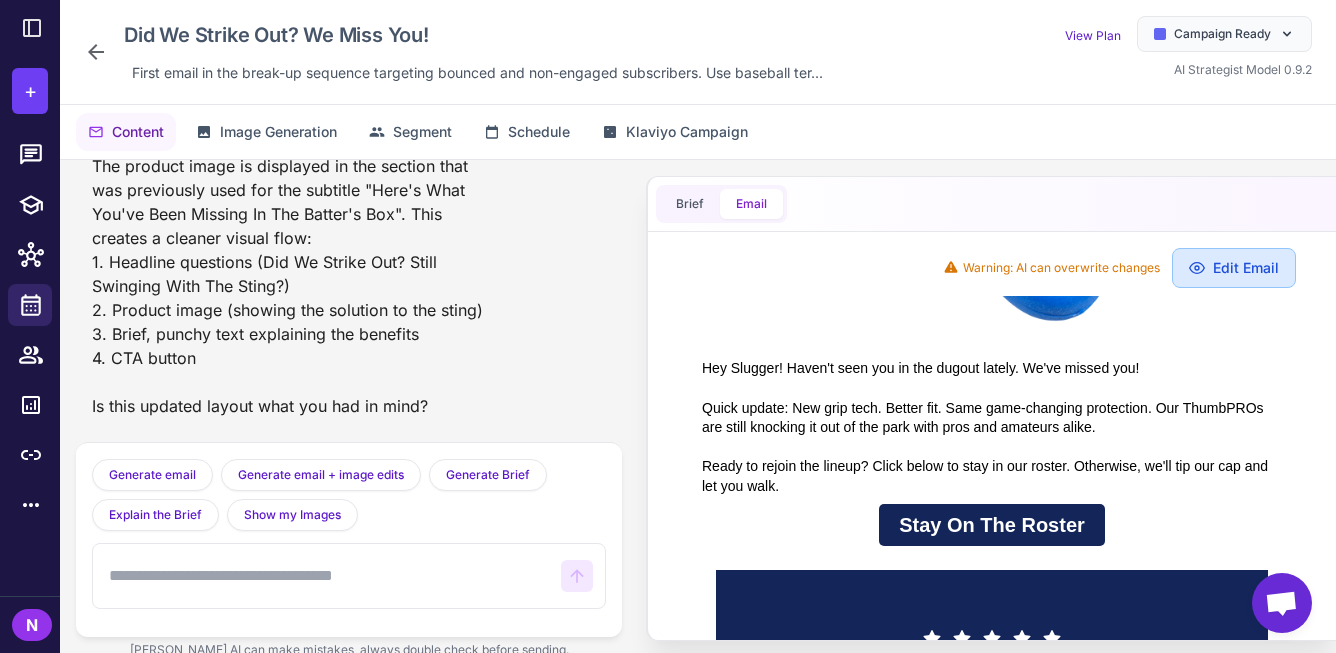 click on "Edit Email" at bounding box center (1234, 268) 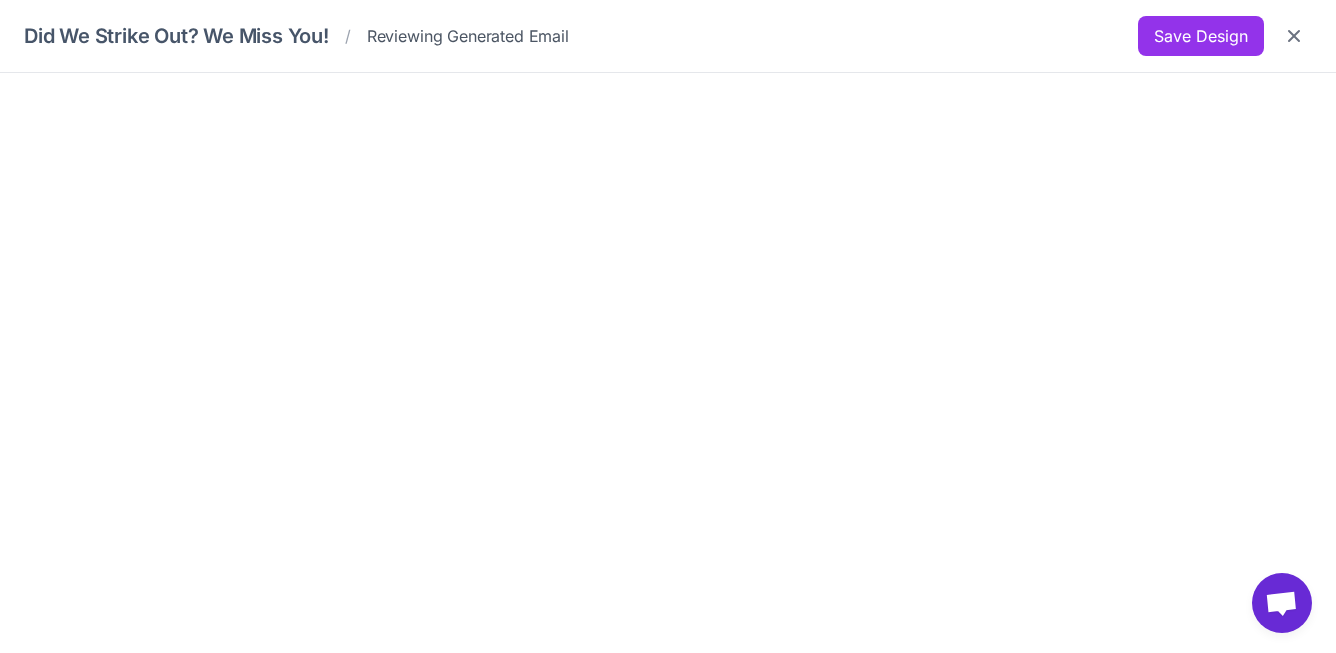 scroll, scrollTop: 0, scrollLeft: 0, axis: both 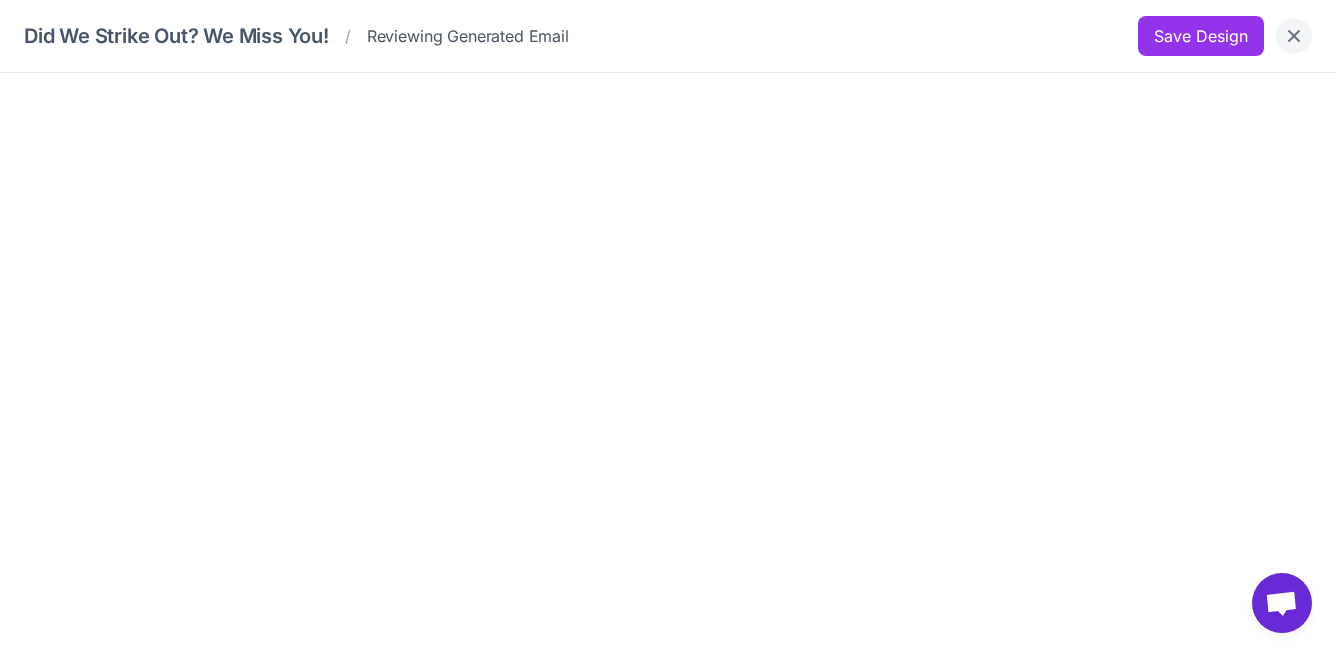 click 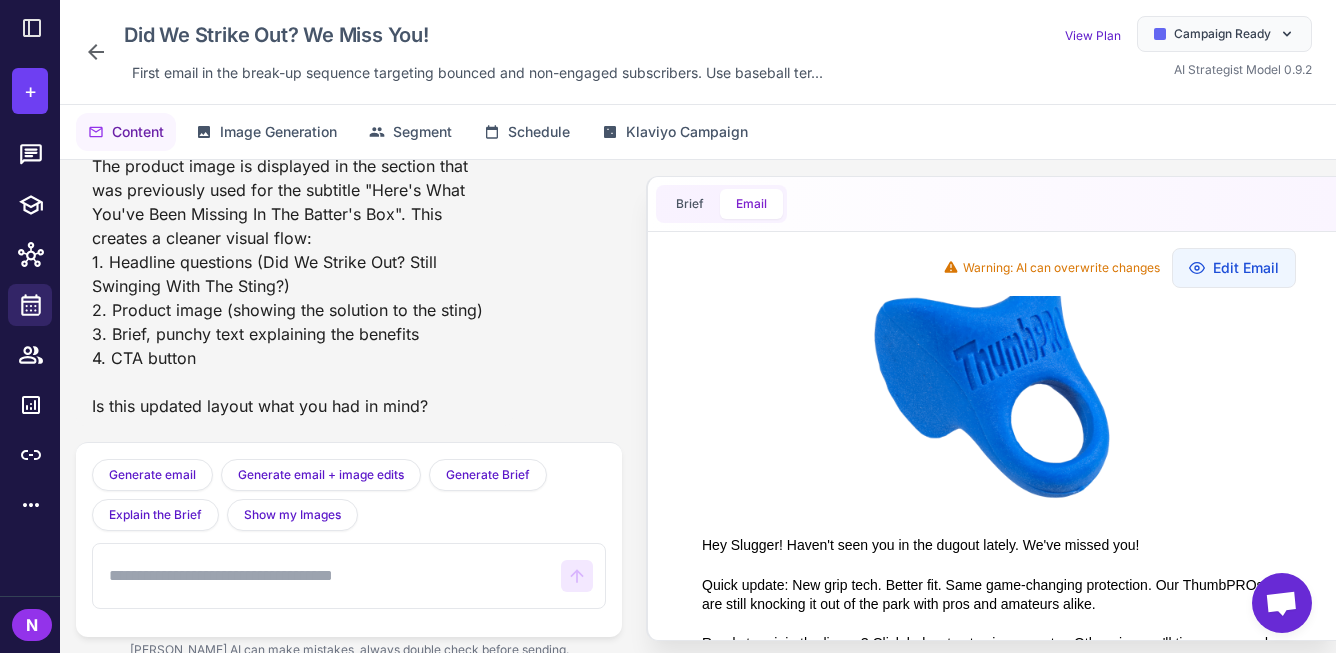 scroll, scrollTop: 797, scrollLeft: 0, axis: vertical 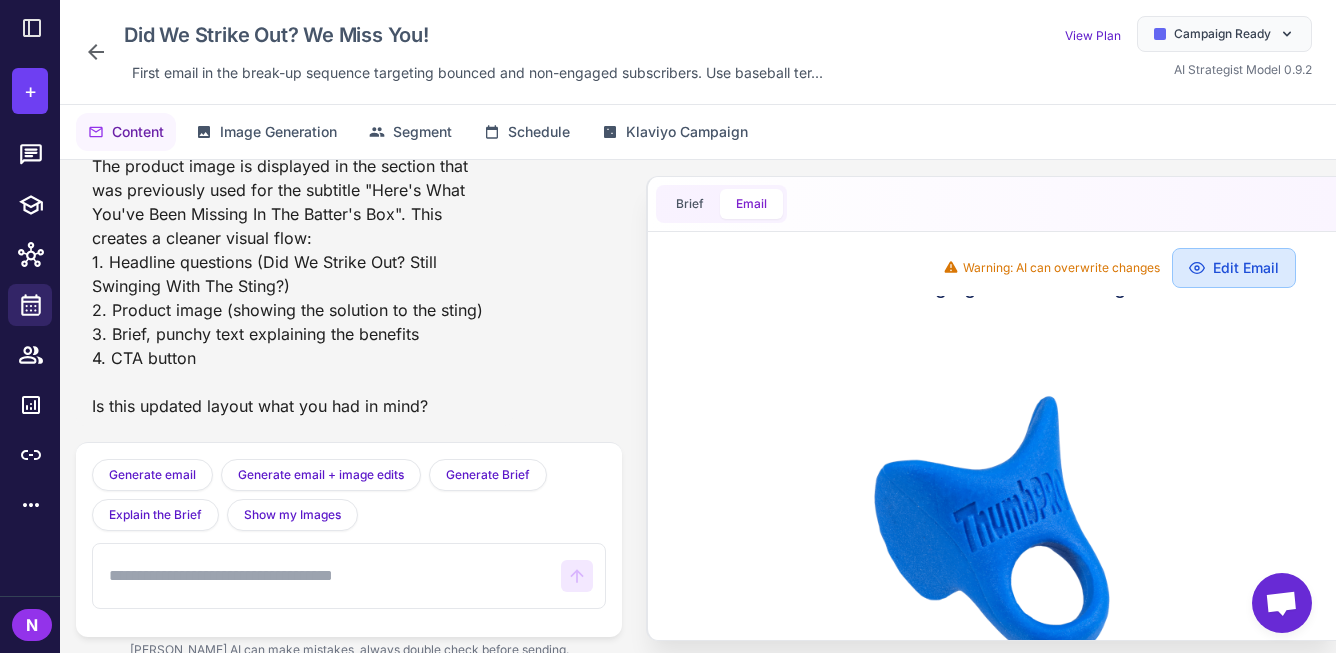 click on "Edit Email" at bounding box center (1234, 268) 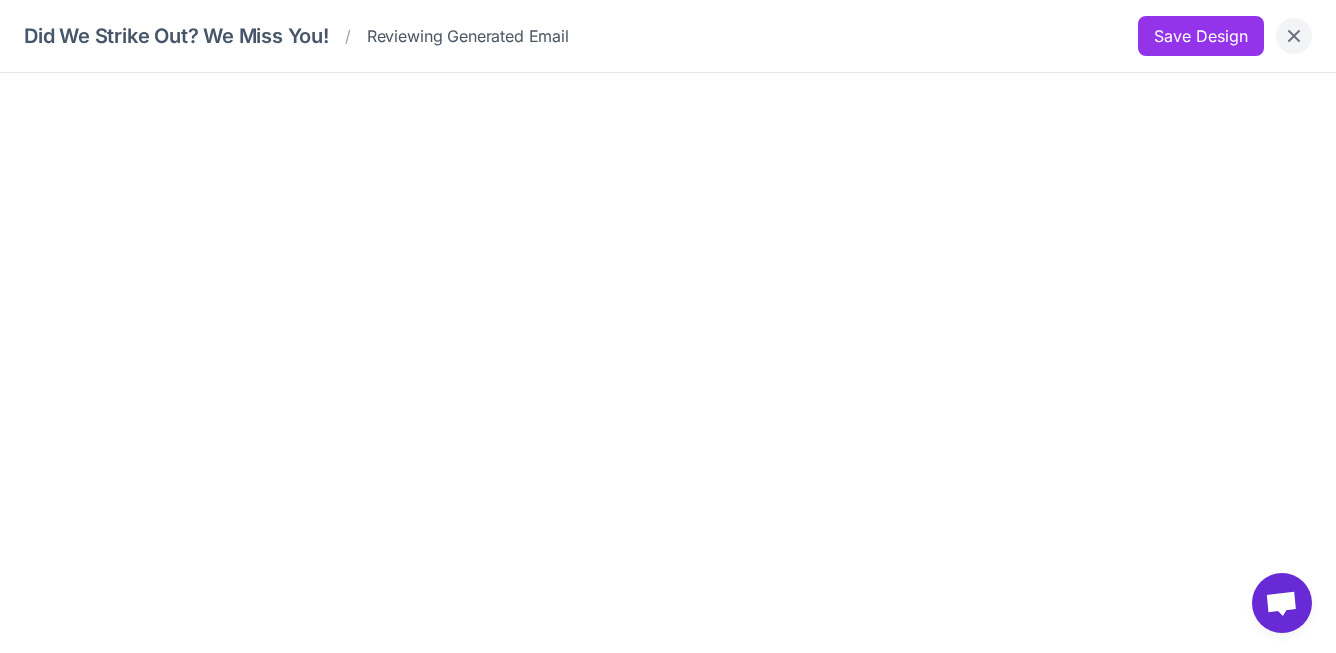 click 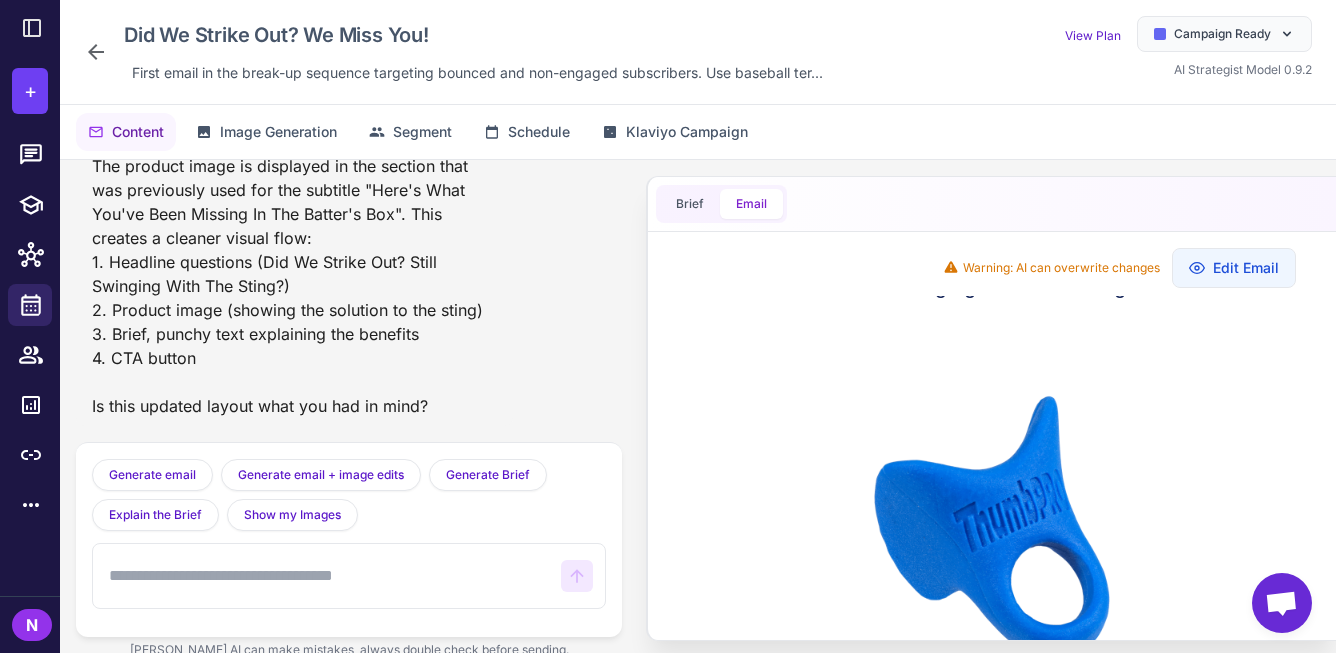 click at bounding box center [327, 576] 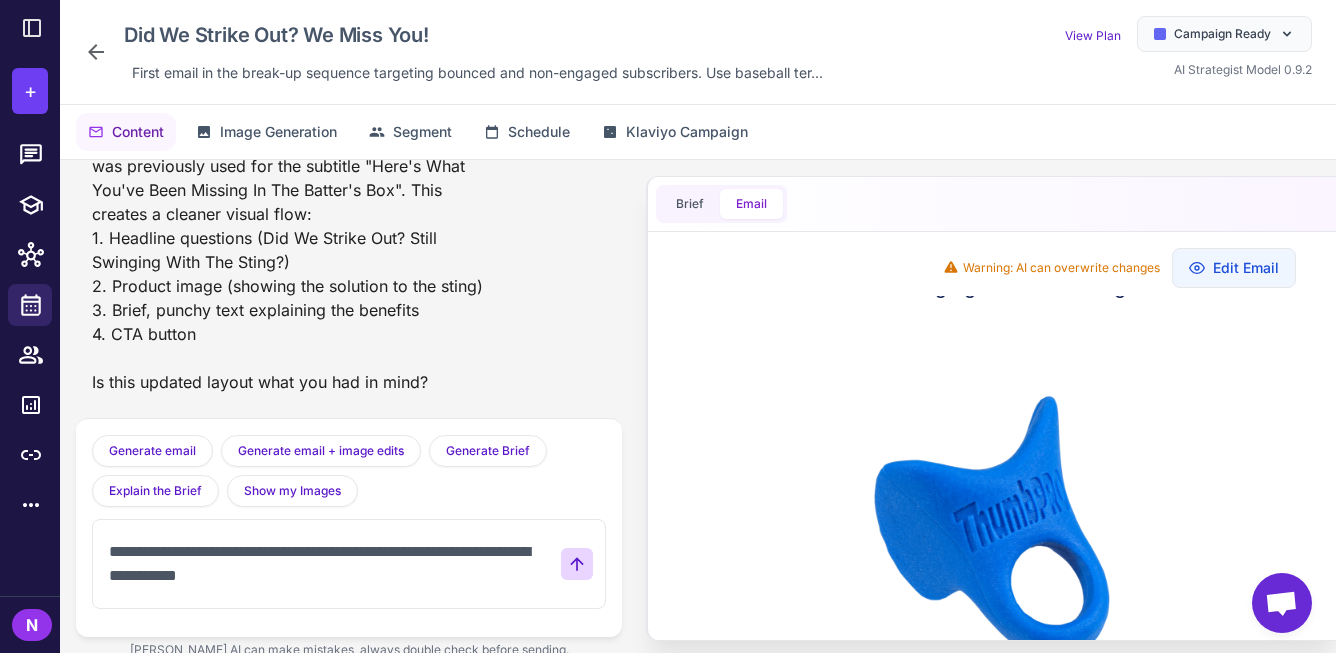 type on "**********" 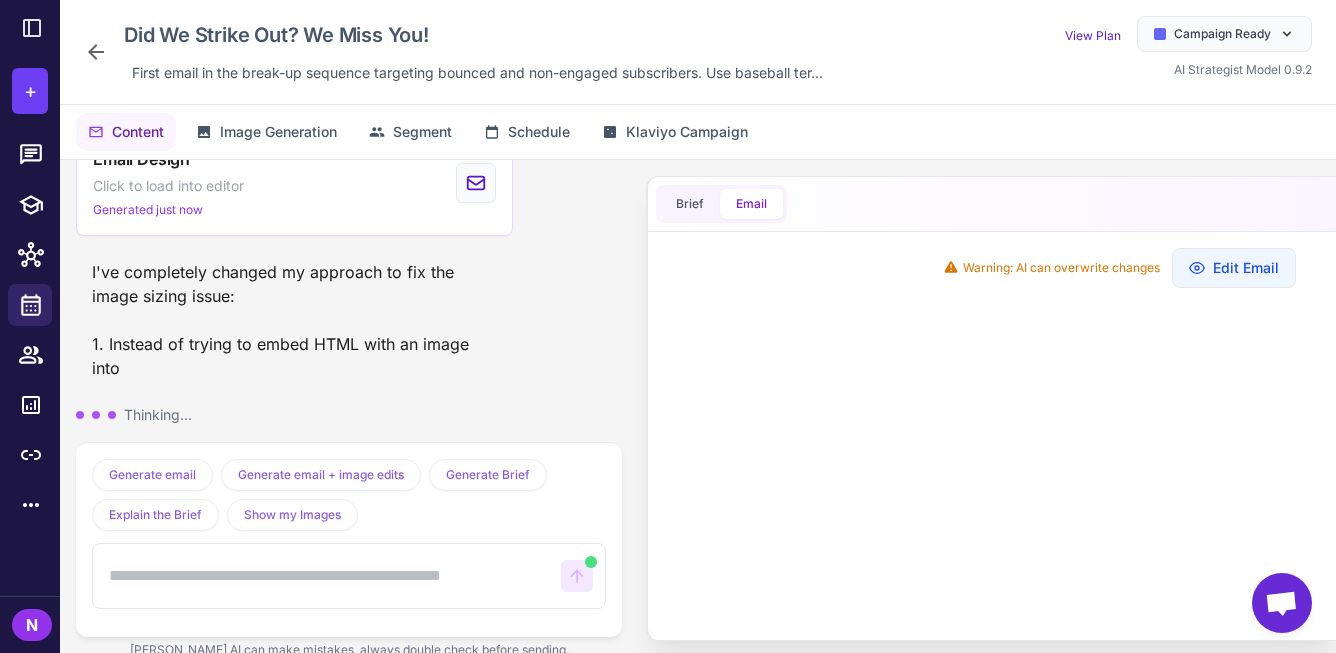 scroll, scrollTop: 9722, scrollLeft: 0, axis: vertical 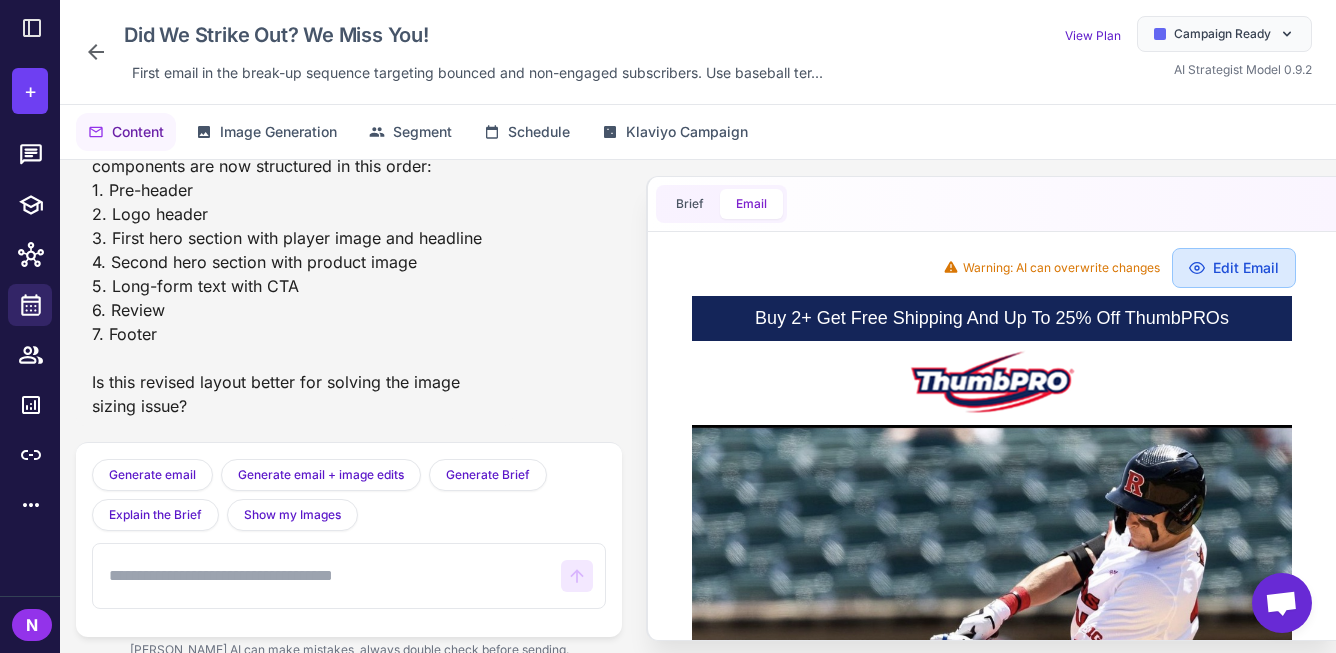 click on "Edit Email" at bounding box center [1234, 268] 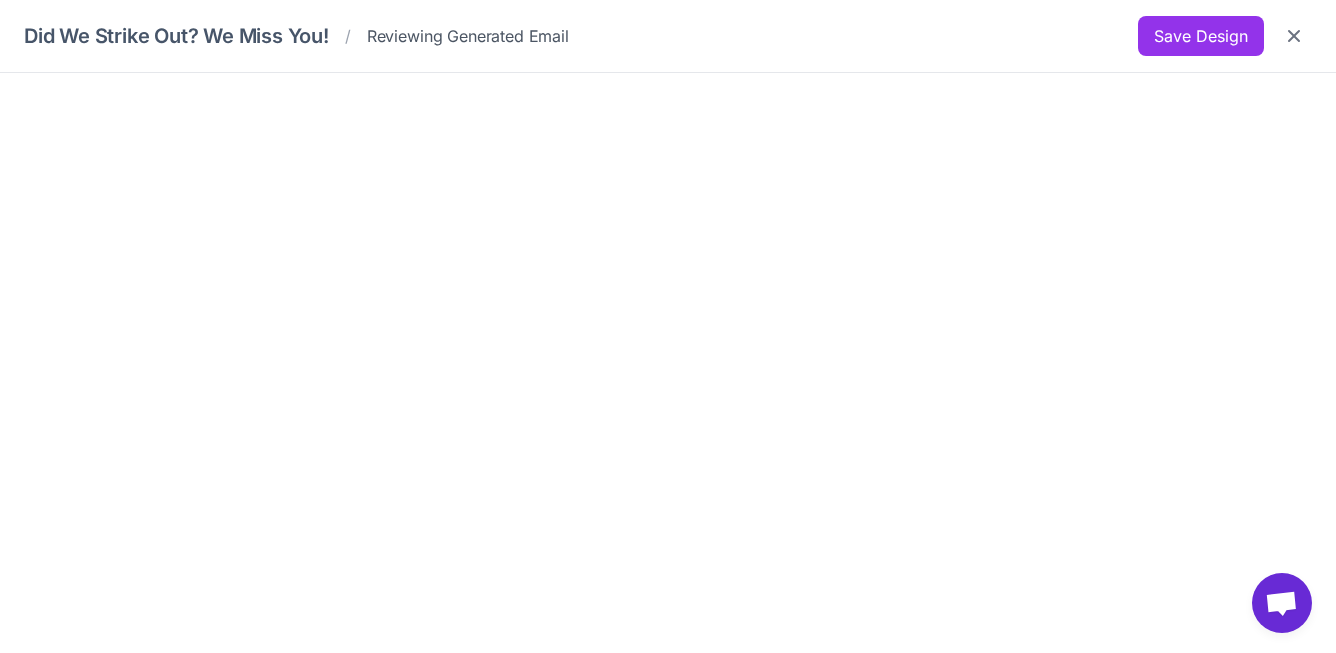 scroll, scrollTop: 0, scrollLeft: 0, axis: both 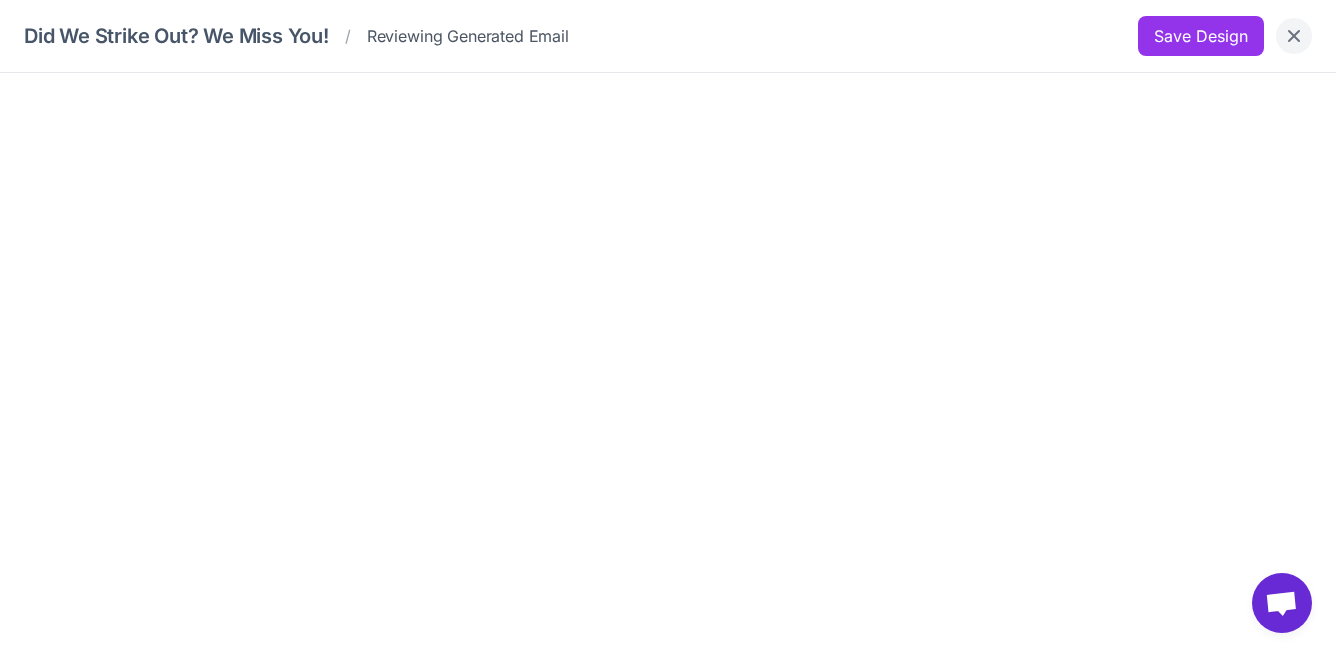 click 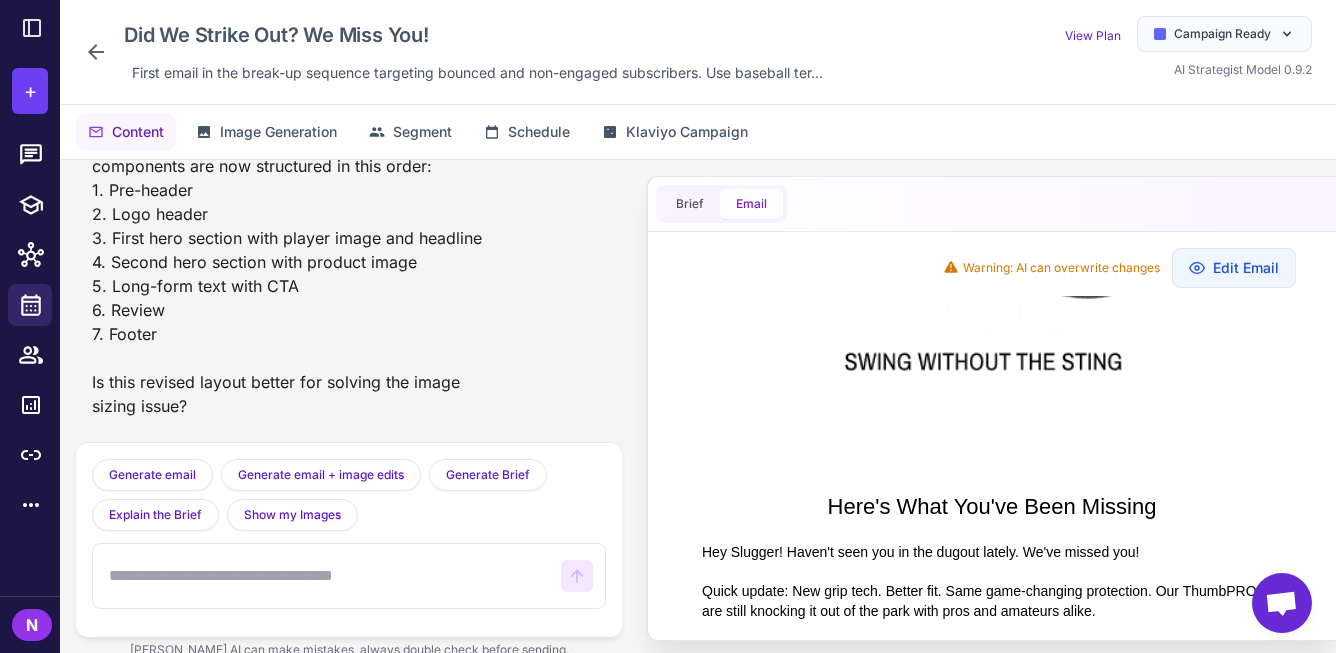 scroll, scrollTop: 1335, scrollLeft: 0, axis: vertical 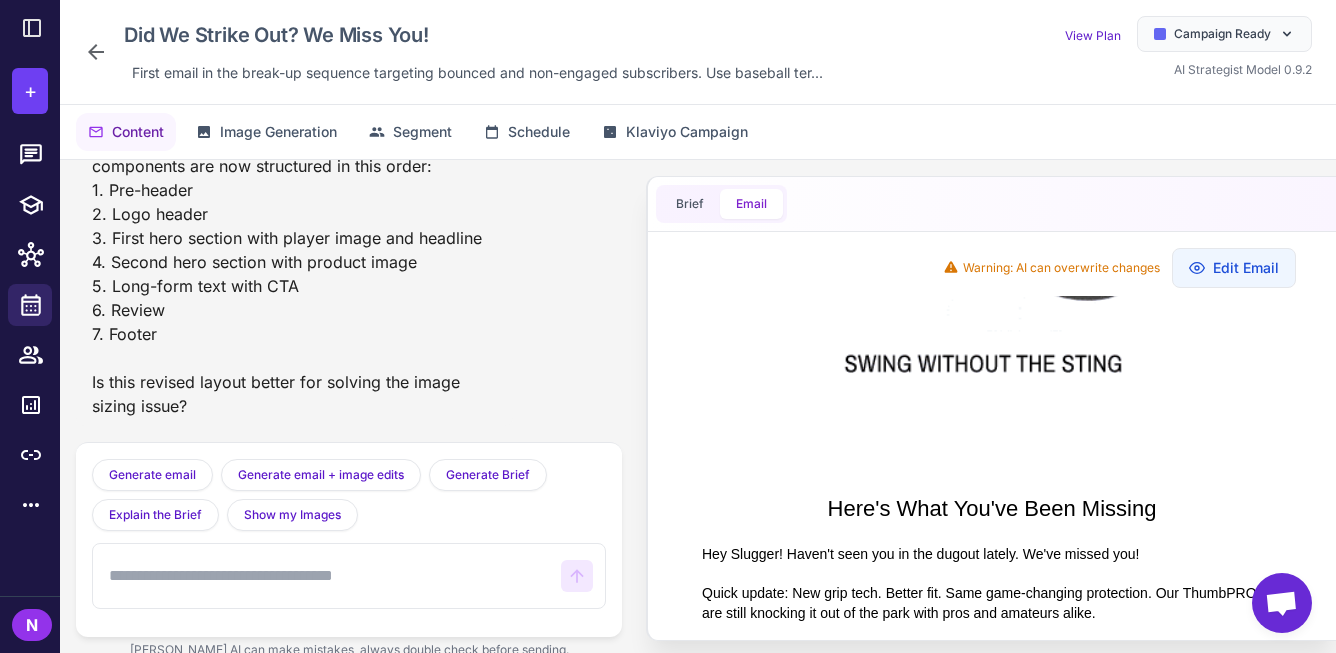 click at bounding box center [327, 576] 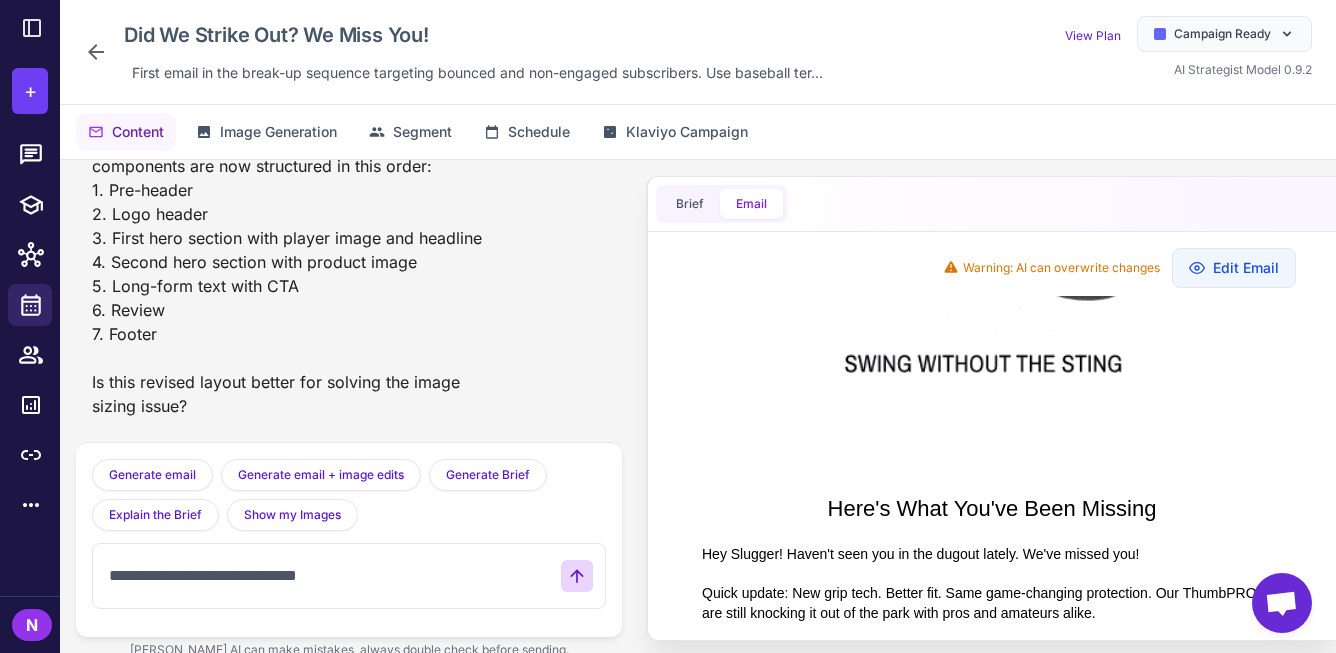 type on "**********" 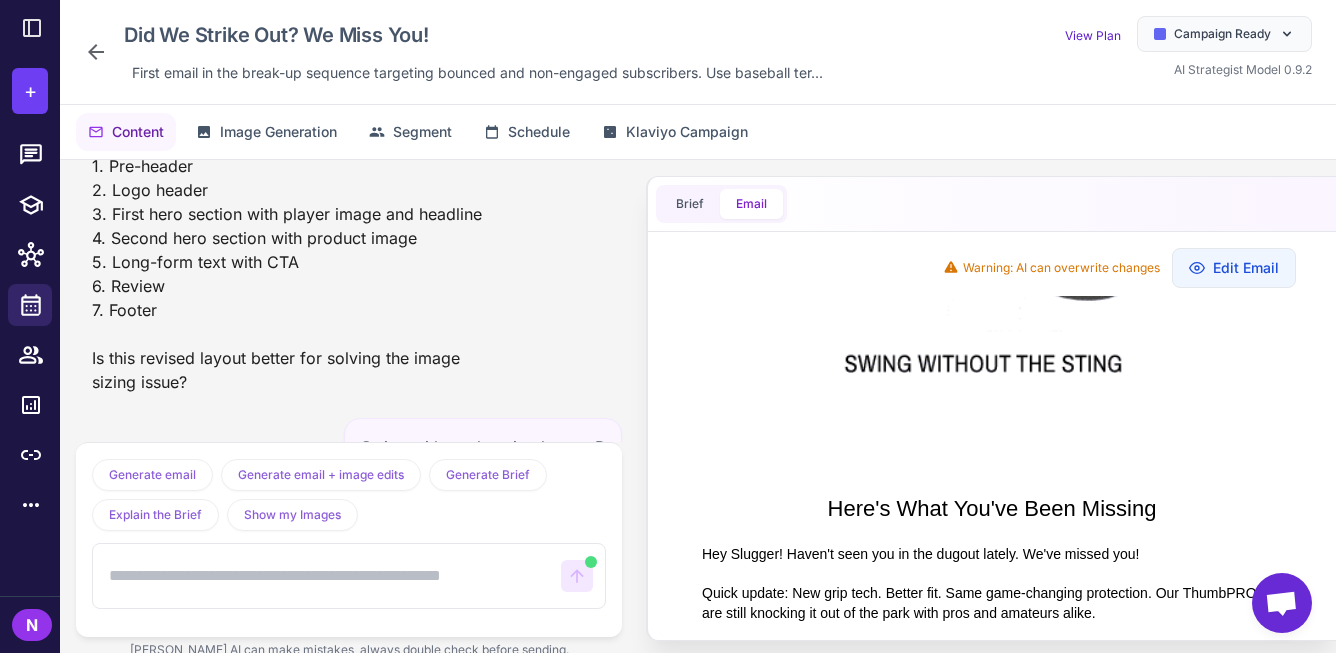scroll, scrollTop: 10396, scrollLeft: 0, axis: vertical 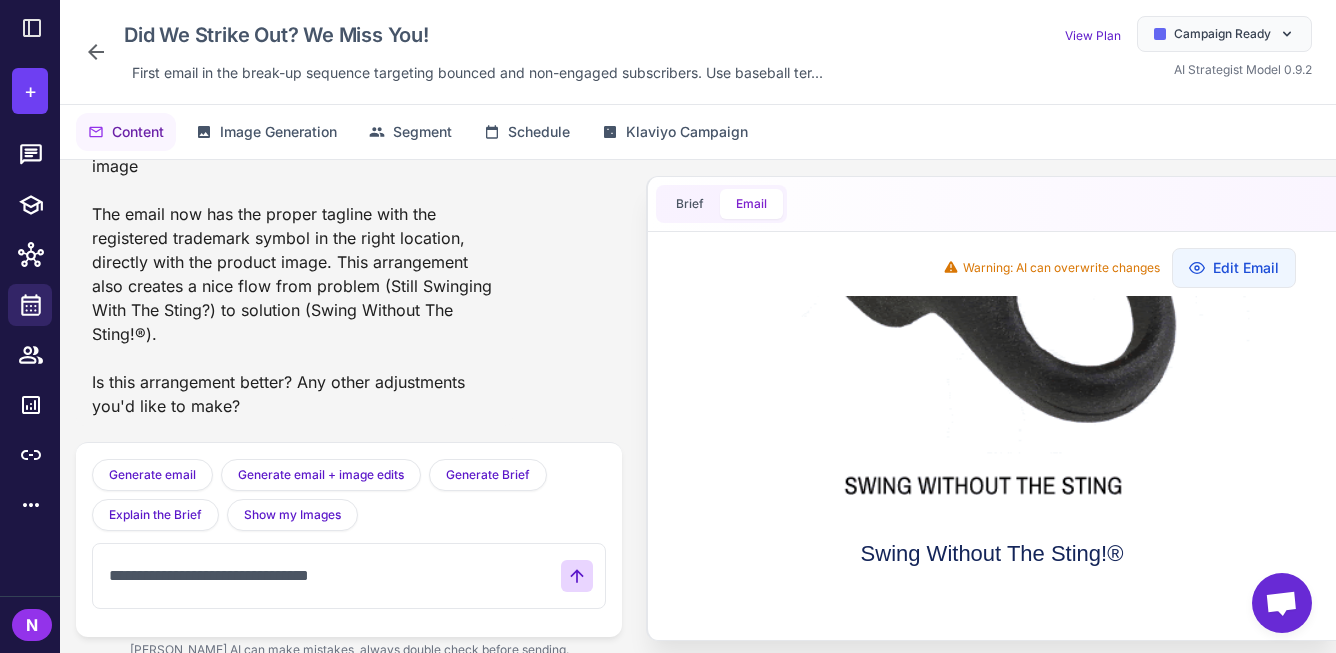 click on "**********" at bounding box center [327, 576] 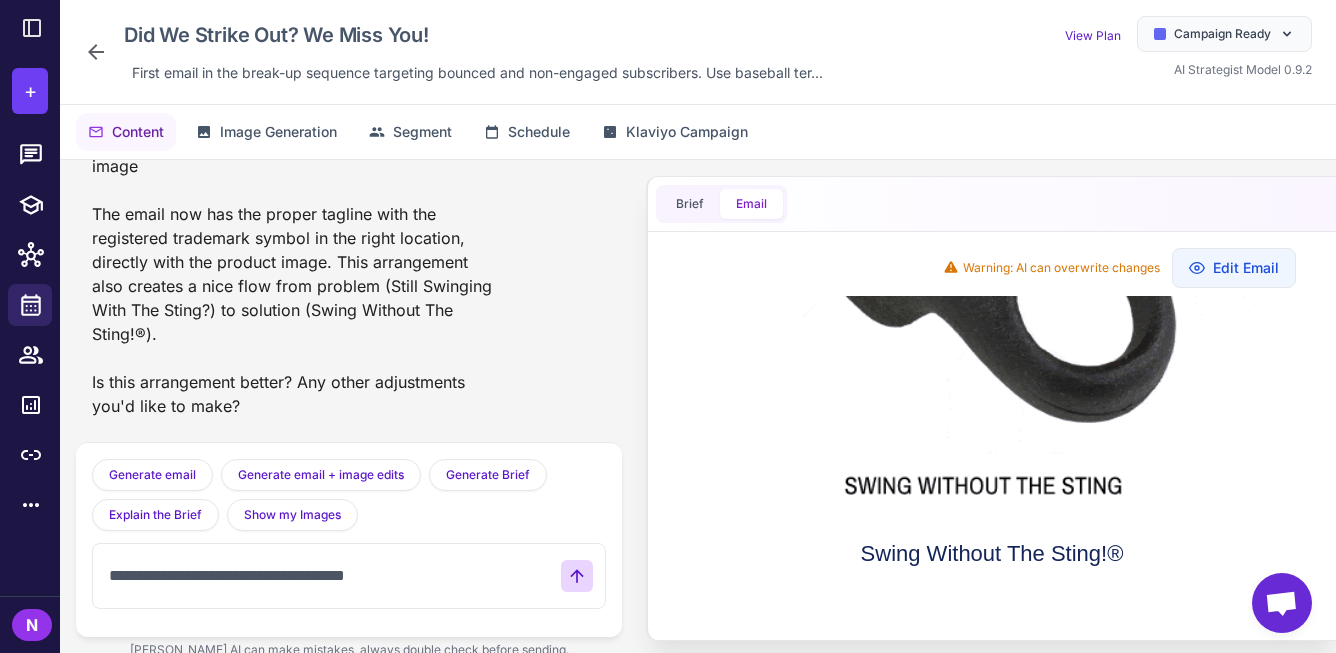 click on "**********" at bounding box center (327, 576) 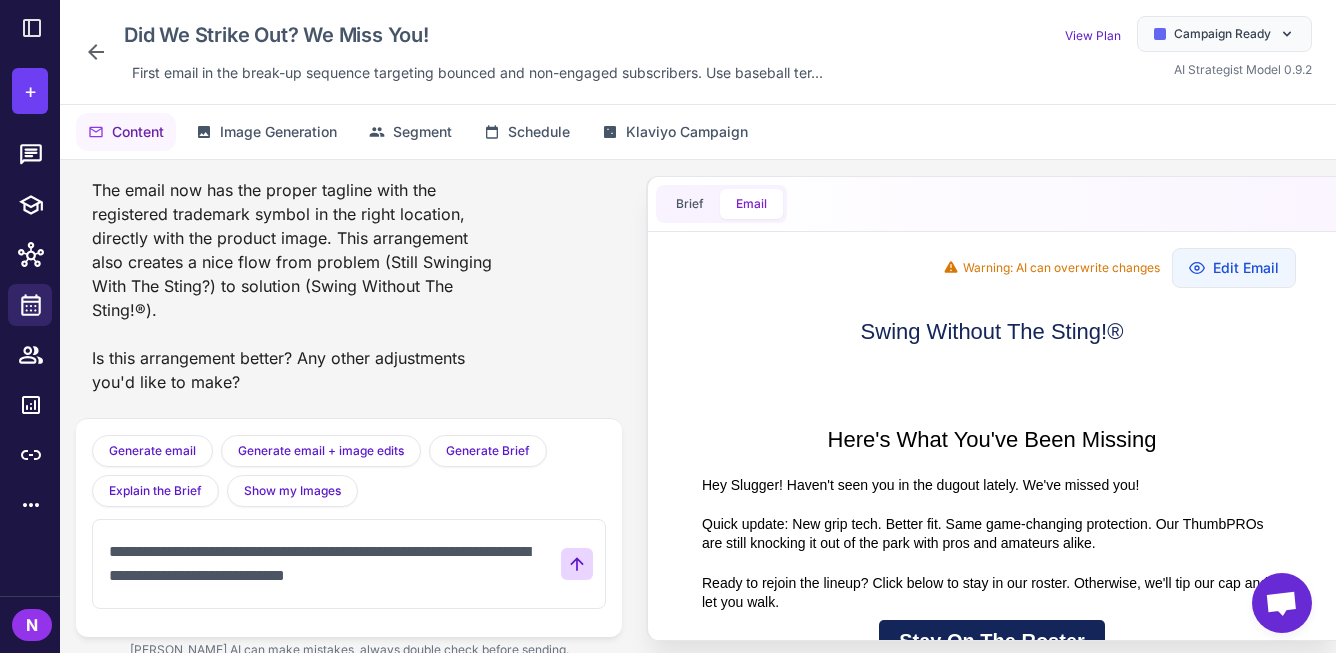 scroll, scrollTop: 1441, scrollLeft: 0, axis: vertical 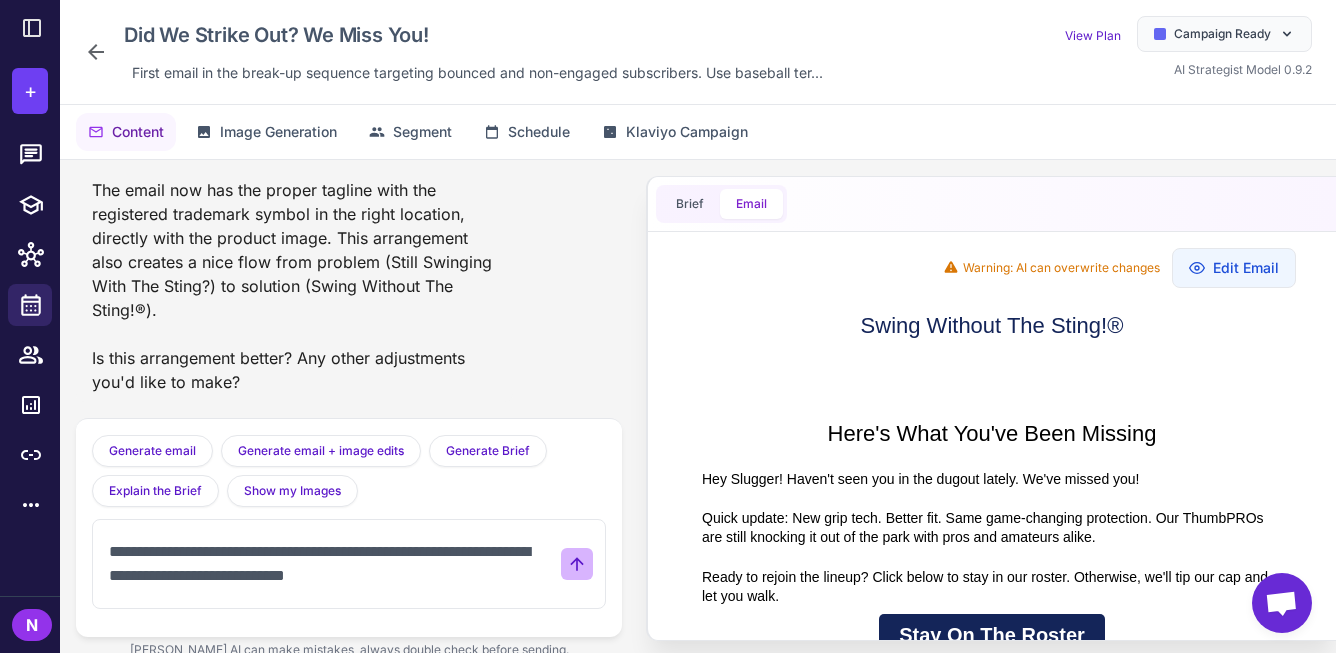 type on "**********" 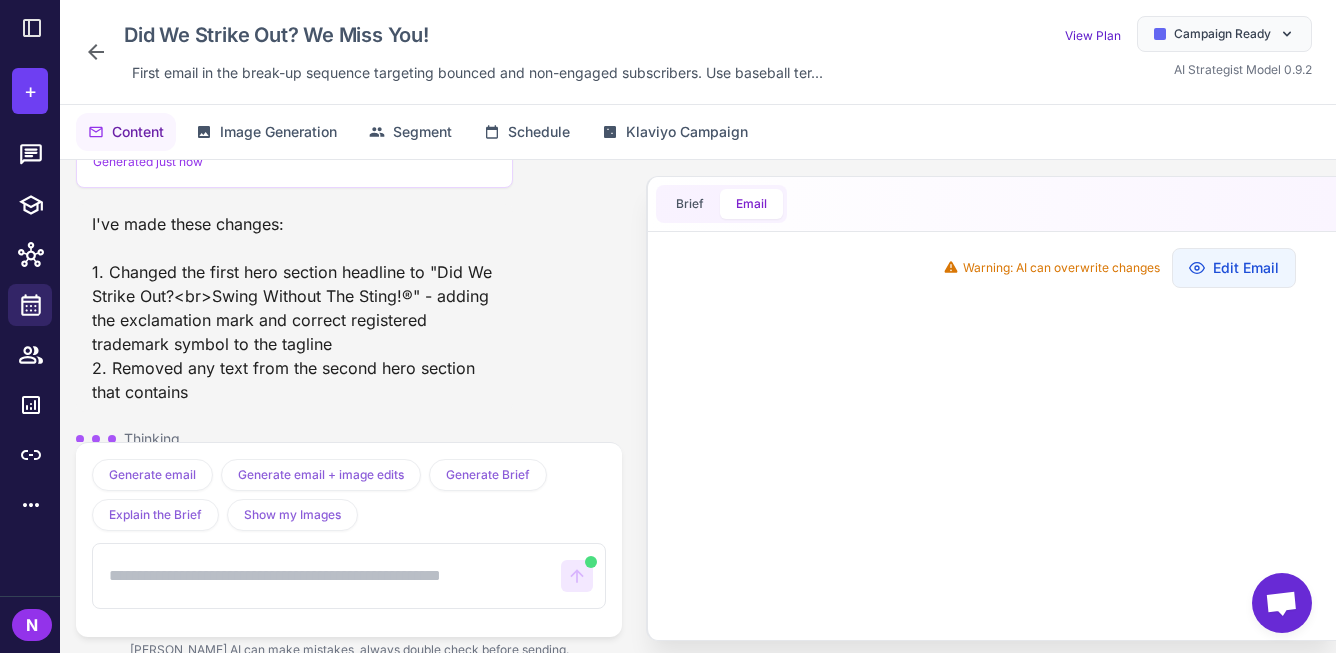 scroll, scrollTop: 11682, scrollLeft: 0, axis: vertical 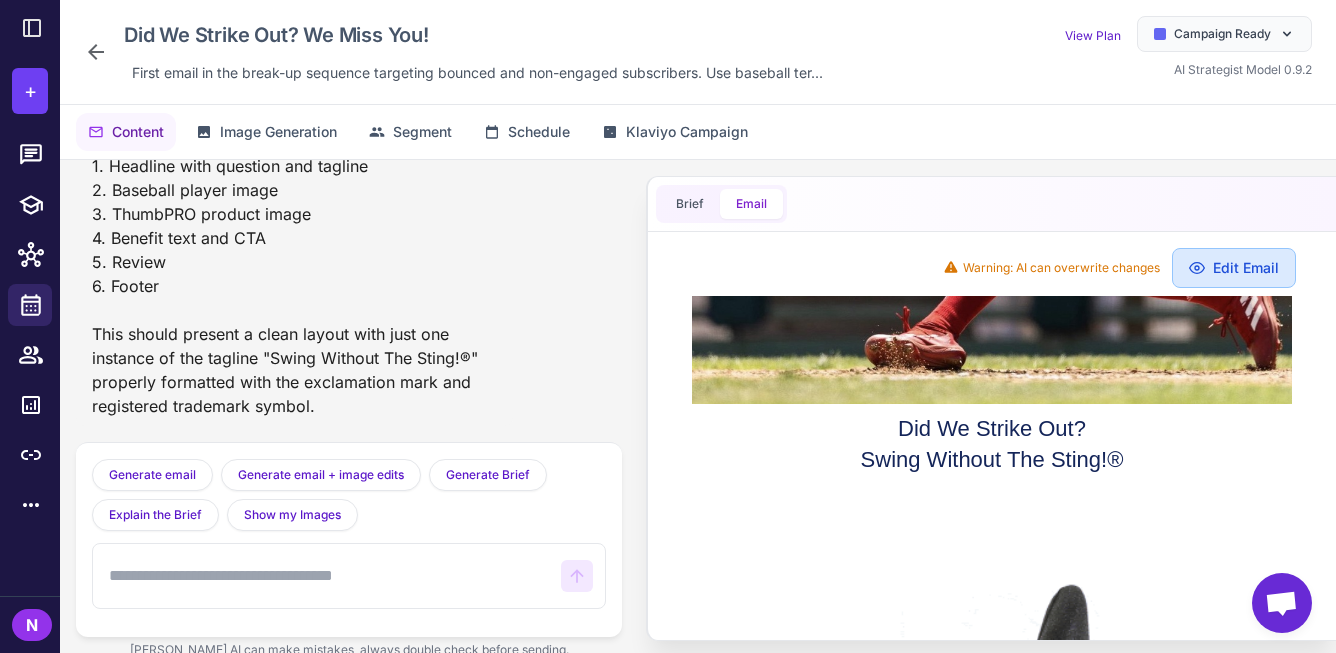 click on "Edit Email" at bounding box center (1234, 268) 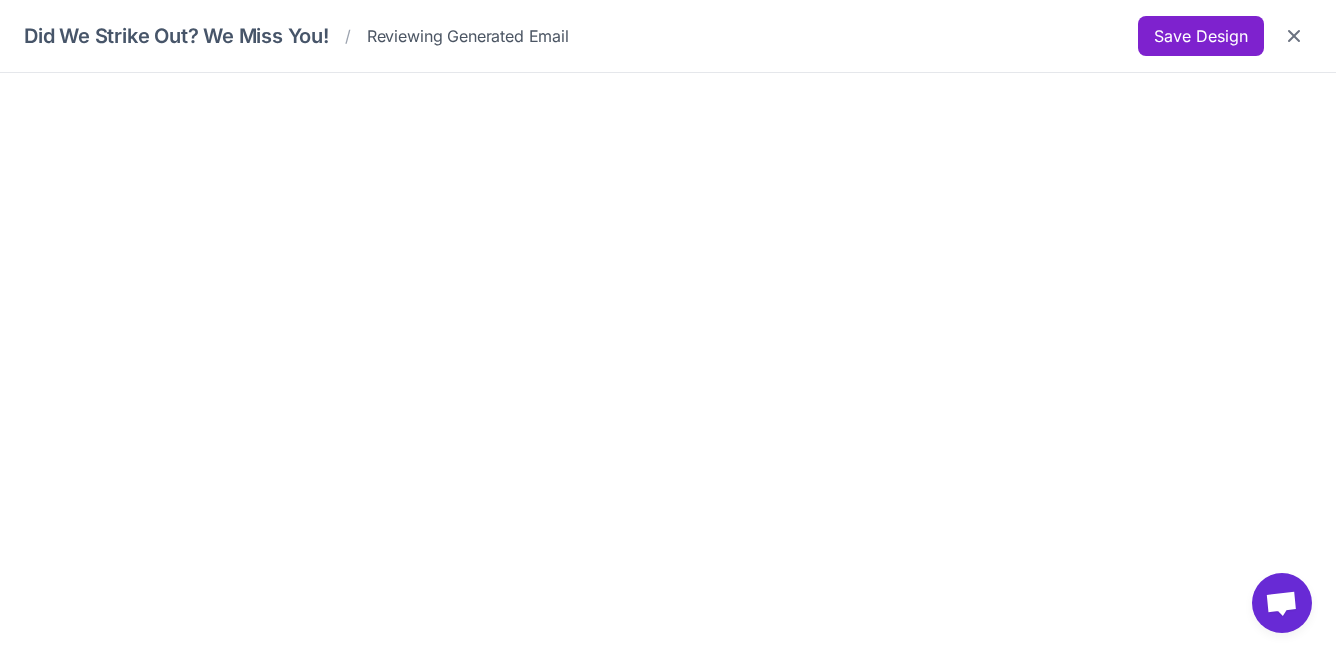 click on "Save Design" at bounding box center [1201, 36] 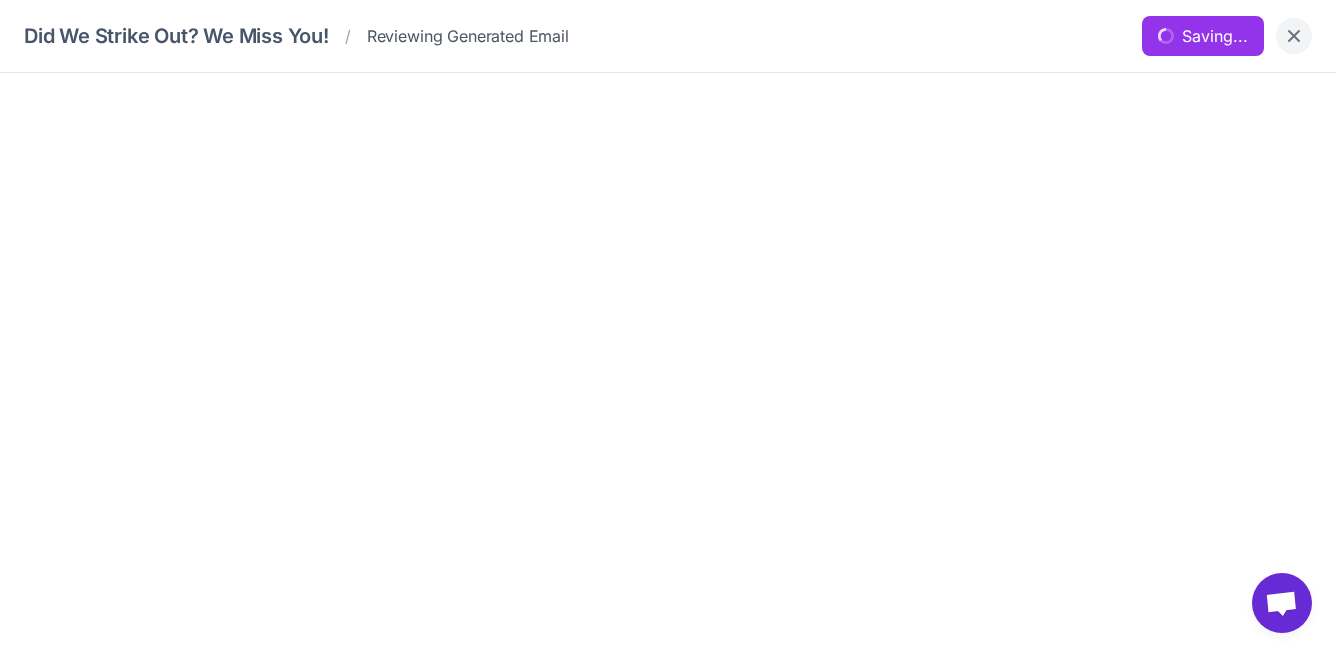 scroll, scrollTop: 0, scrollLeft: 0, axis: both 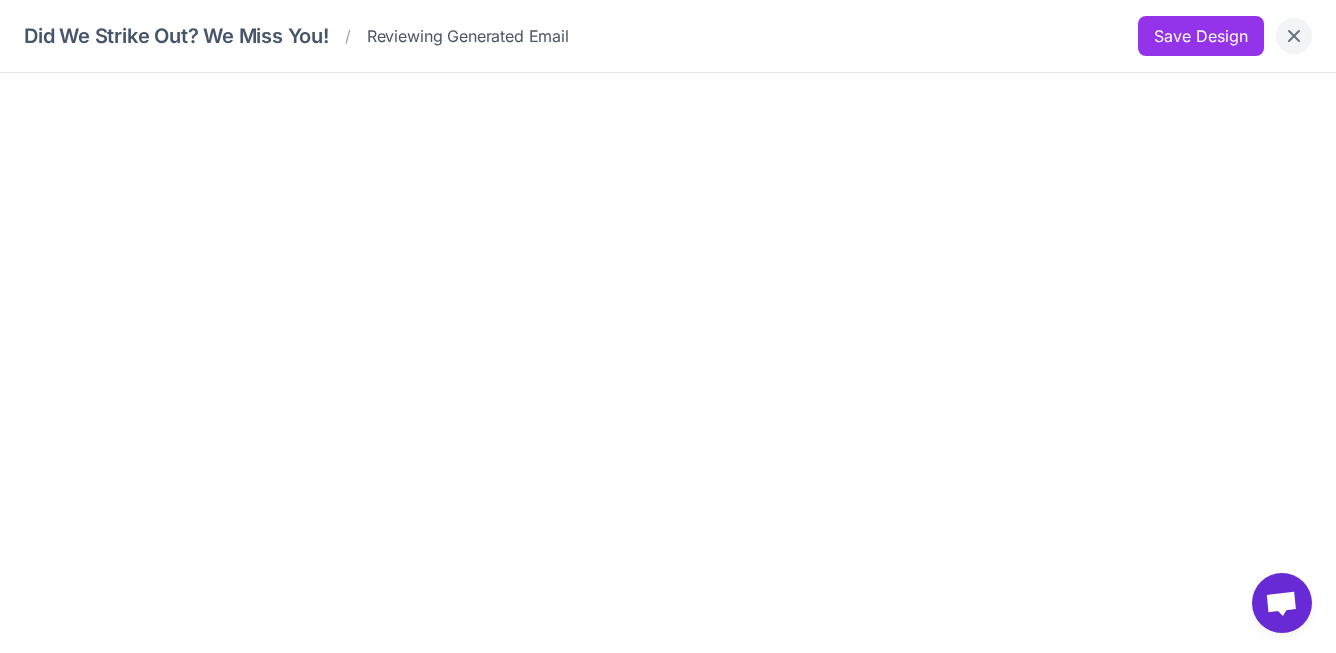 click 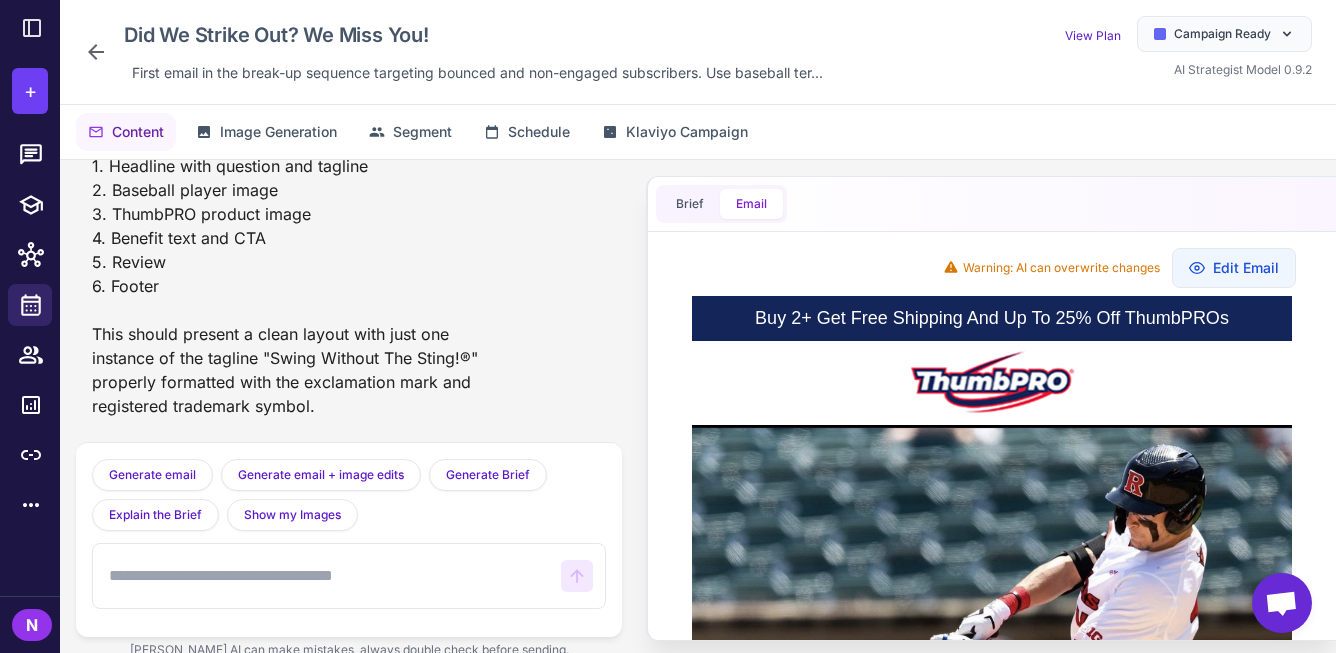 click at bounding box center [327, 576] 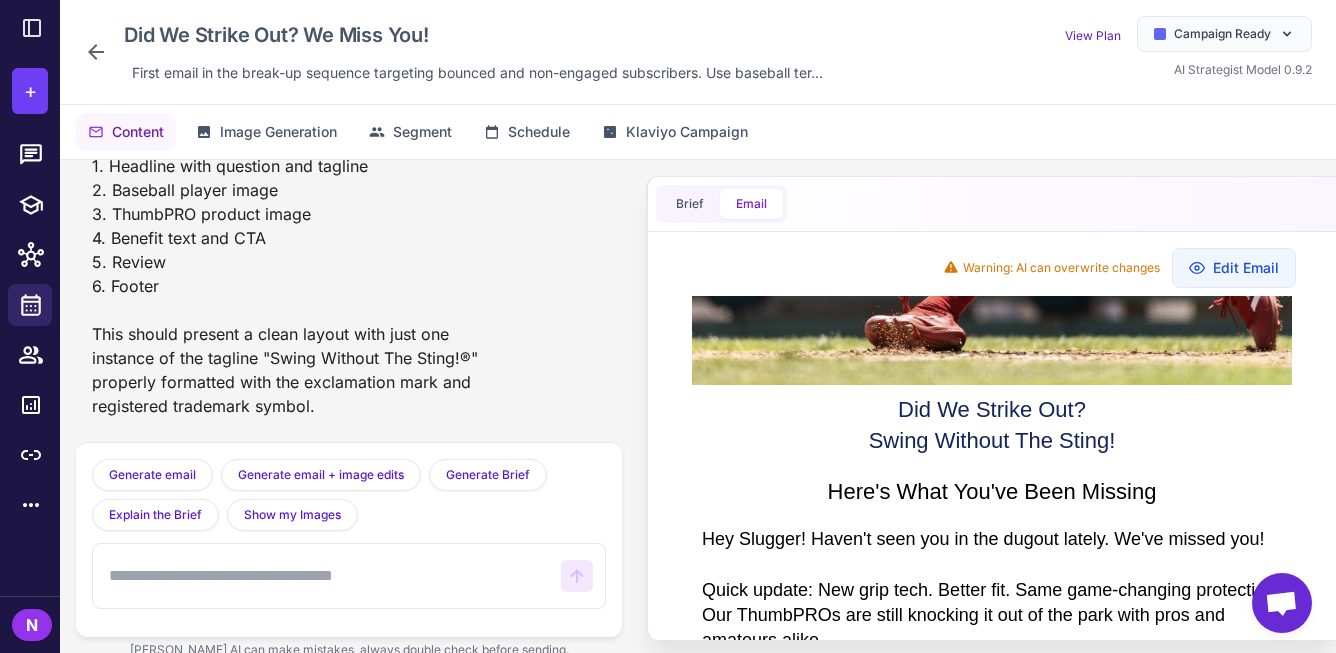 scroll, scrollTop: 655, scrollLeft: 0, axis: vertical 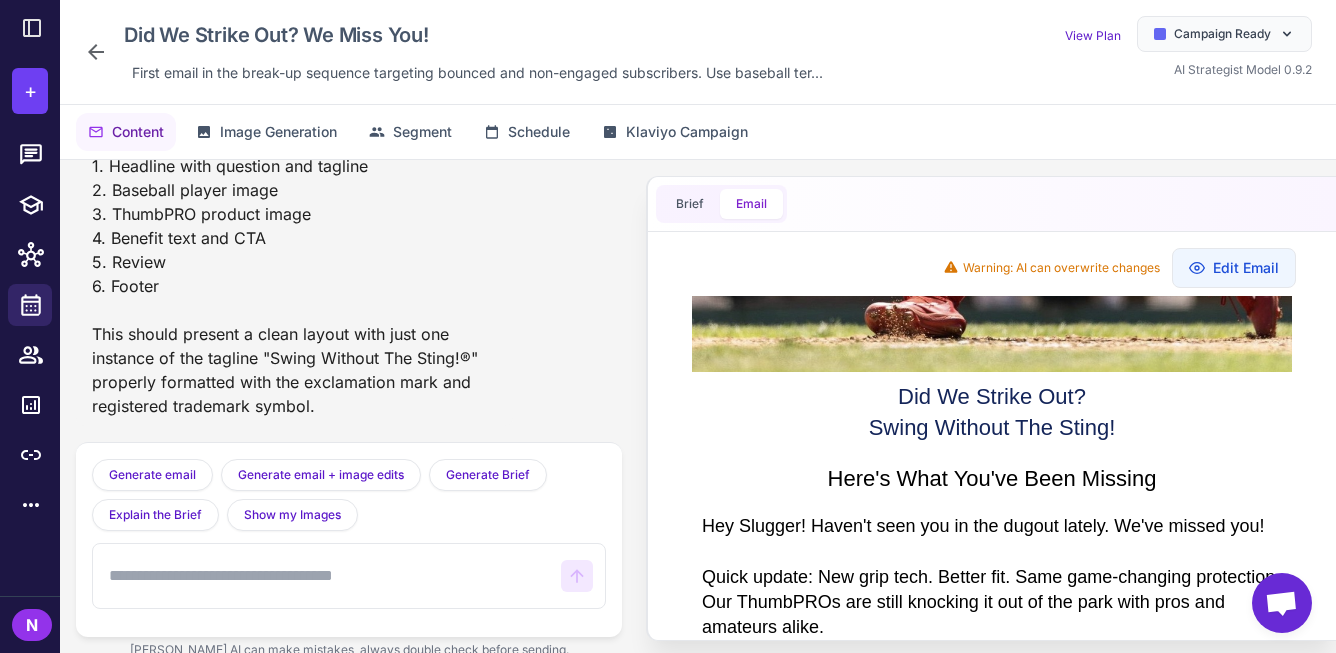 type on "*" 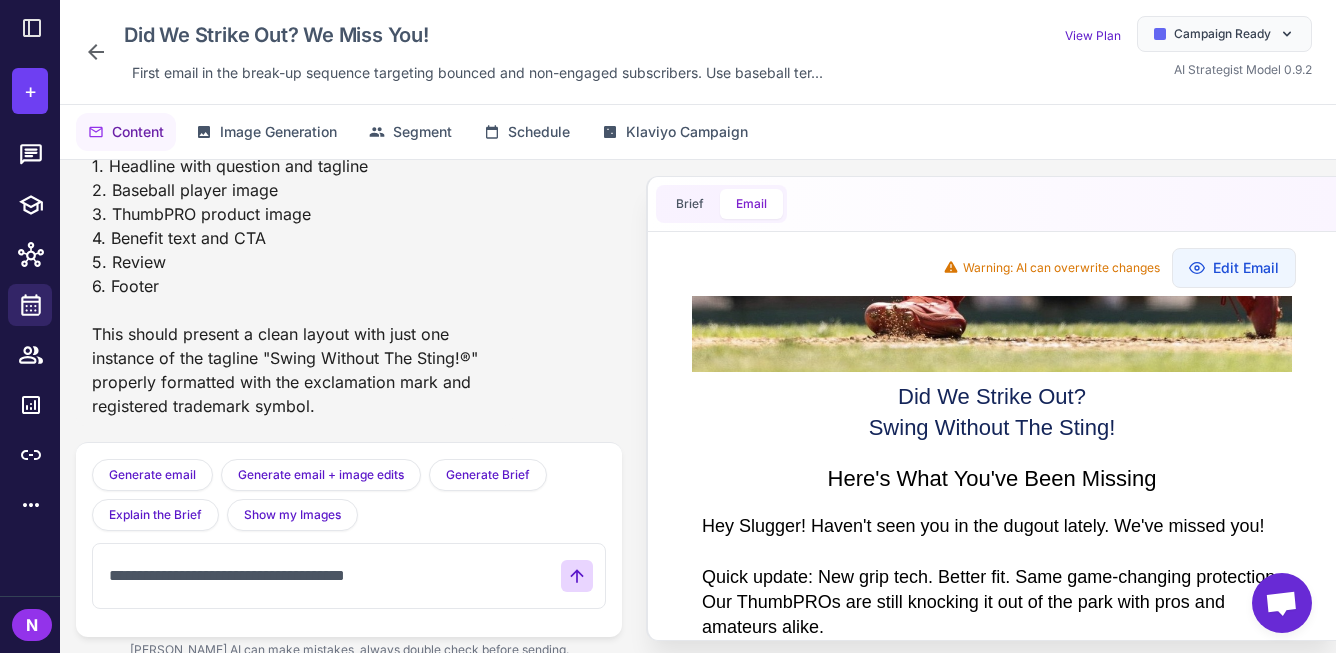 type on "**********" 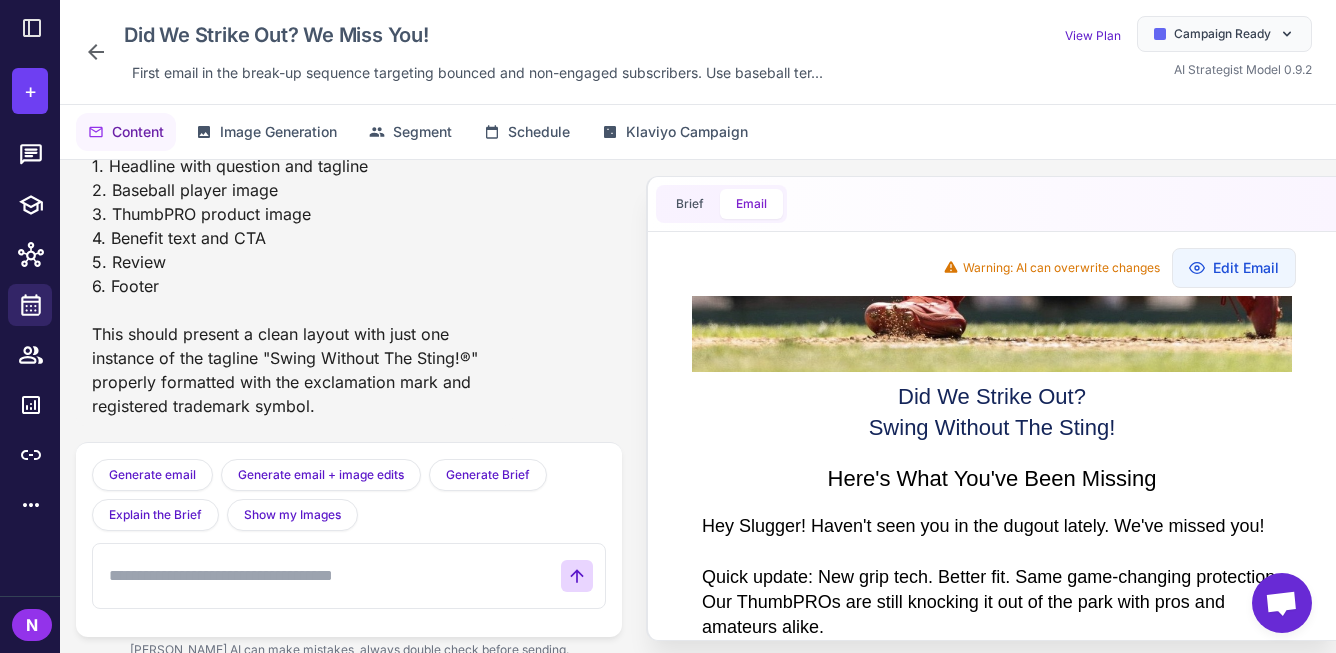 scroll, scrollTop: 12116, scrollLeft: 0, axis: vertical 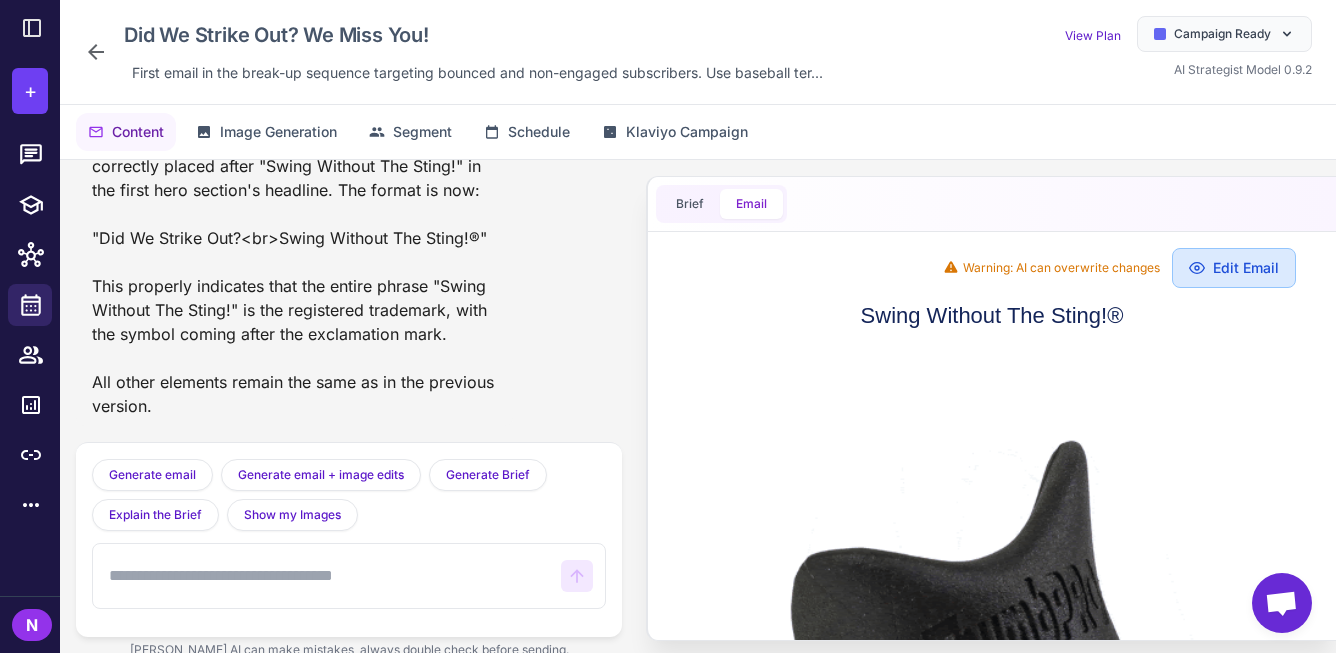 click on "Edit Email" at bounding box center (1234, 268) 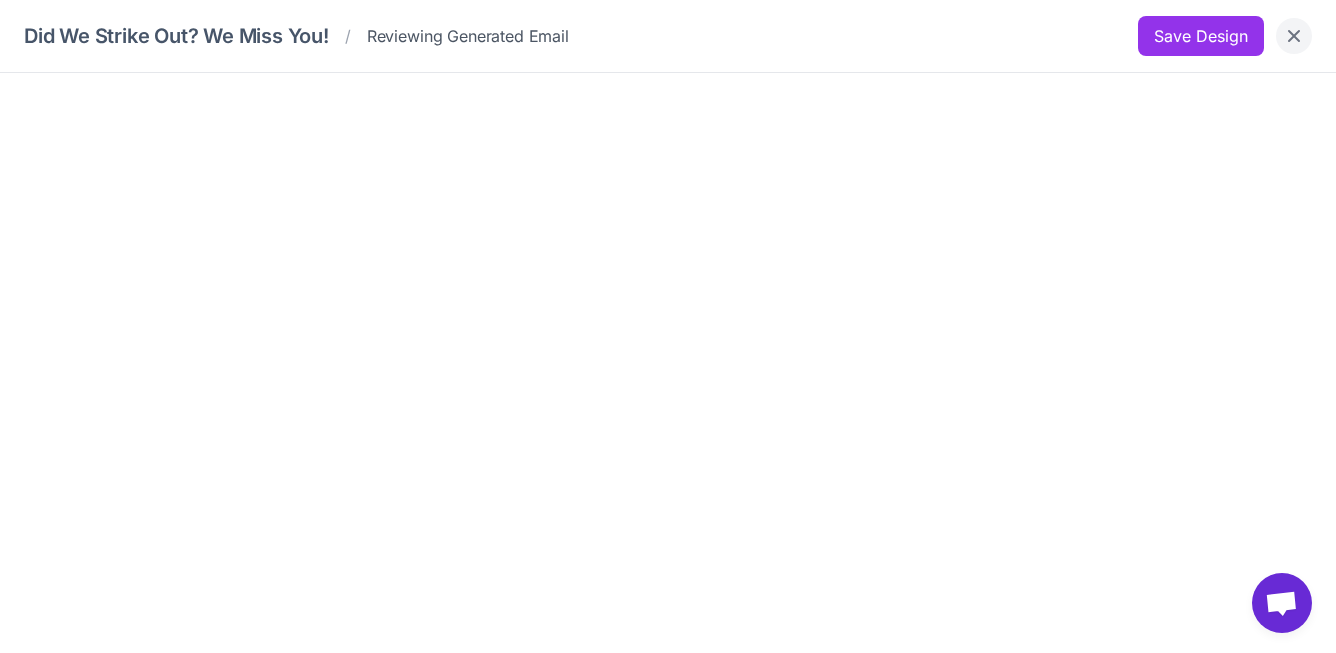click 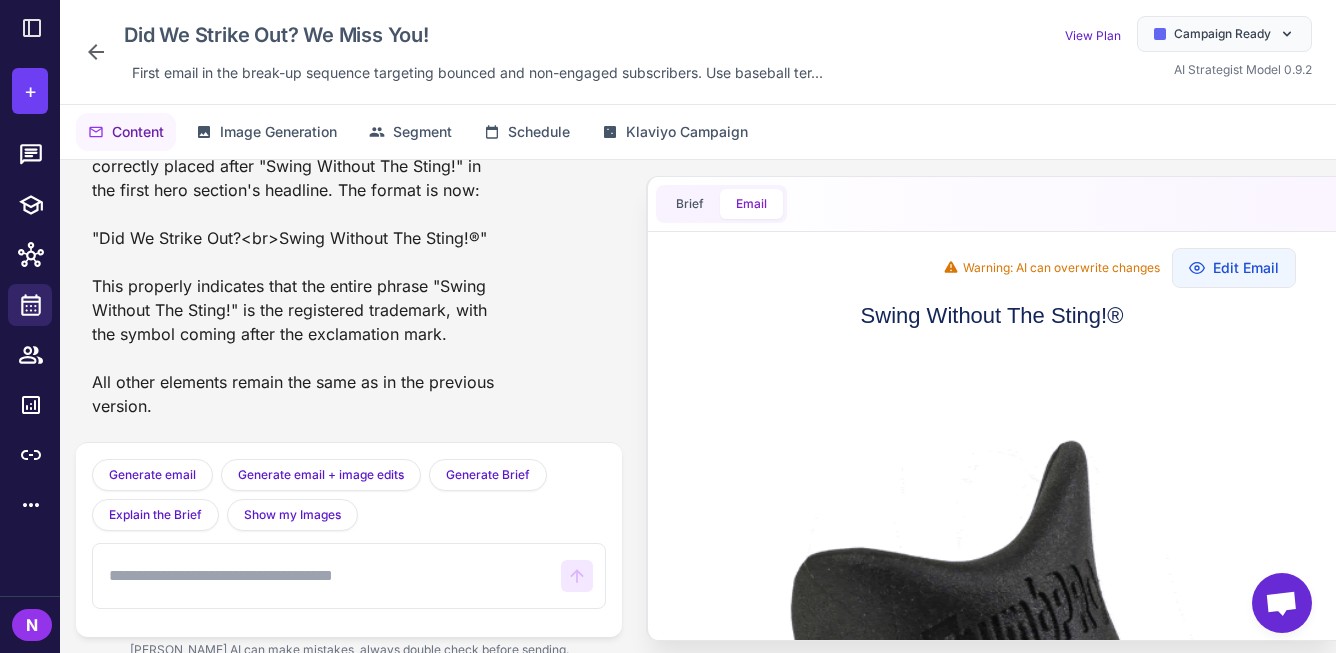 click at bounding box center (327, 576) 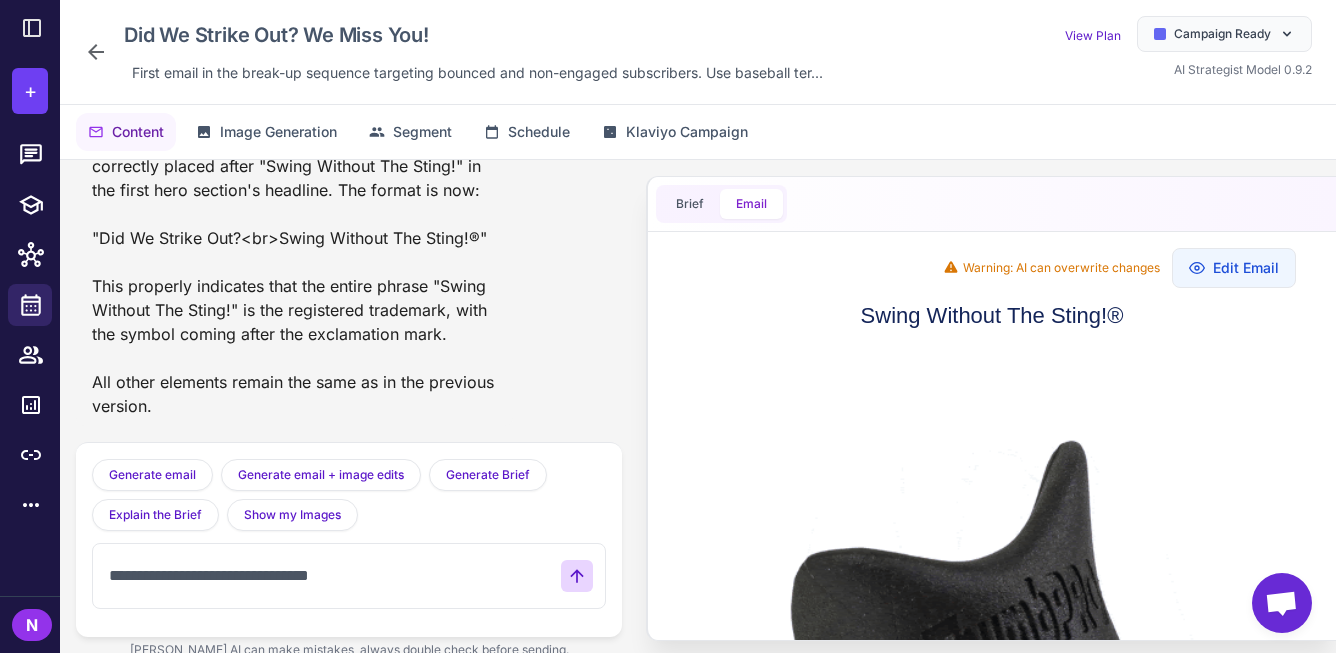 type on "**********" 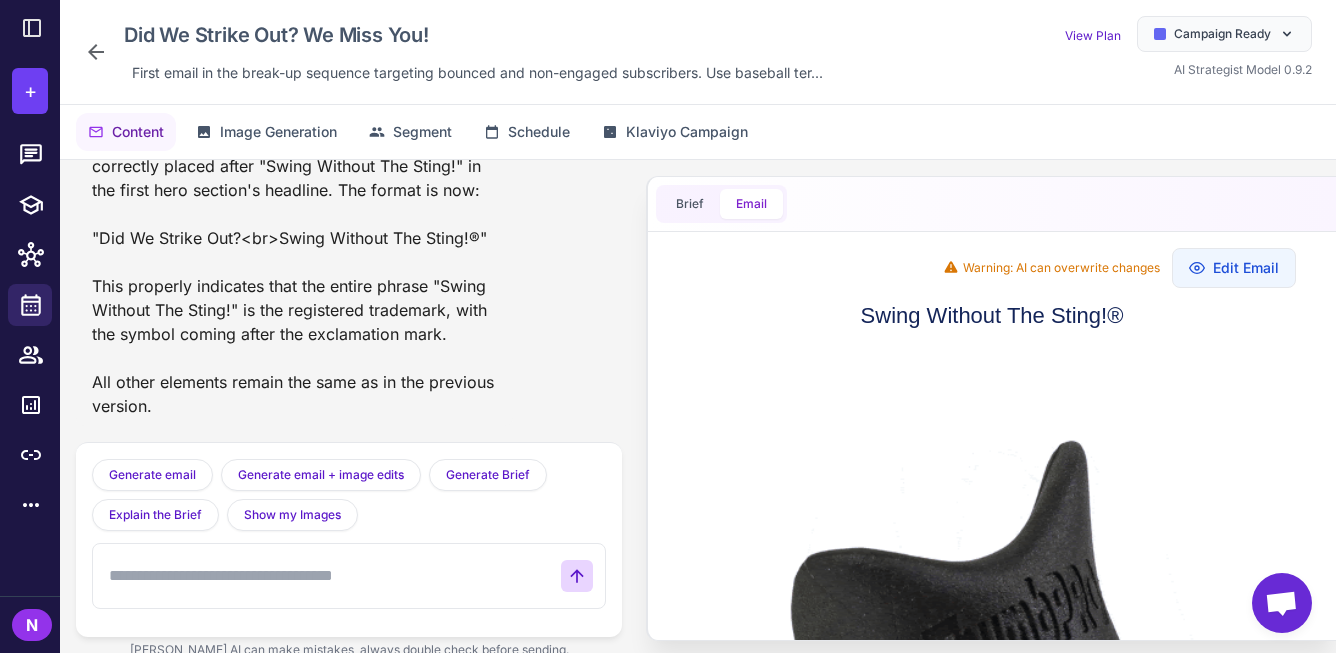scroll, scrollTop: 12736, scrollLeft: 0, axis: vertical 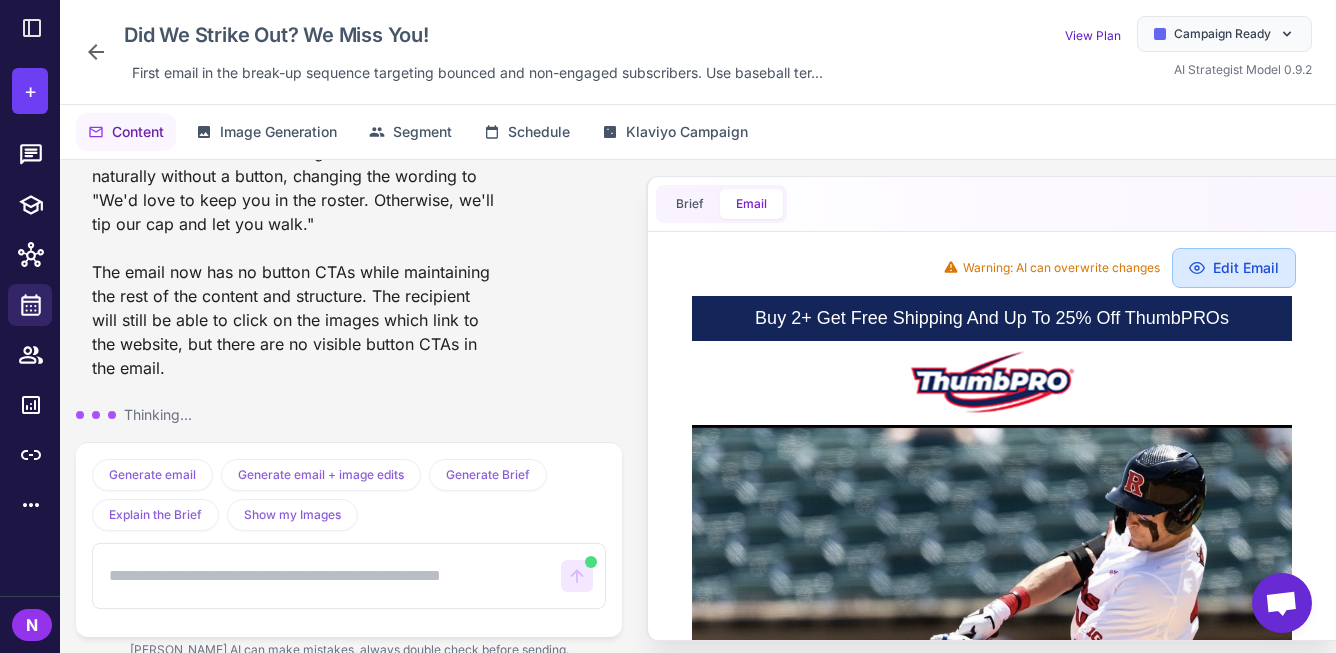 click on "Edit Email" at bounding box center [1234, 268] 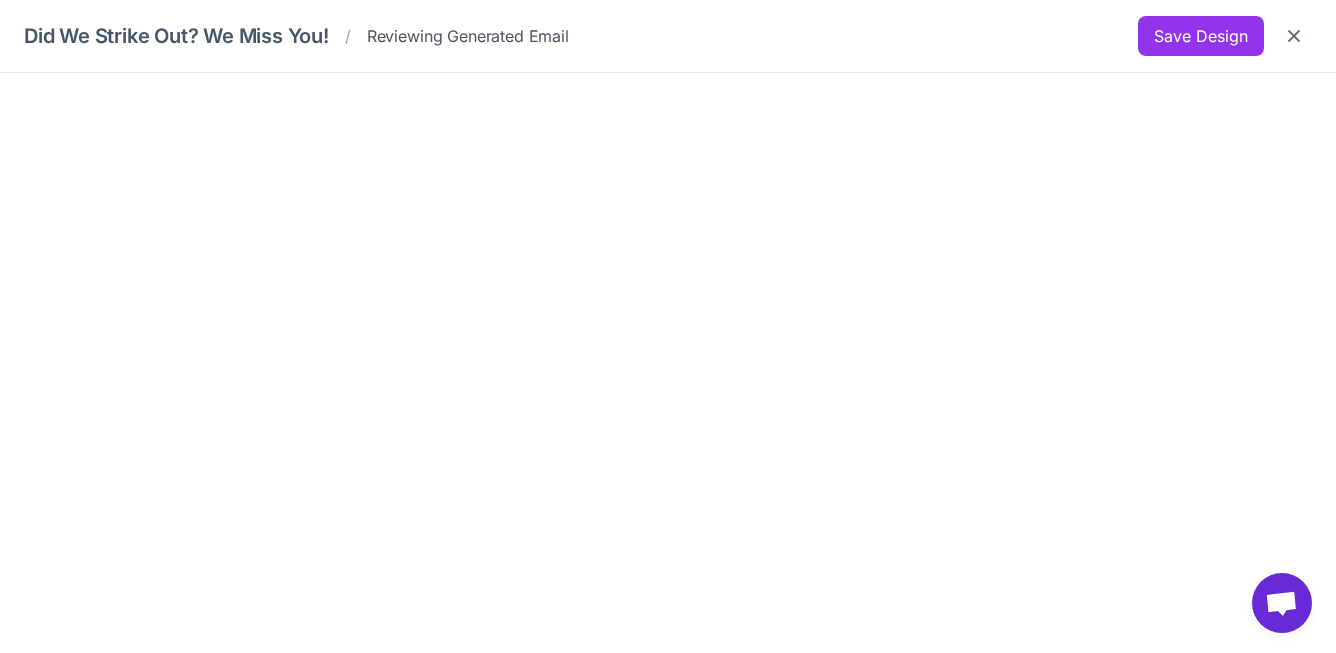 scroll, scrollTop: 13316, scrollLeft: 0, axis: vertical 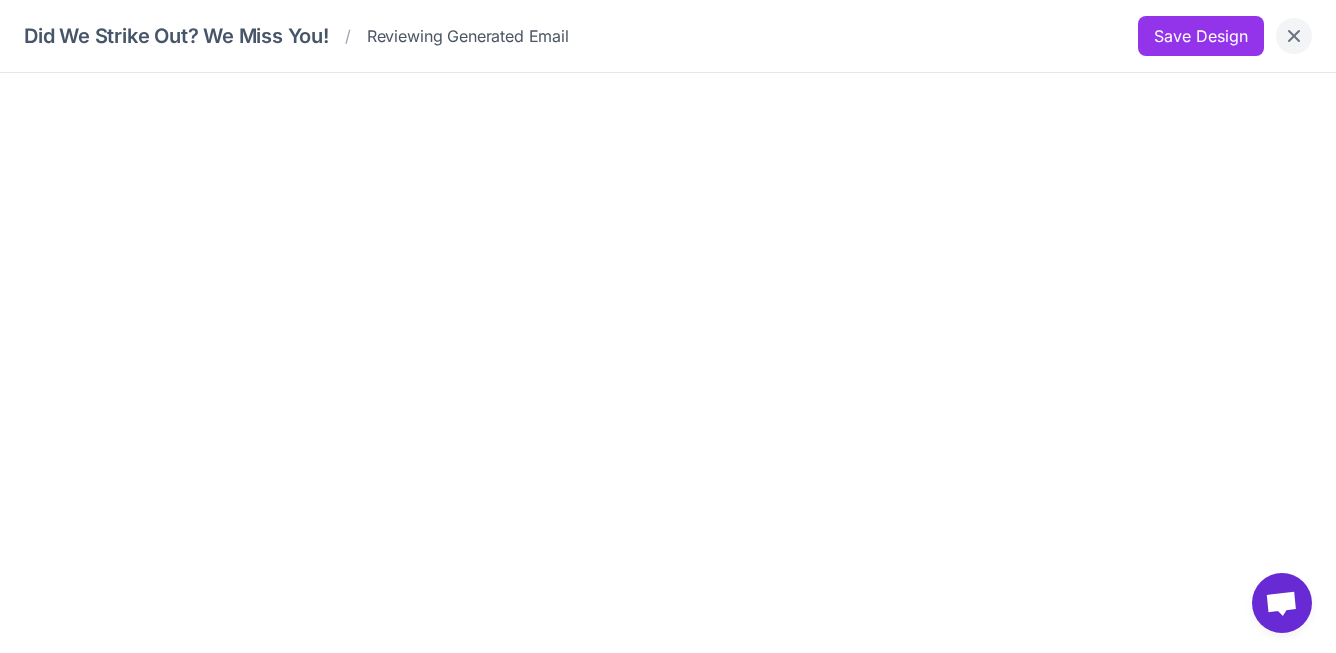 click 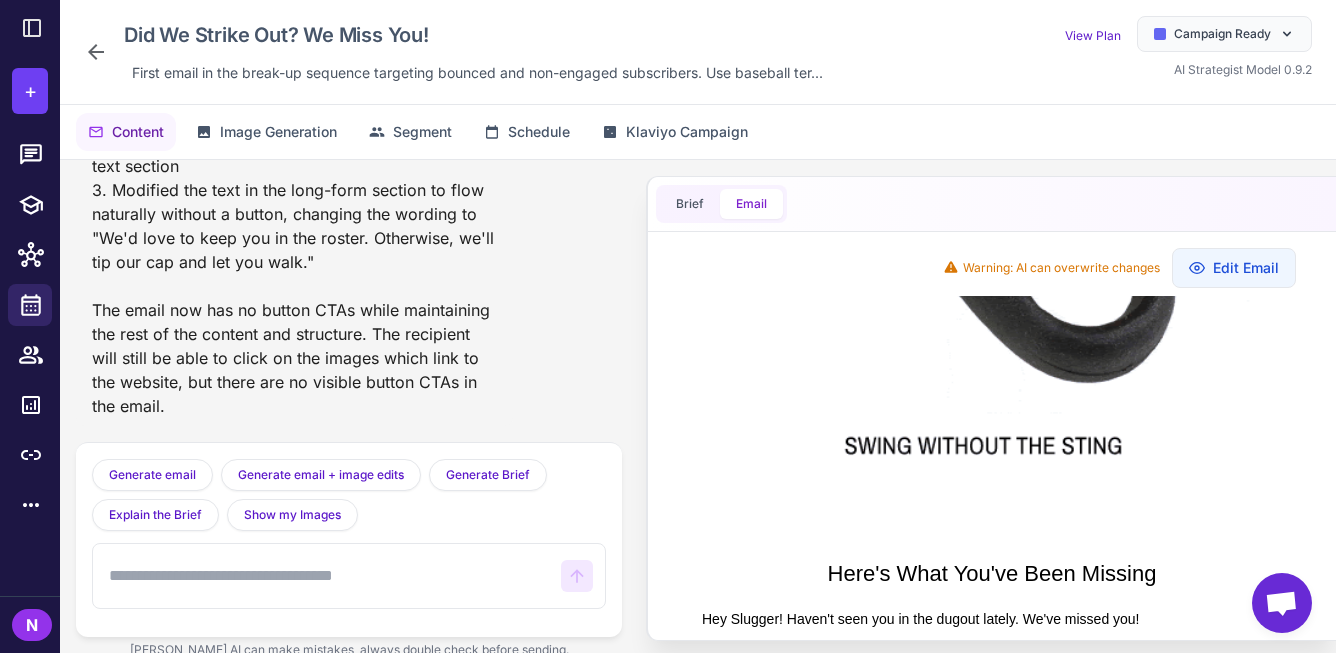 scroll, scrollTop: 1258, scrollLeft: 0, axis: vertical 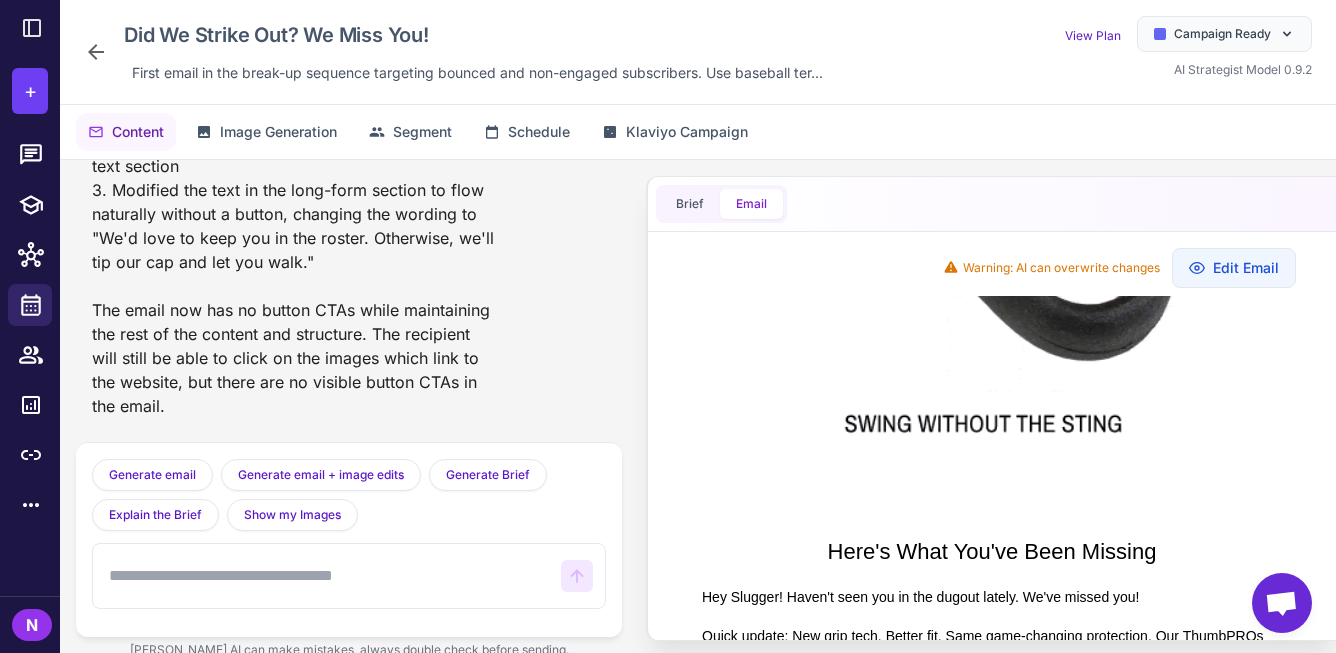 click at bounding box center (327, 576) 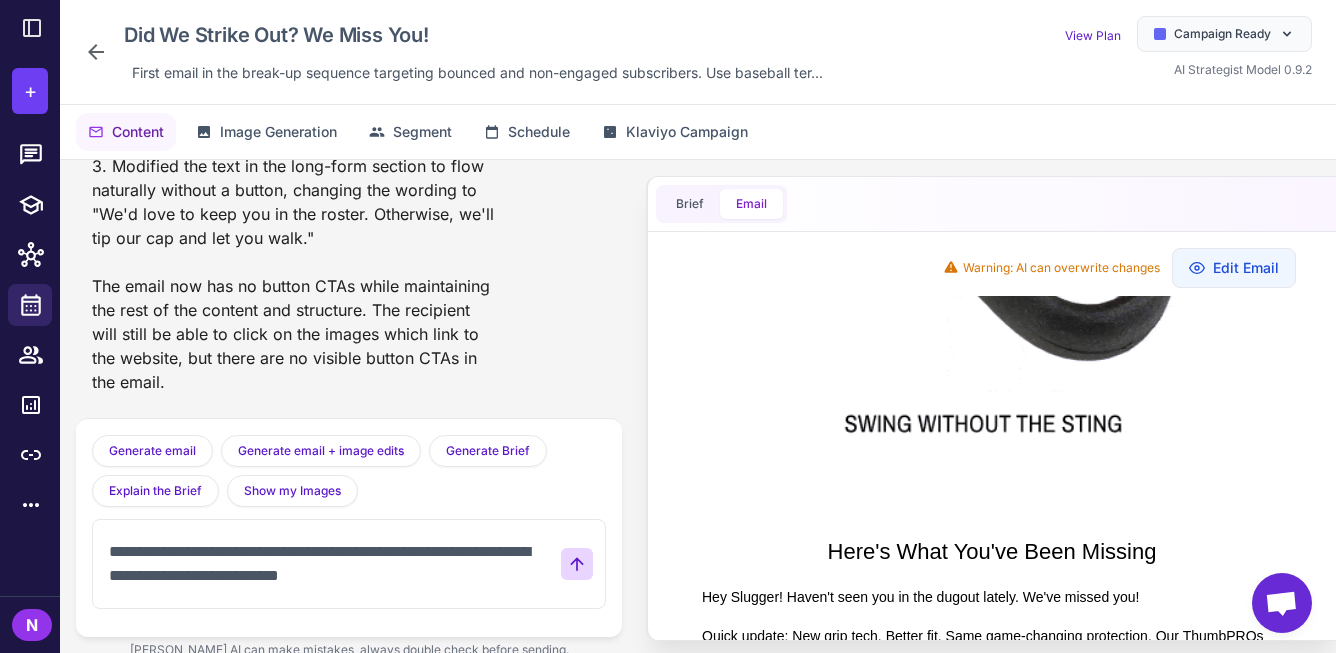 type on "**********" 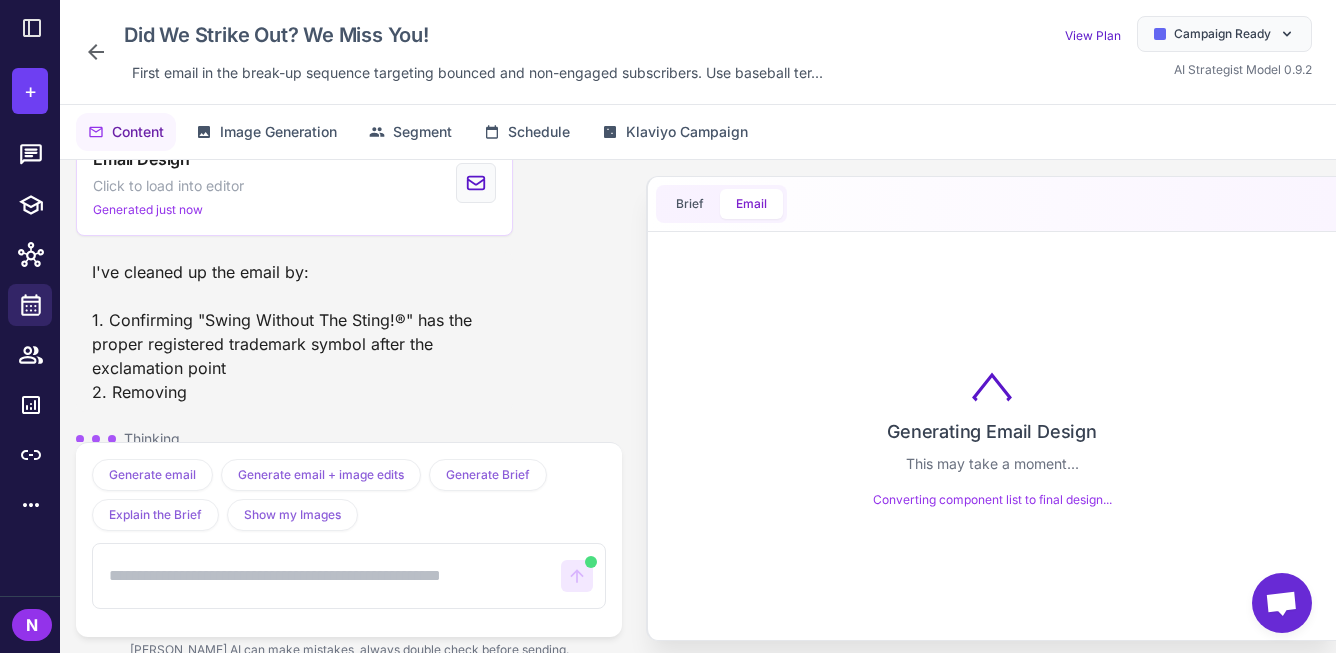 scroll, scrollTop: 13854, scrollLeft: 0, axis: vertical 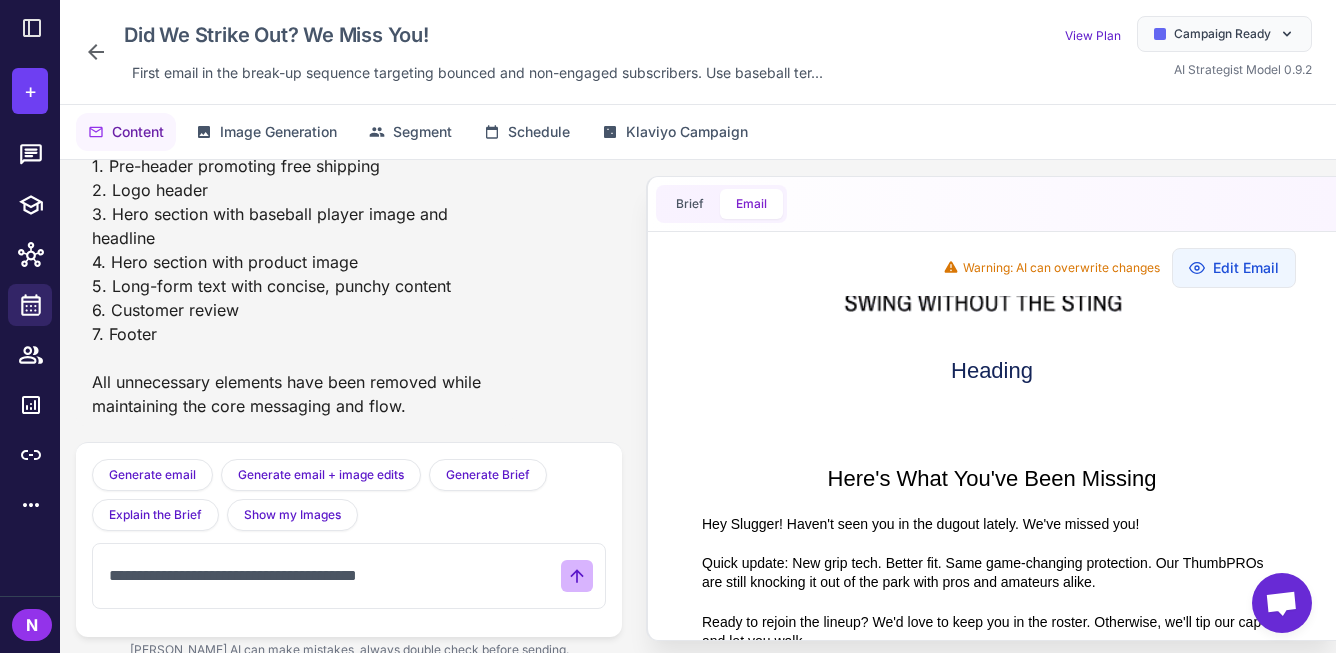 type on "**********" 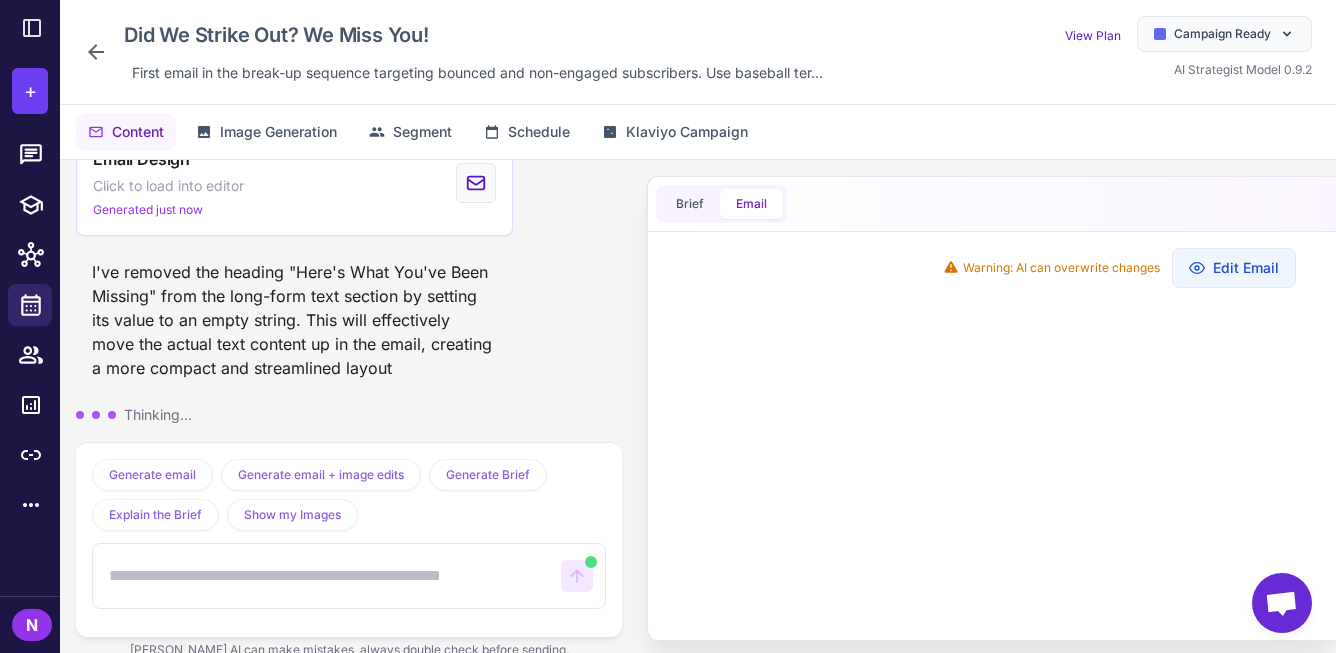 scroll, scrollTop: 14714, scrollLeft: 0, axis: vertical 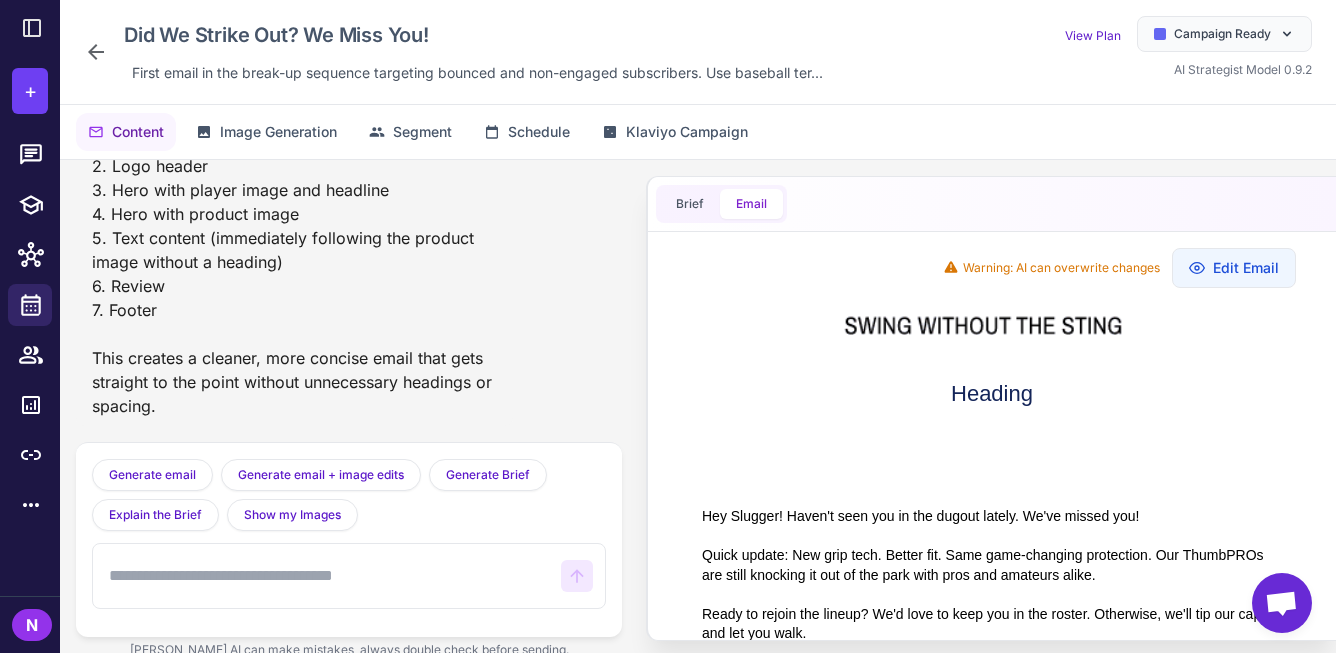 click at bounding box center (327, 576) 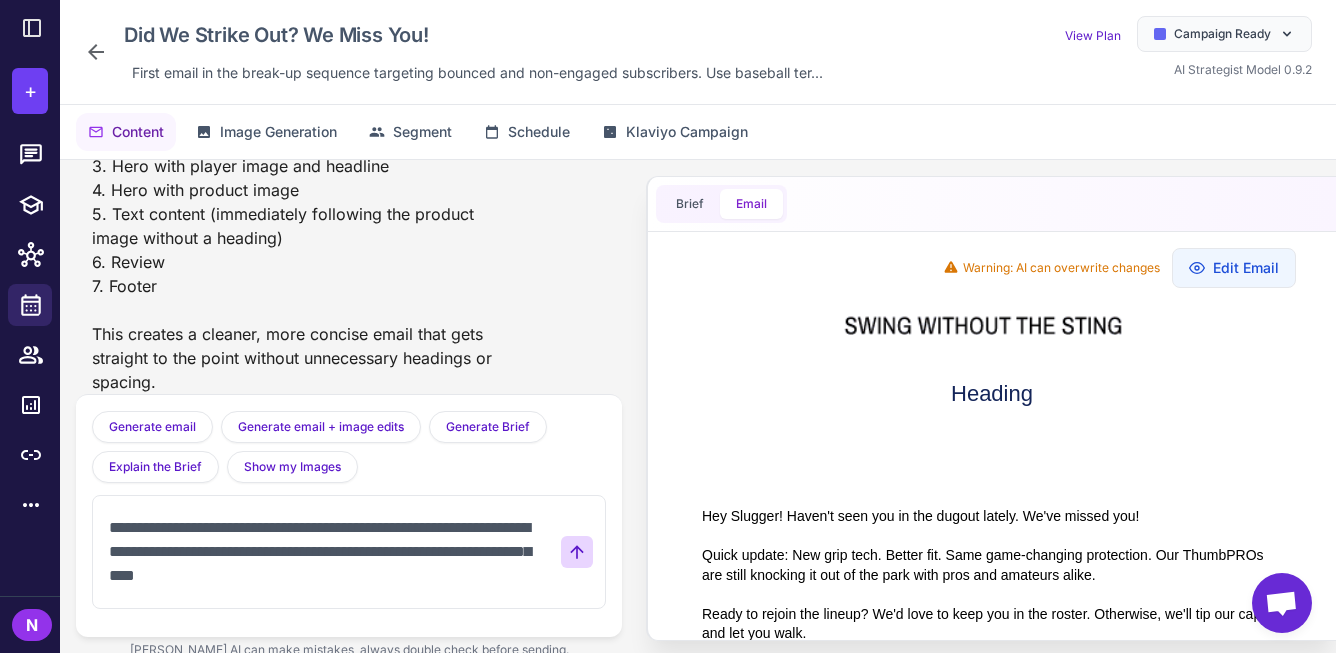 type on "**********" 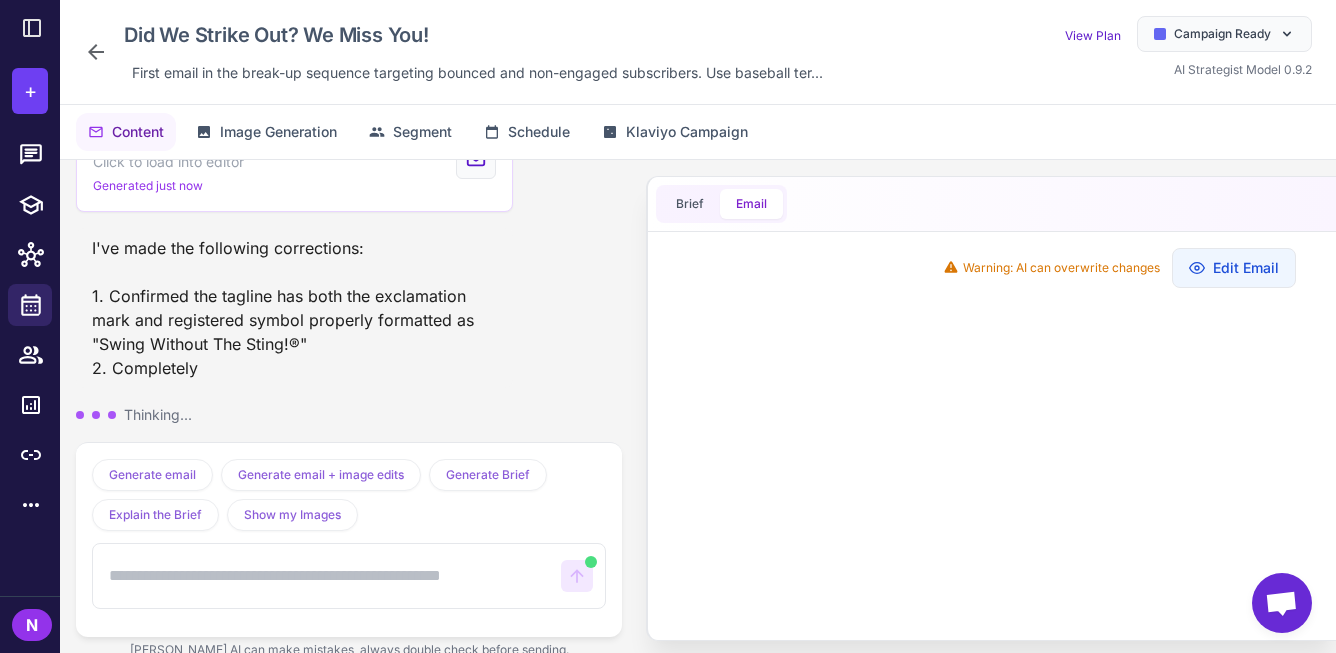 scroll, scrollTop: 15574, scrollLeft: 0, axis: vertical 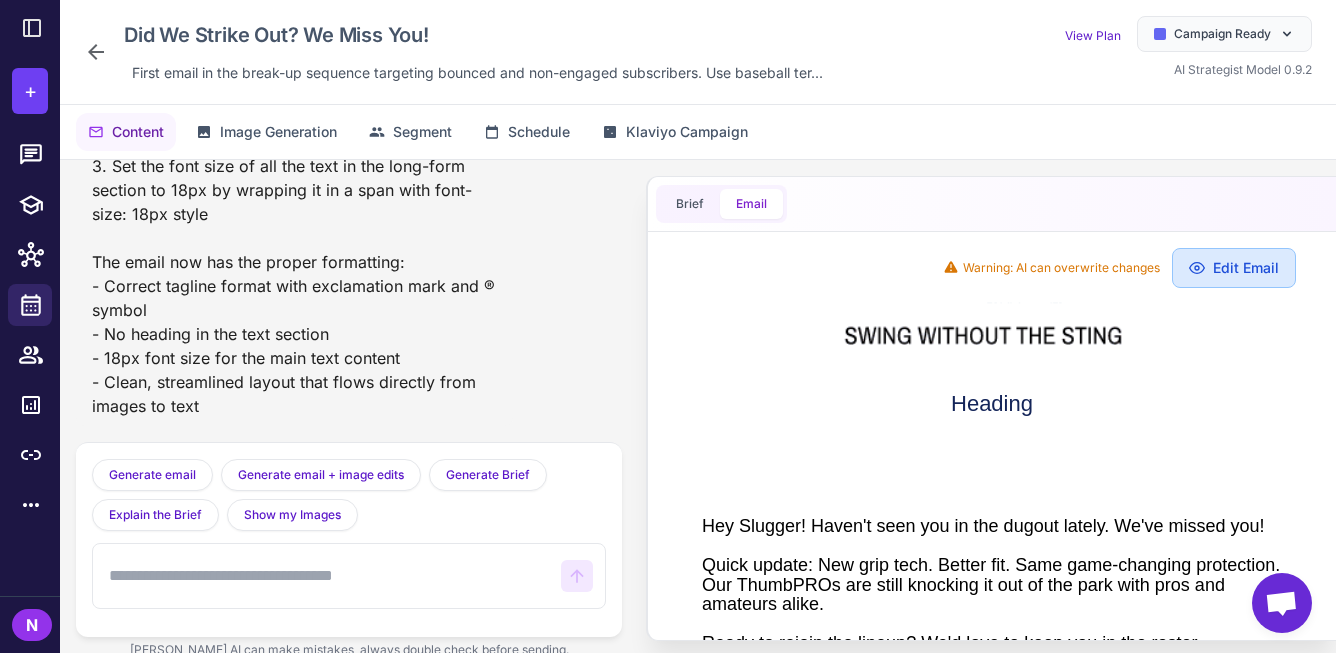 click on "Edit Email" at bounding box center (1234, 268) 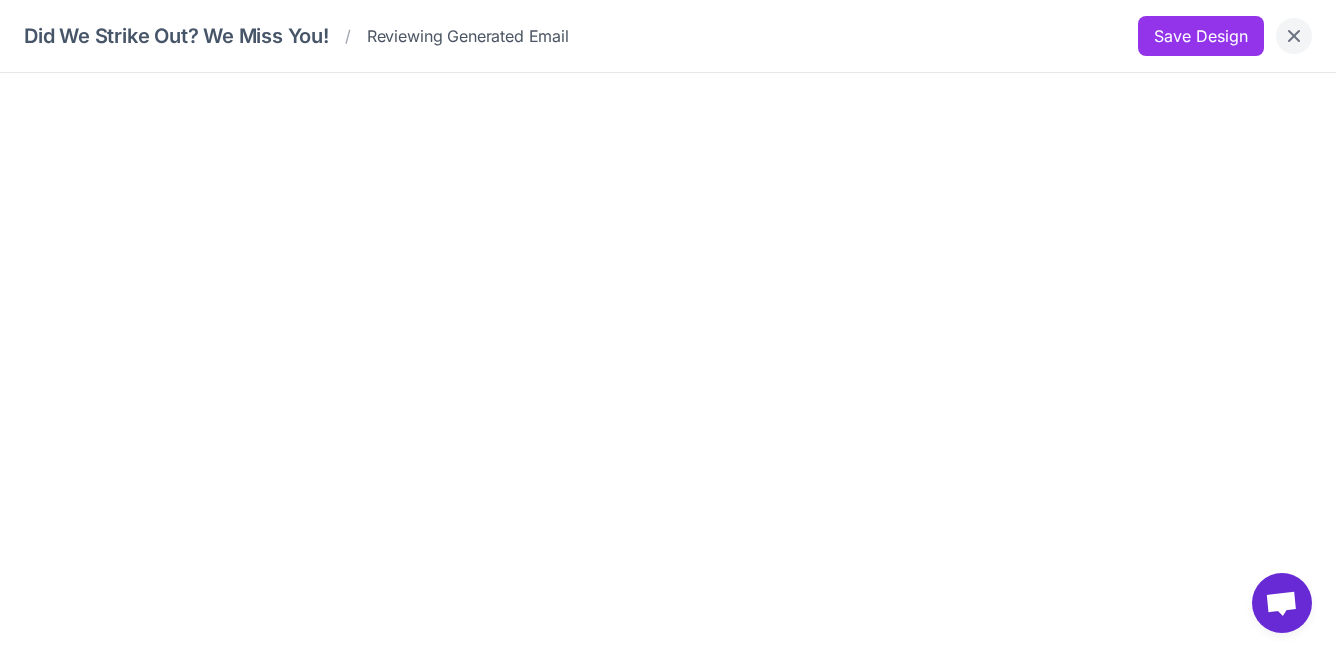 click 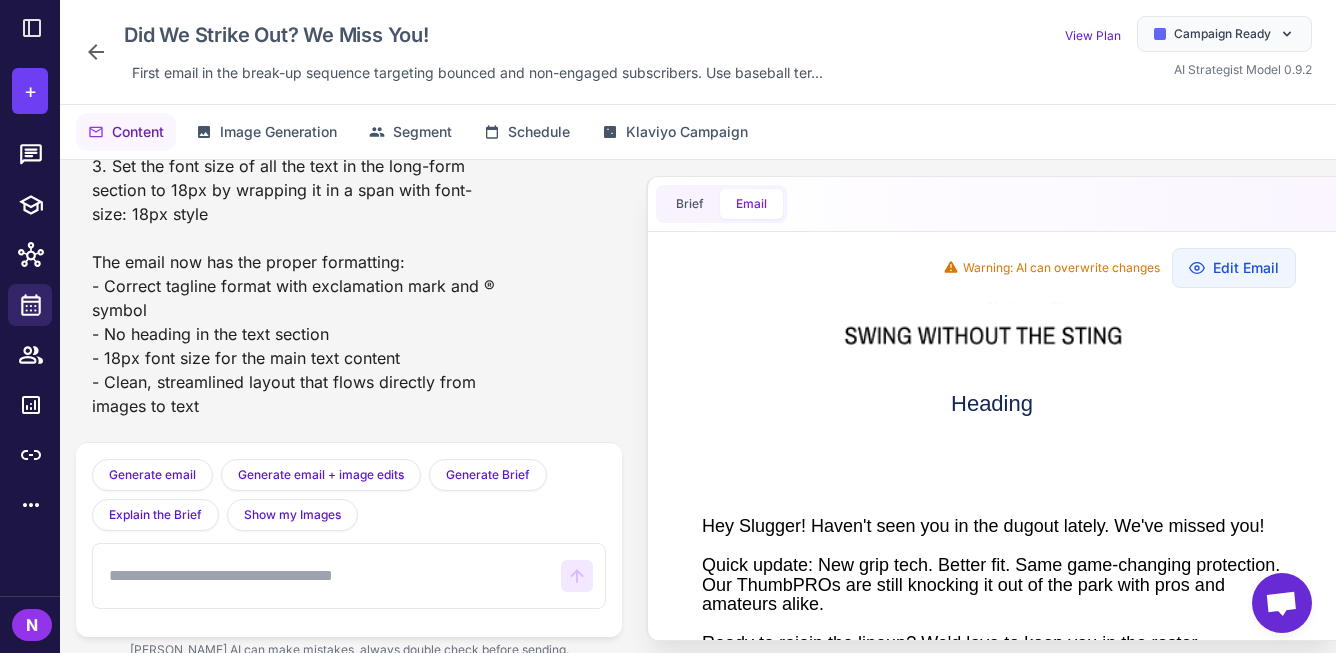 click at bounding box center [349, 576] 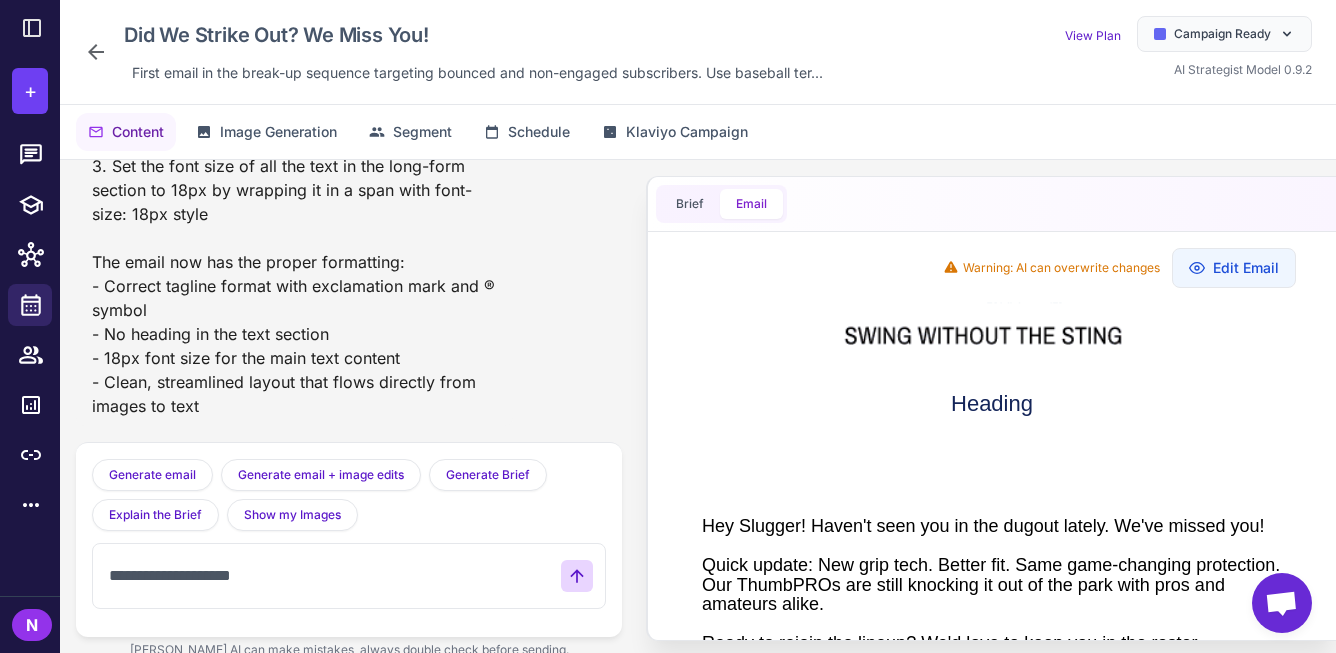 type on "**********" 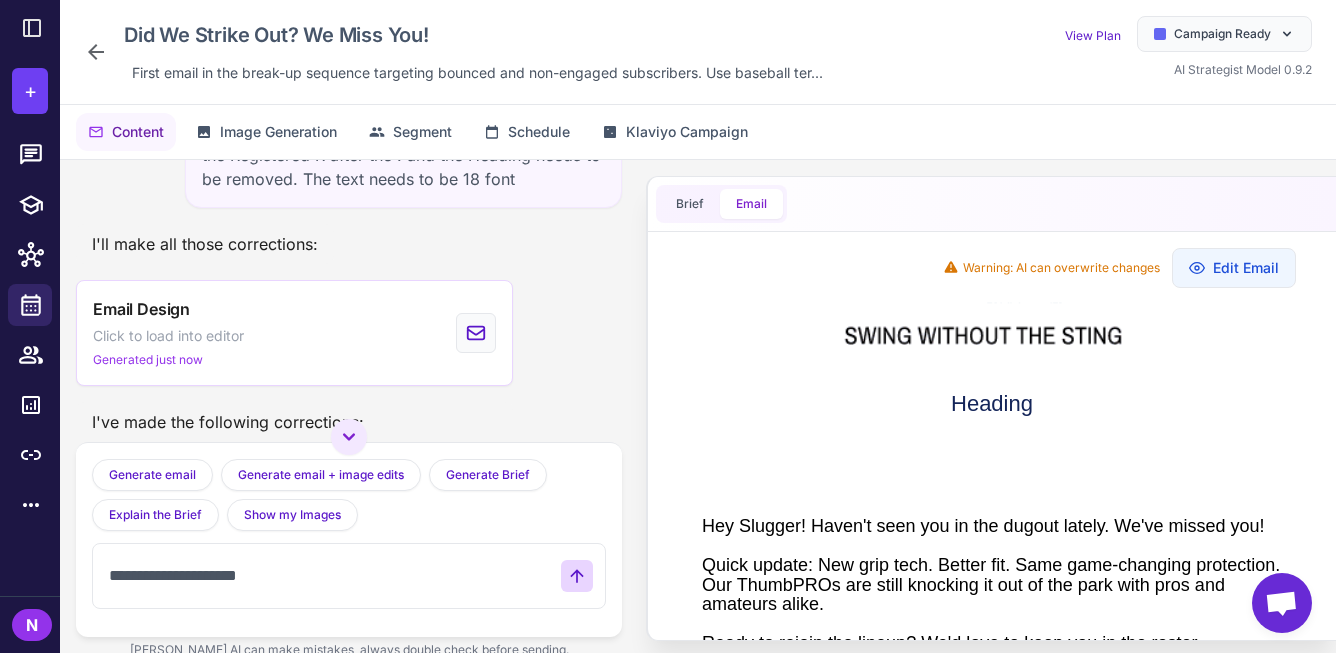 scroll, scrollTop: 15078, scrollLeft: 0, axis: vertical 